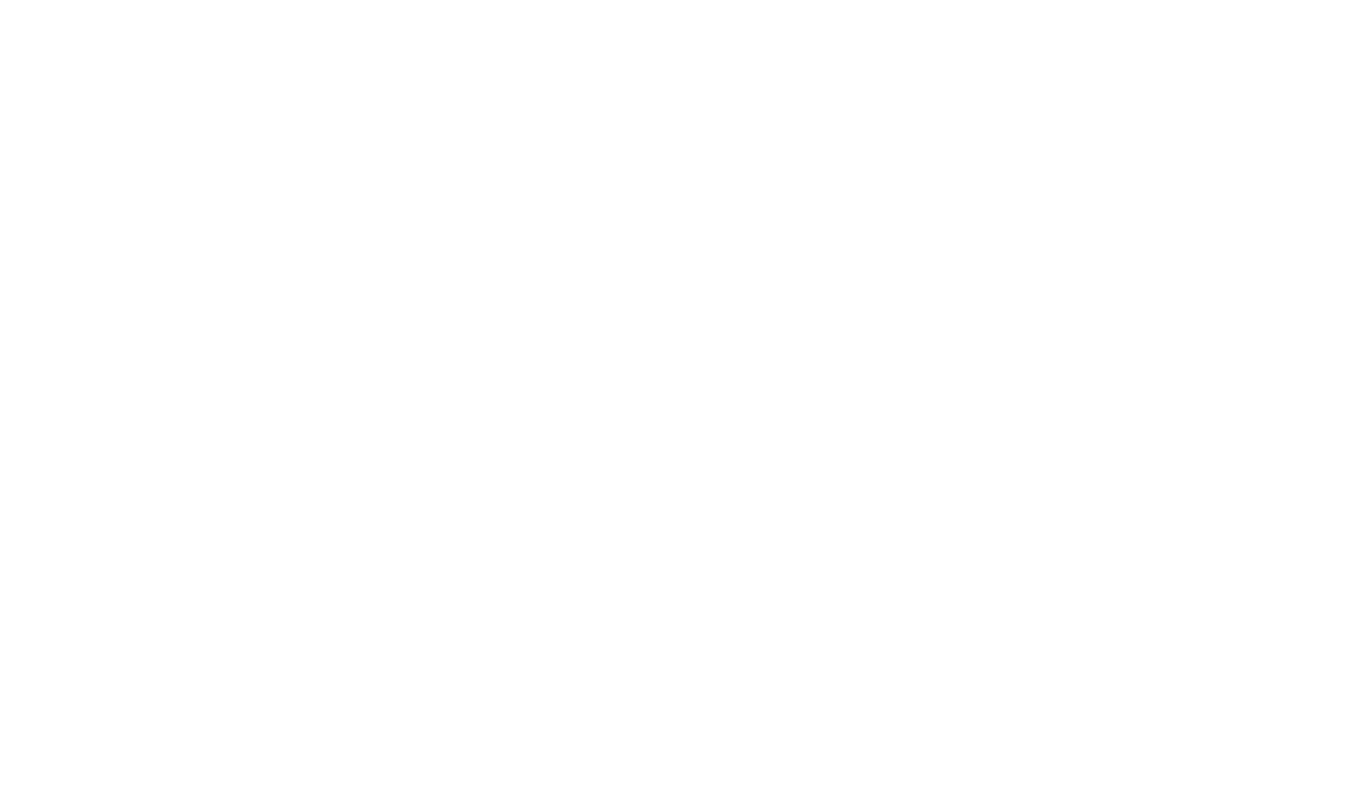 scroll, scrollTop: 0, scrollLeft: 0, axis: both 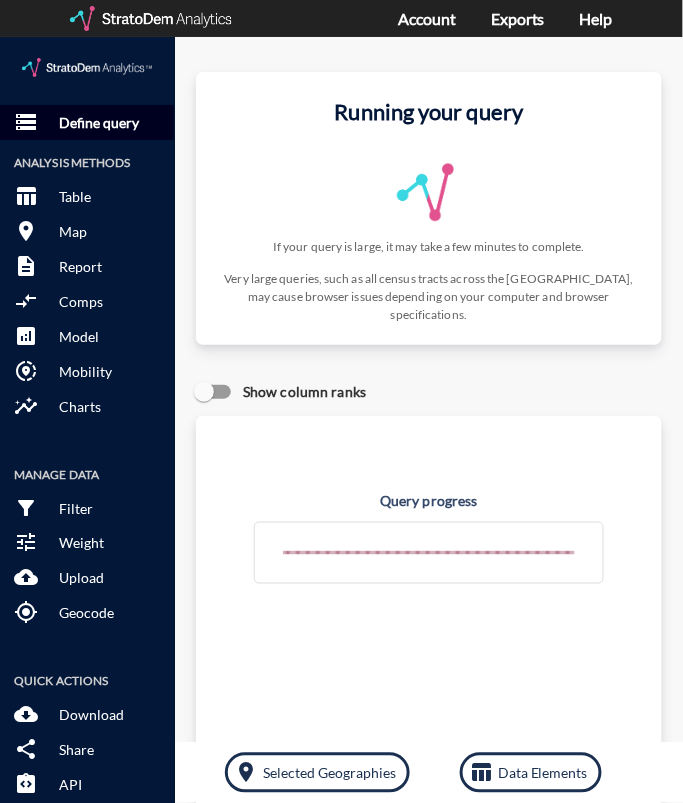 click on "Define query" 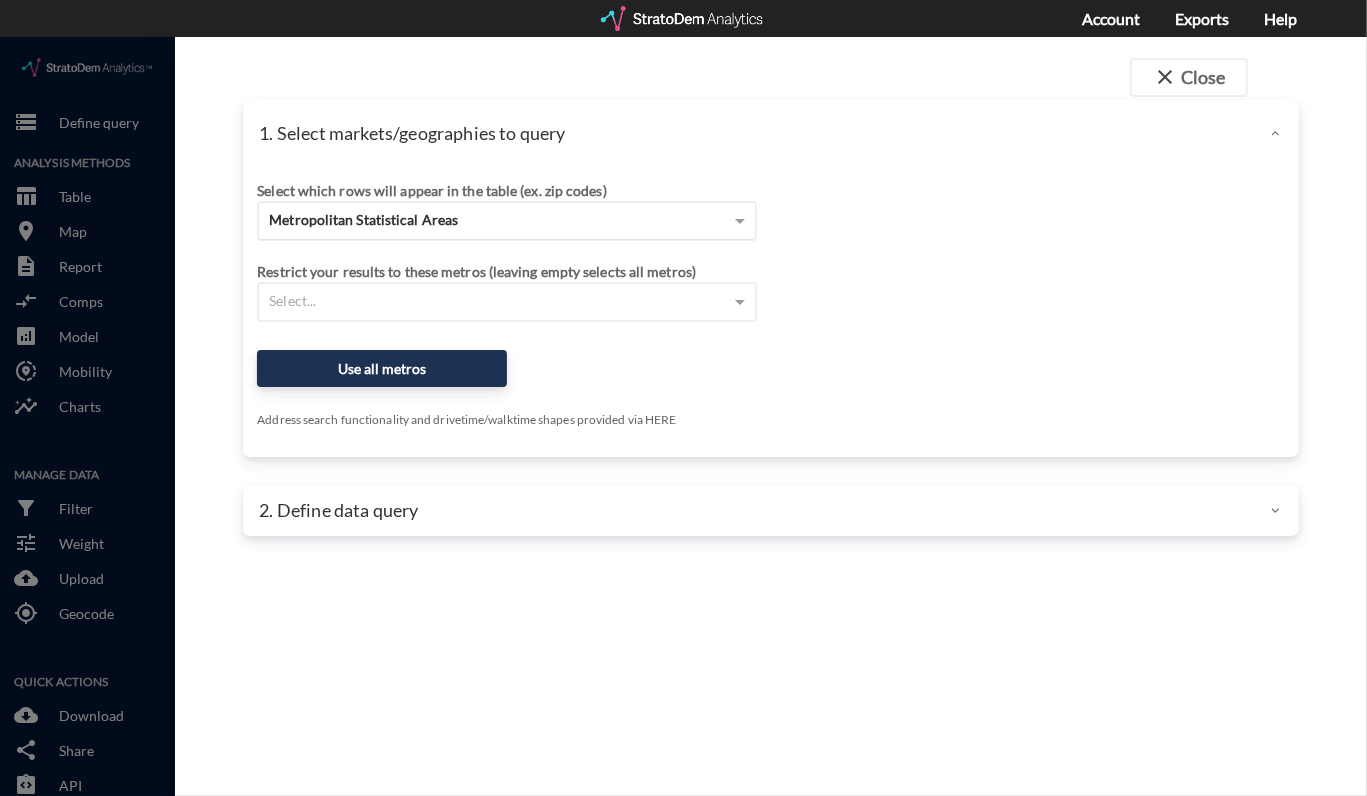 click on "Metropolitan Statistical Areas" 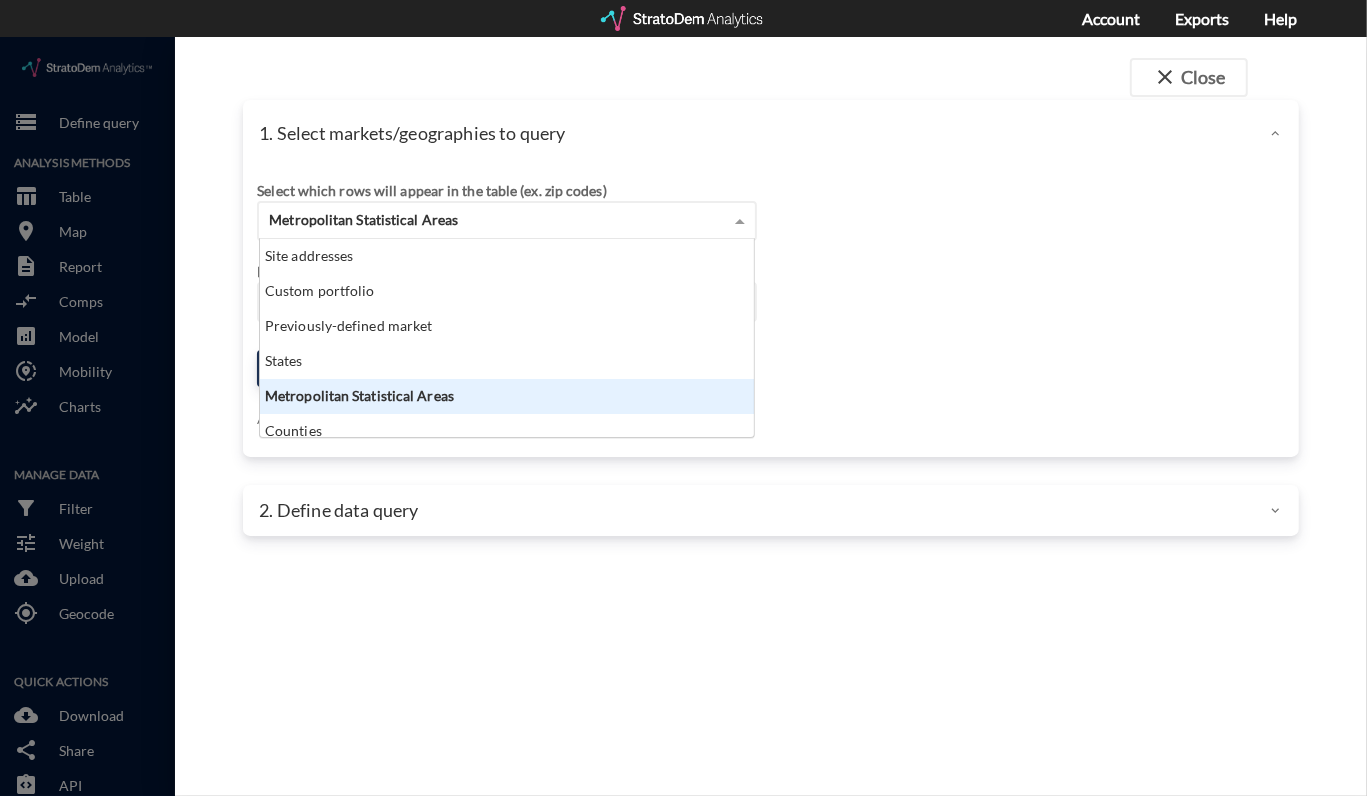 scroll, scrollTop: 14, scrollLeft: 12, axis: both 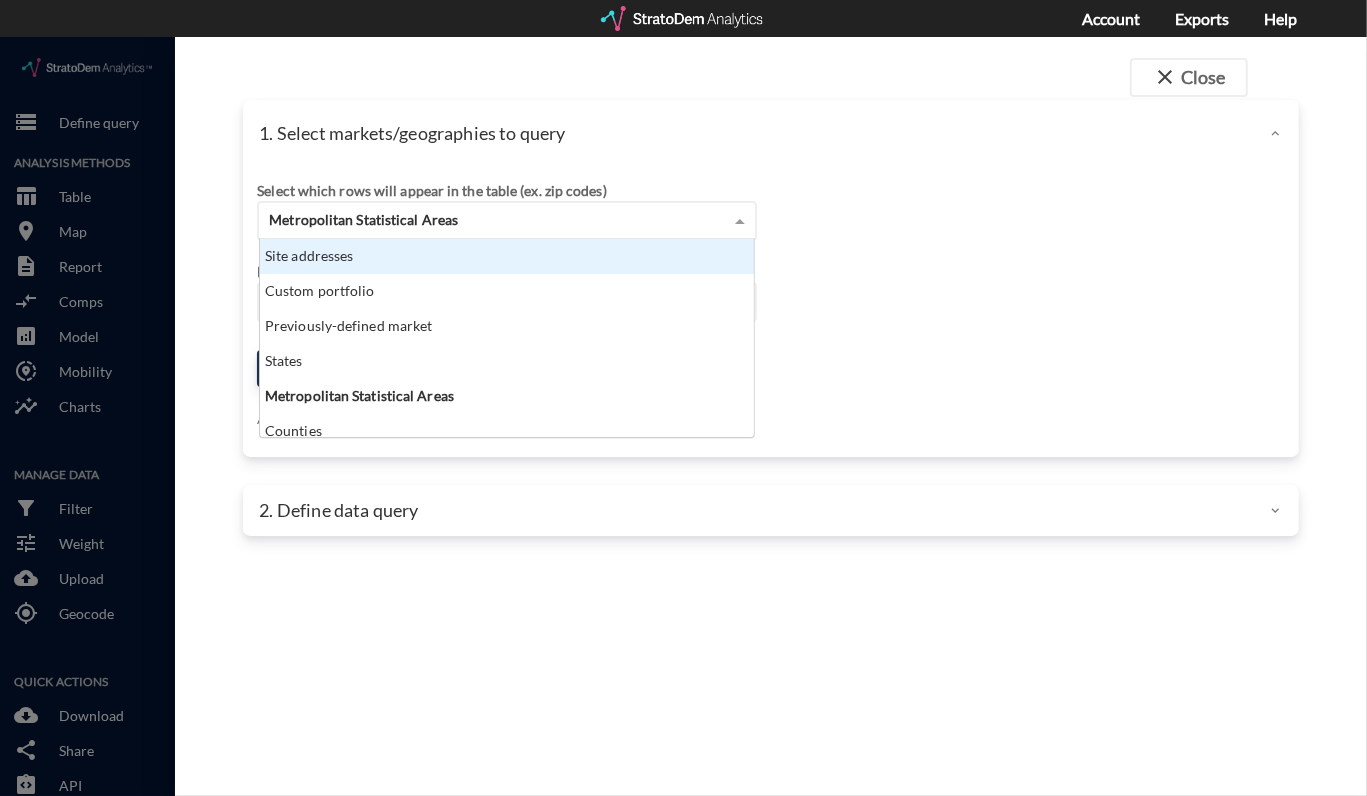 click on "Site addresses" 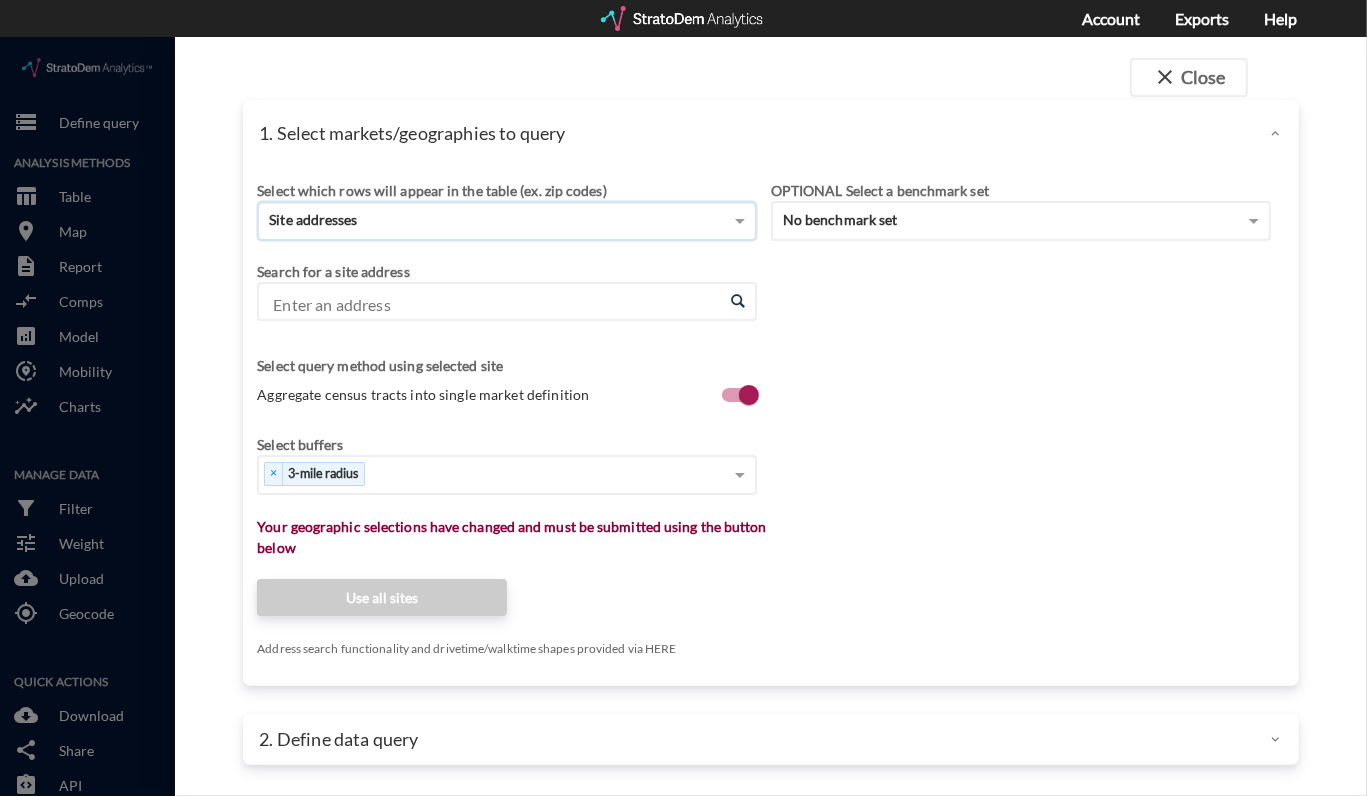 click on "Enter an address" 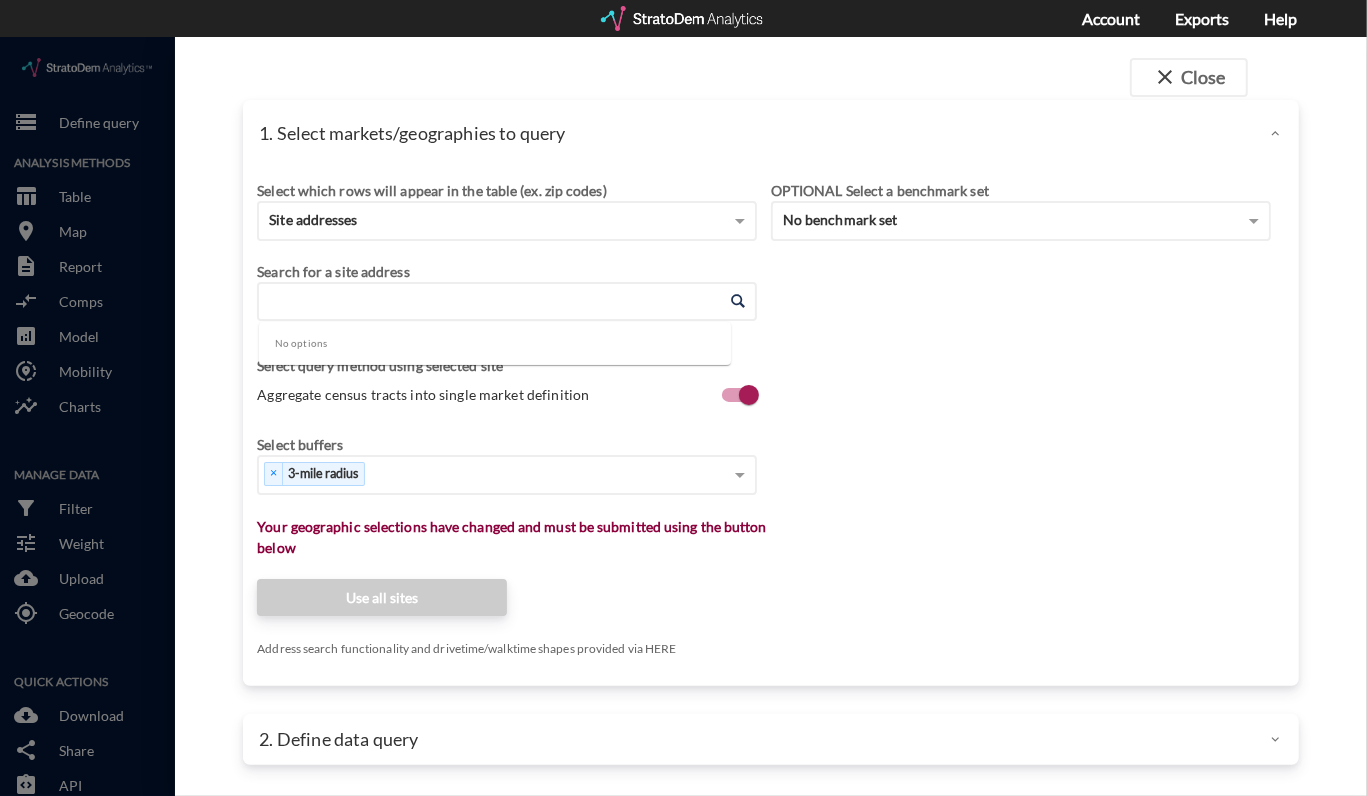 paste on "18440 W Dodge Hills Plz, Elkhorn, NE" 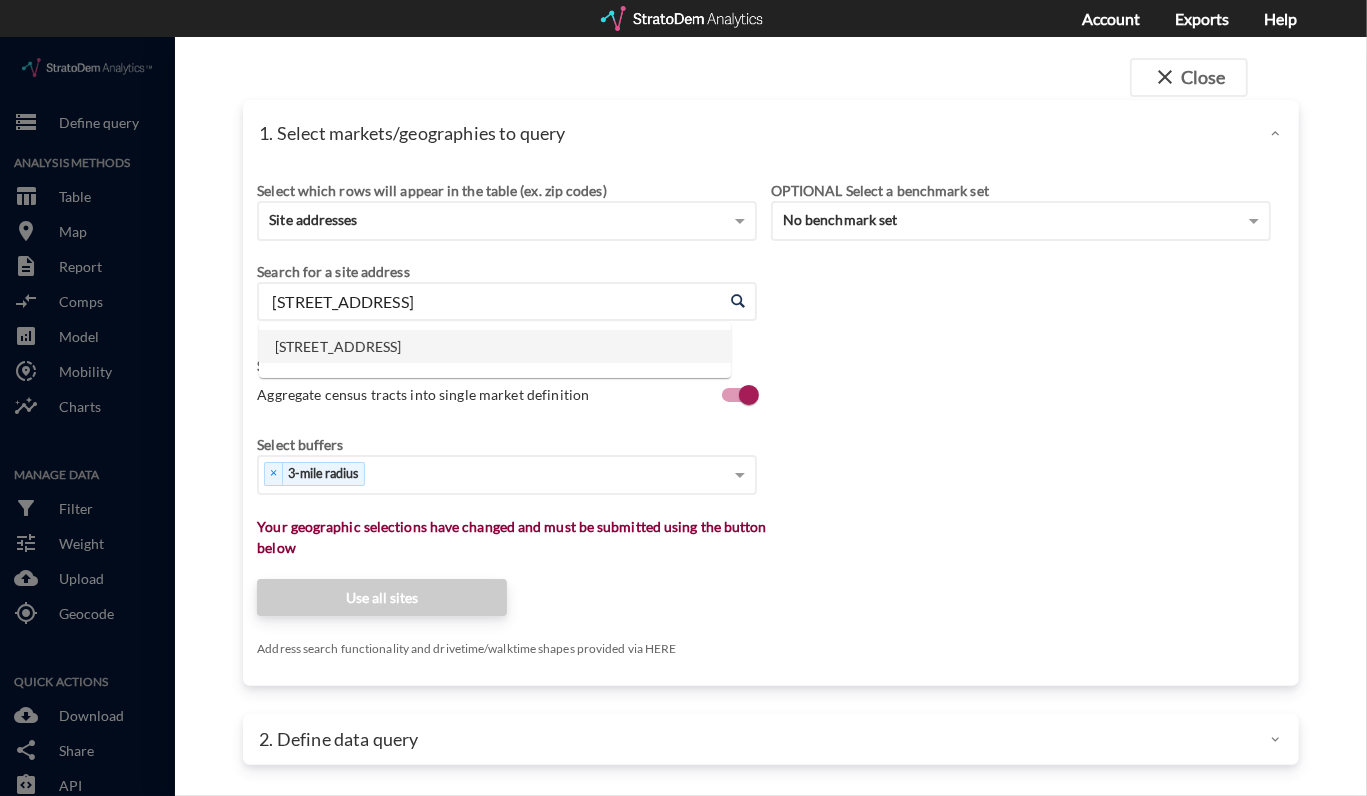 click on "18440 W Dodge Hills Plz, Elkhorn, NE" 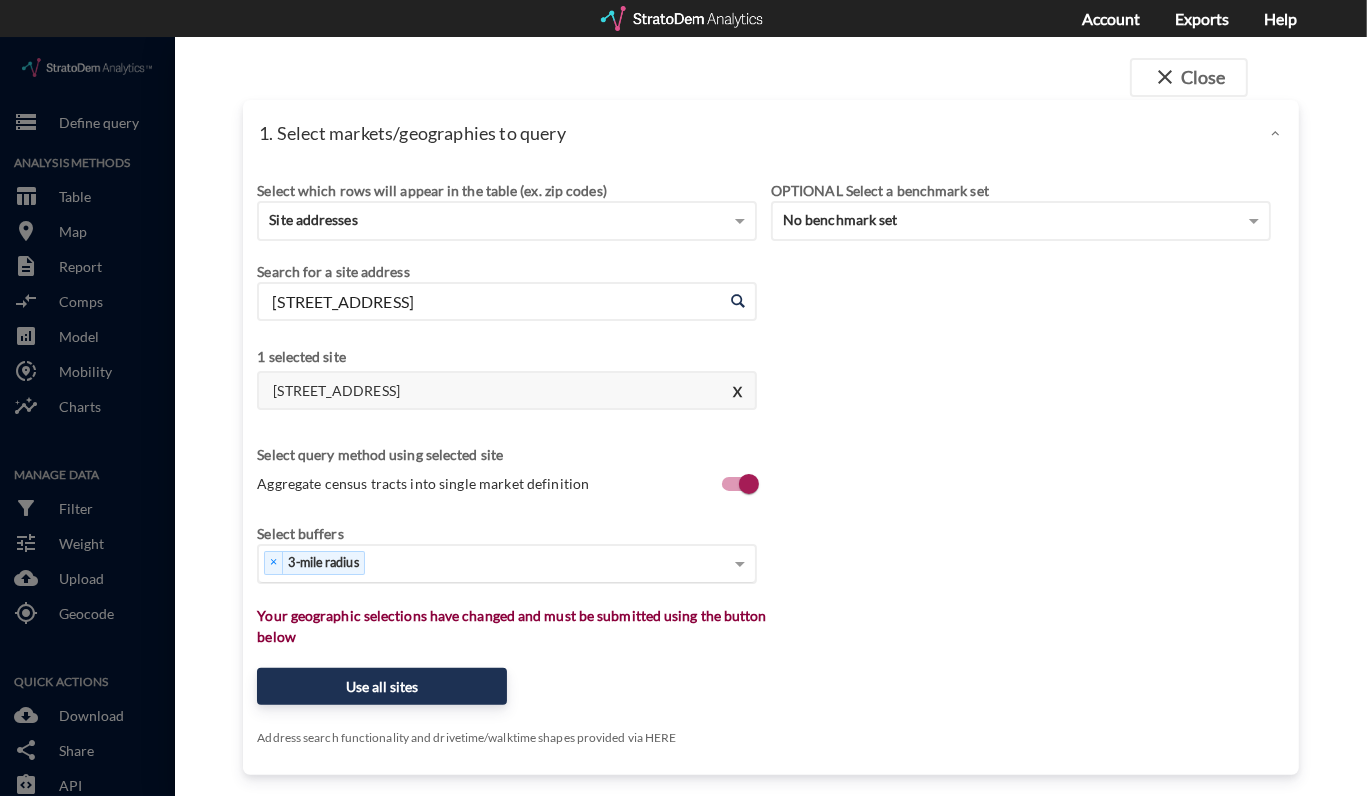 type on "18440 W Dodge Hills Plz, Elkhorn, NE" 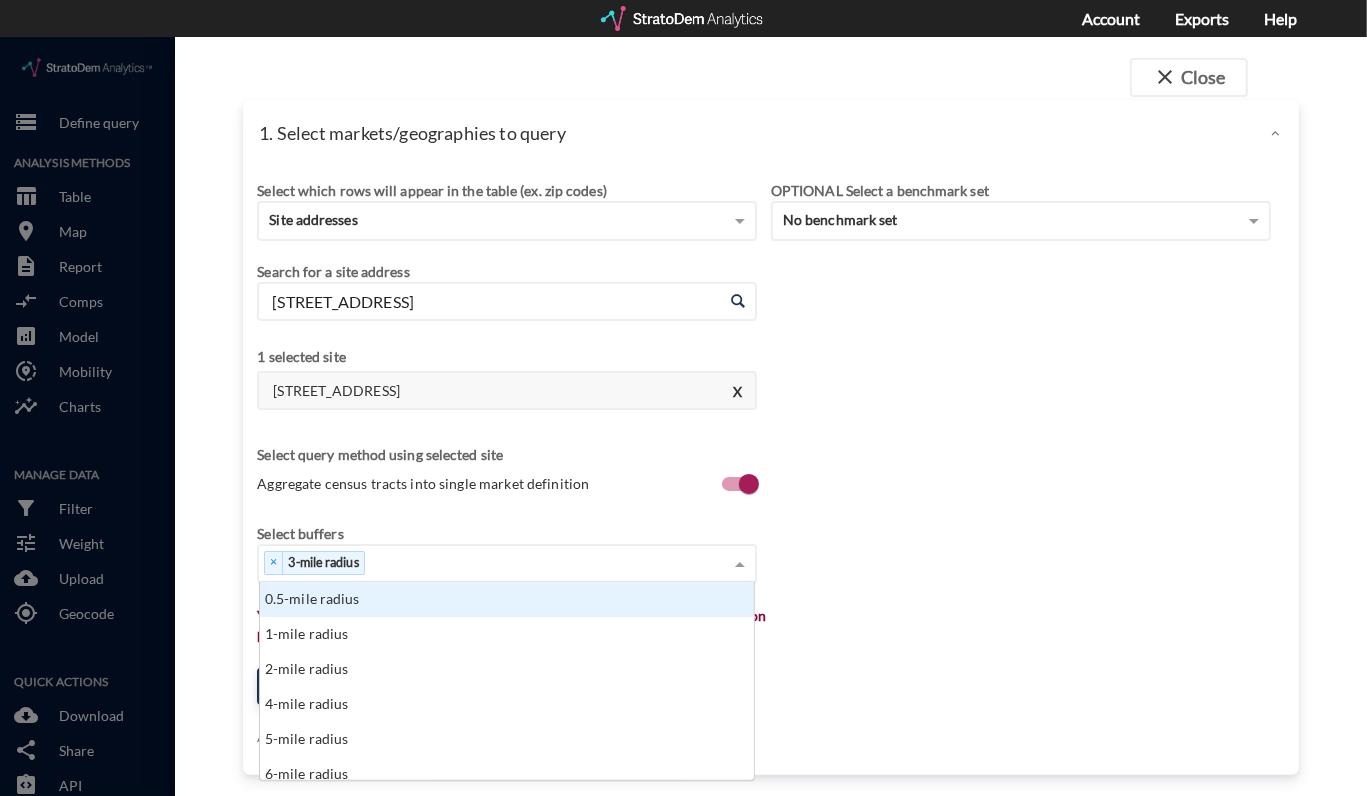 scroll, scrollTop: 14, scrollLeft: 12, axis: both 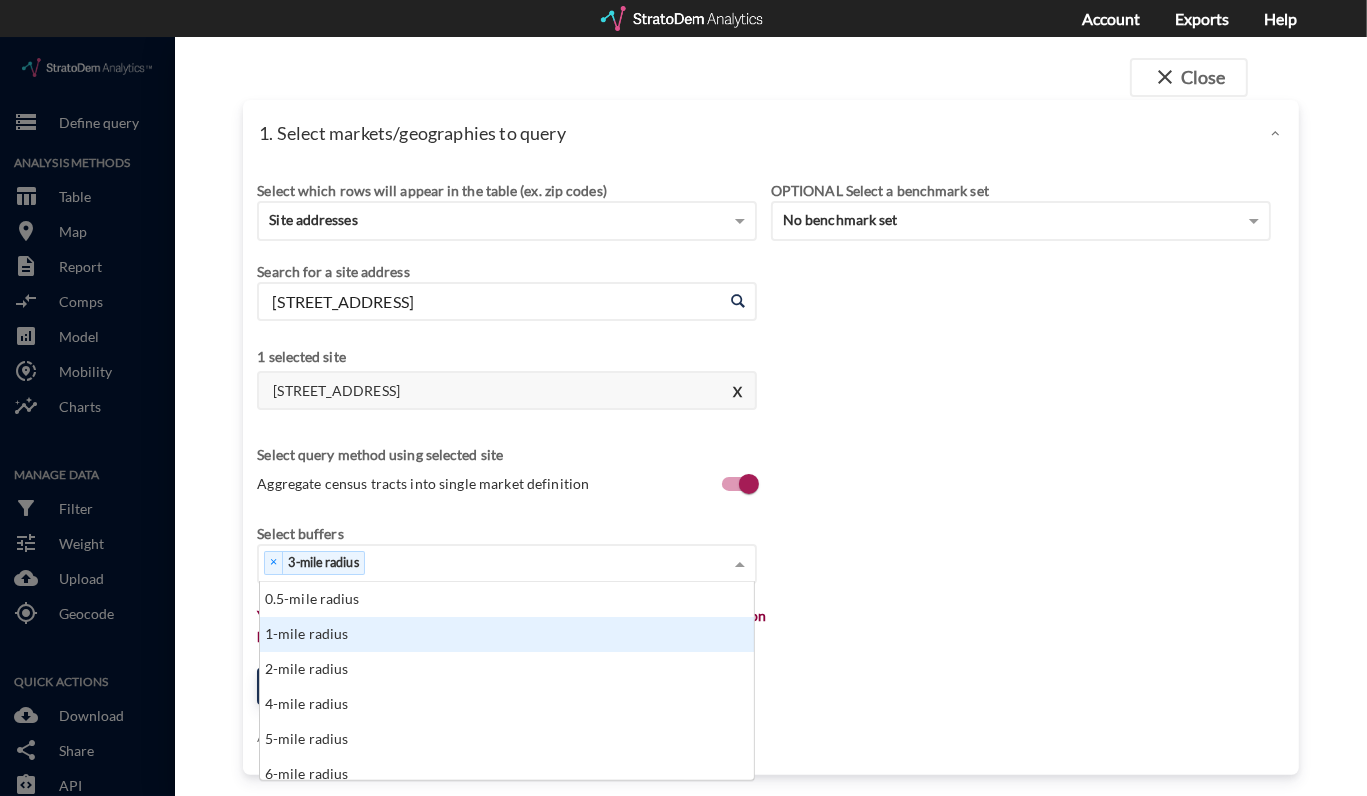 click on "1-mile radius" 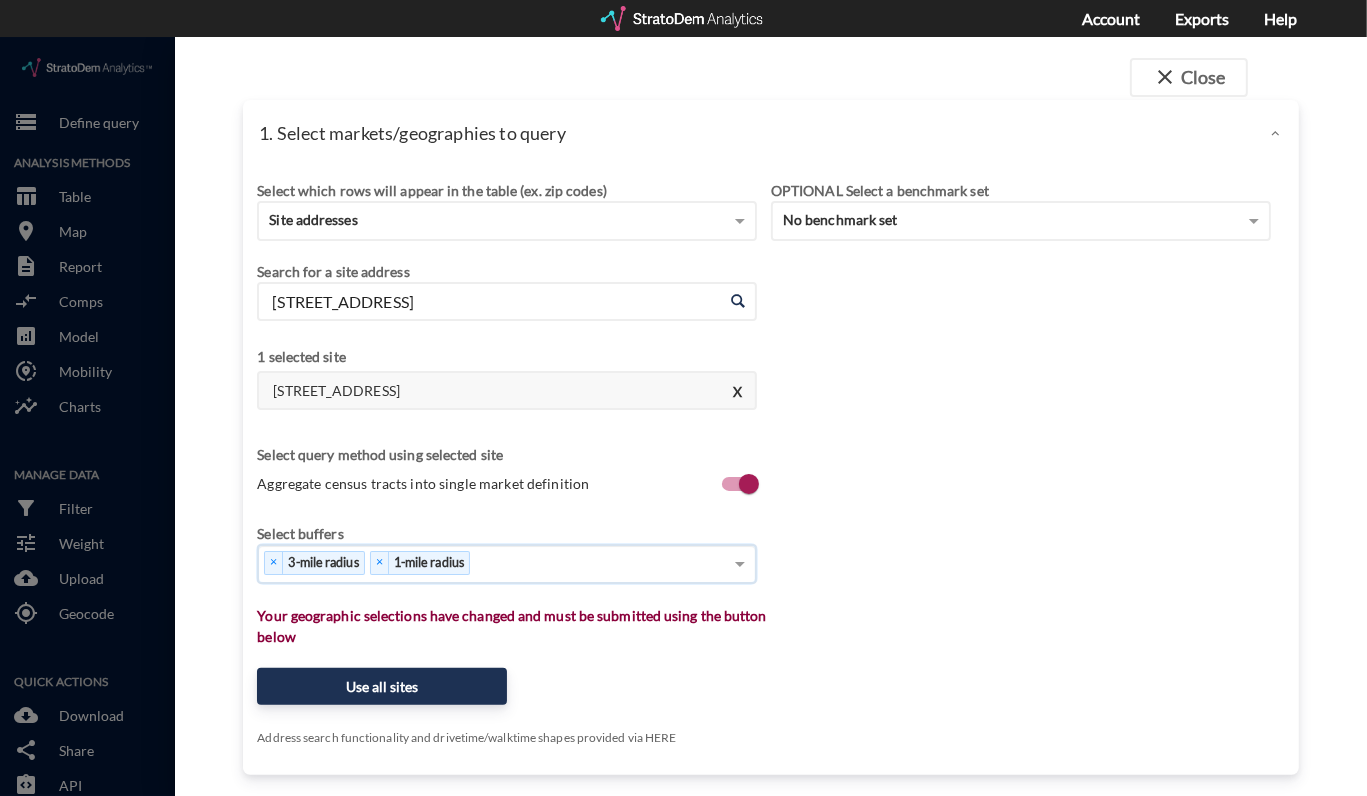 click on "× 3-mile radius   × 1-mile radius" 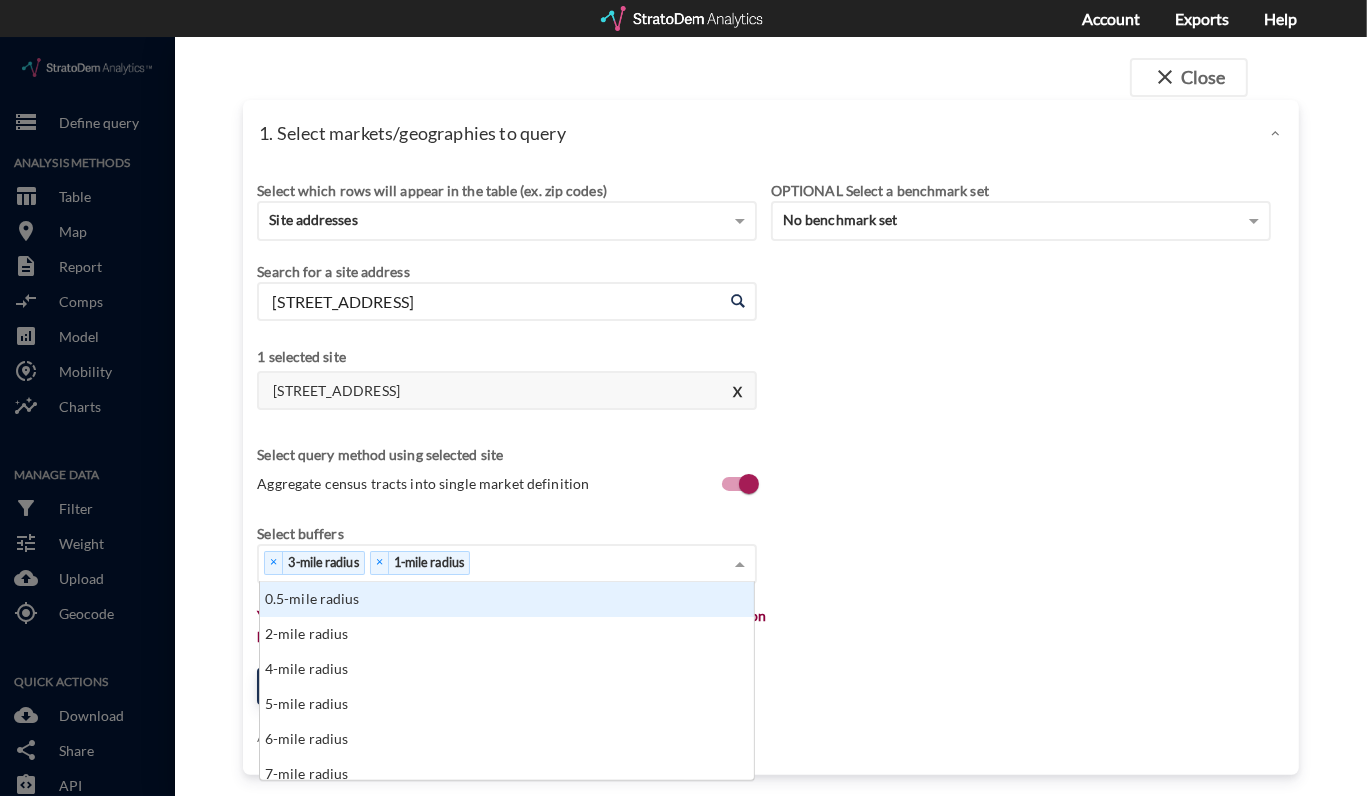 scroll, scrollTop: 14, scrollLeft: 12, axis: both 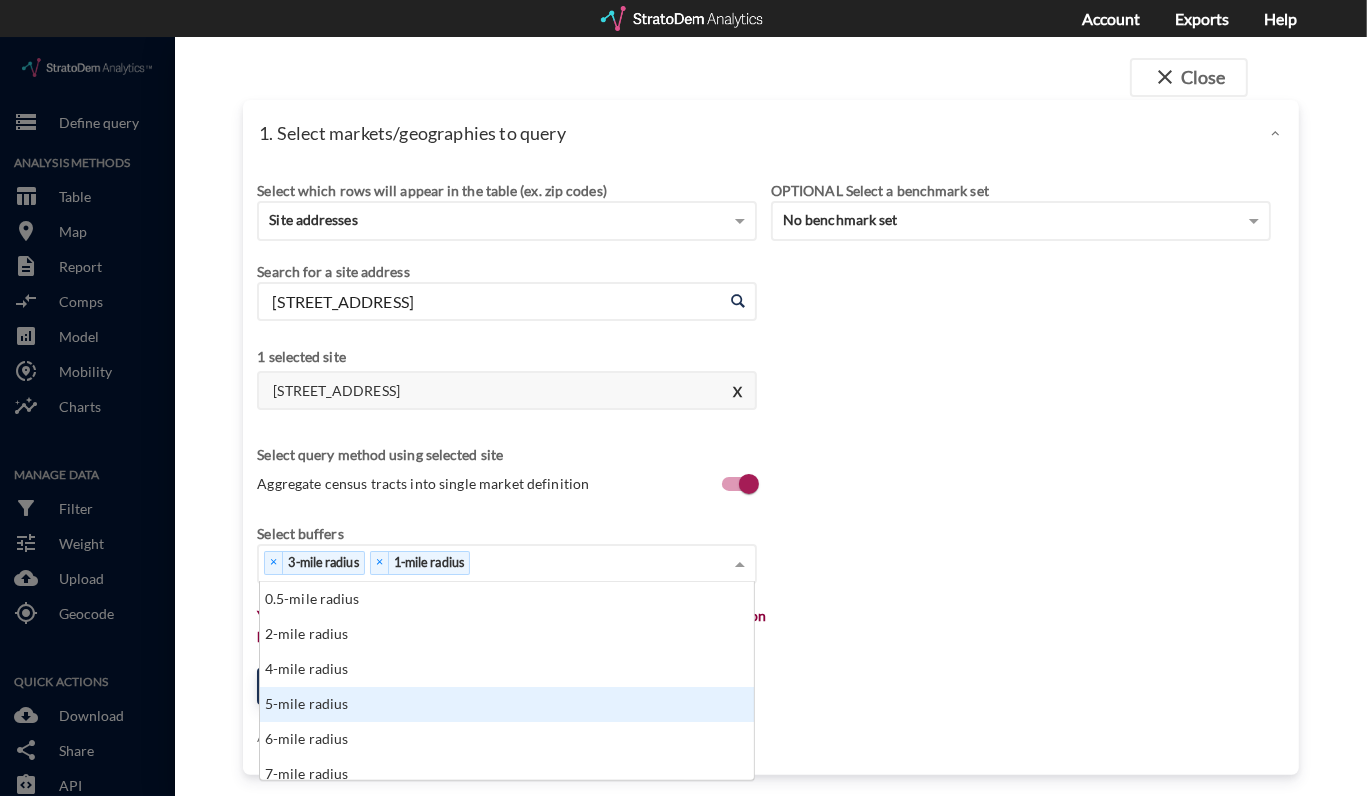 click on "5-mile radius" 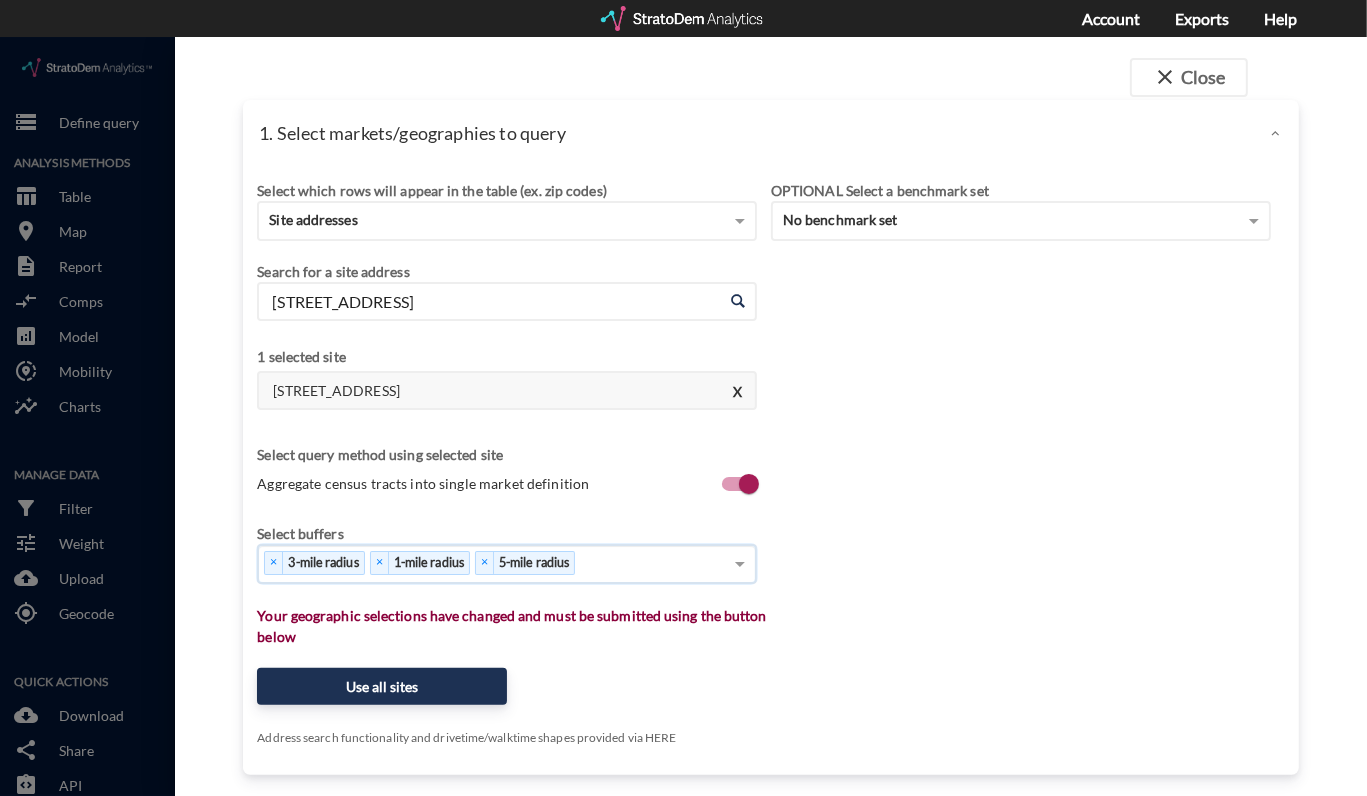 click on "× 3-mile radius   × 1-mile radius   × 5-mile radius" 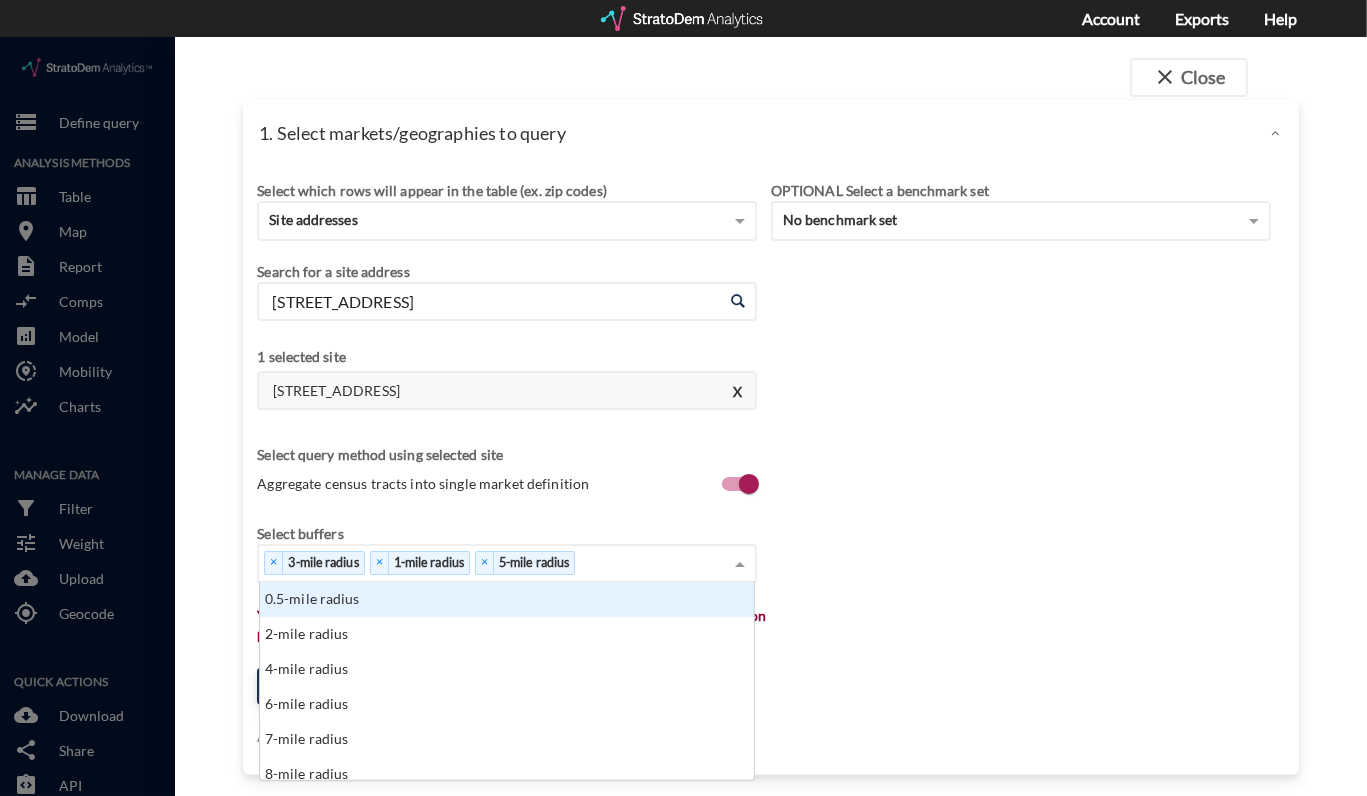 scroll, scrollTop: 14, scrollLeft: 12, axis: both 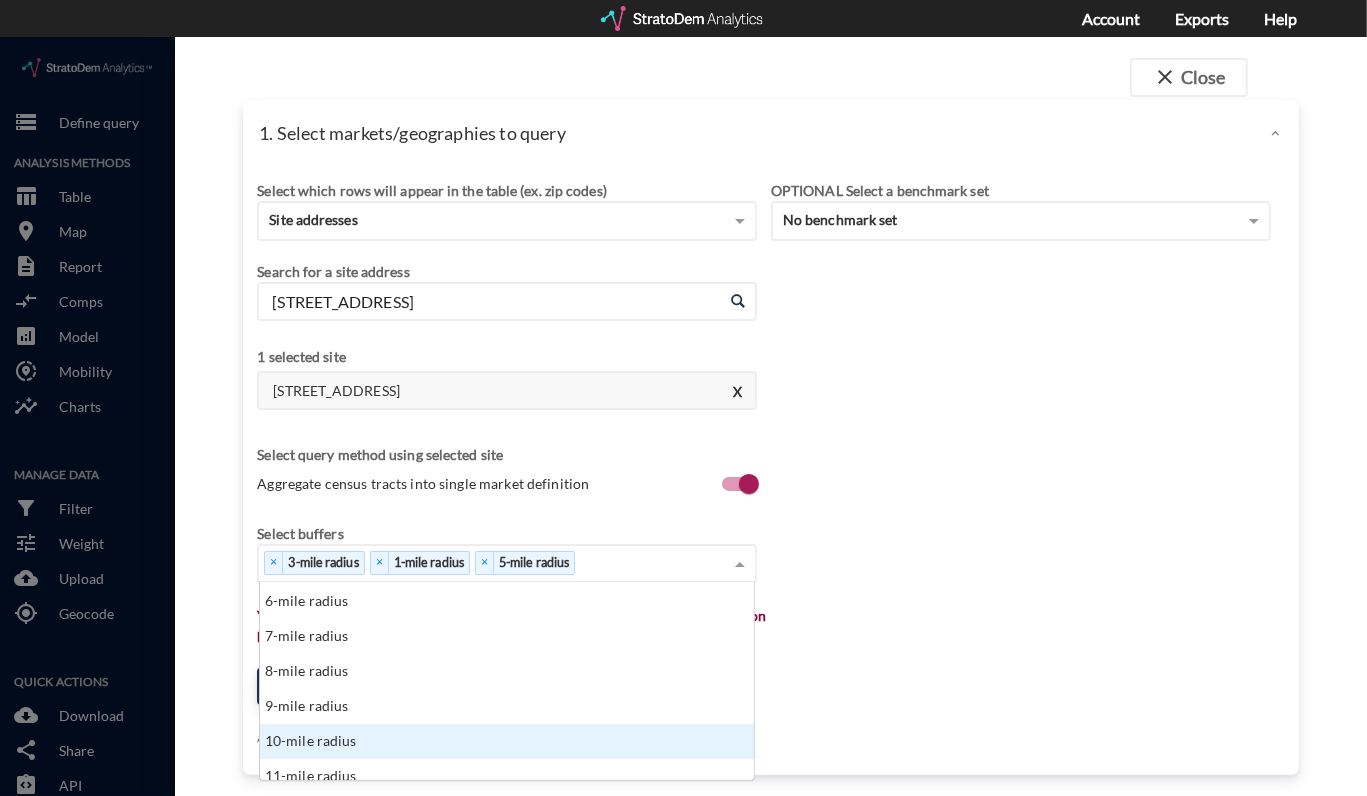 click on "10-mile radius" 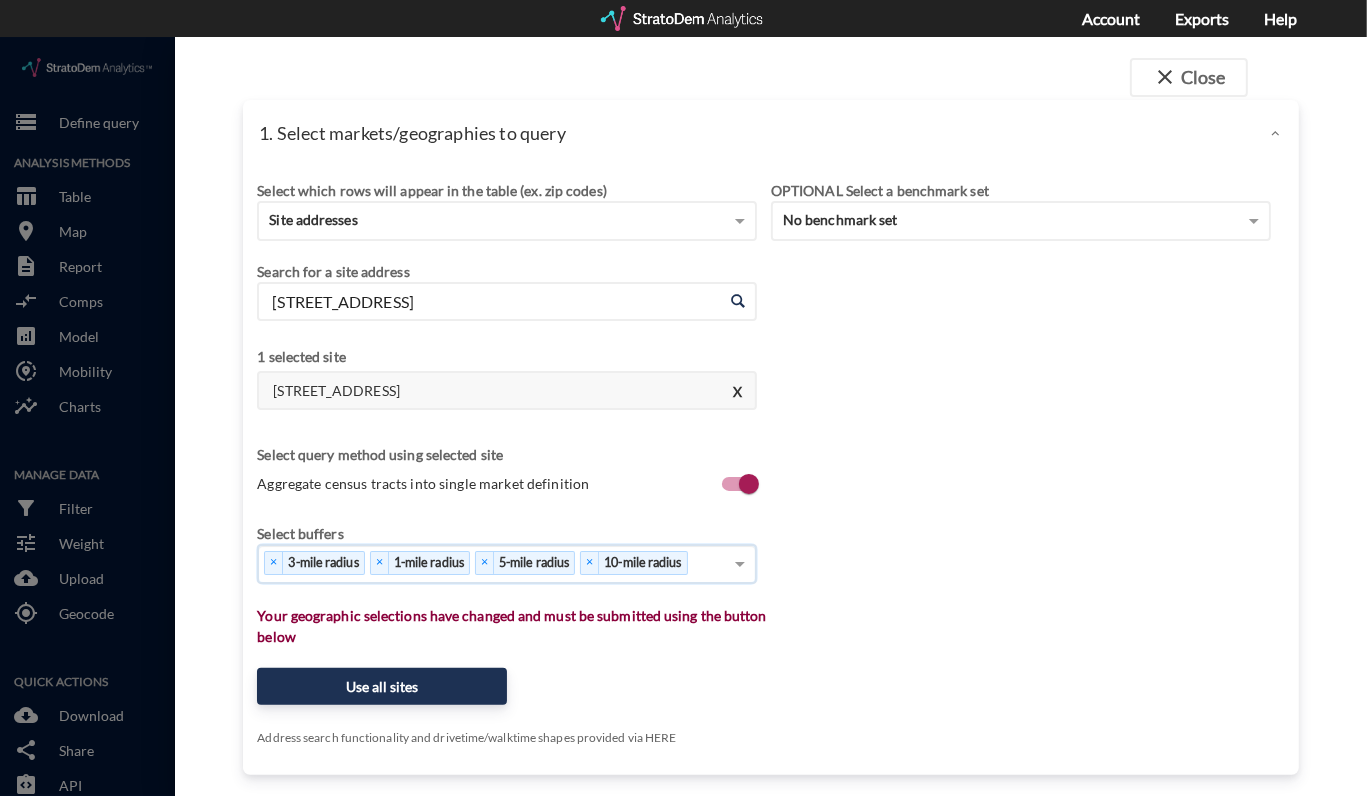 click on "Select which rows will appear in the table (ex. zip codes) Site addresses Select a portfolio Select a market Search for a site address Enter an address 18440 W Dodge Hills Plz, Elkhorn, NE Enter an address 1 selected site 18440 W Dodge Hills Plz, Elkhorn, NE X Select query method using selected site Aggregate census tracts into single market definition Select buffers × 3-mile radius   × 1-mile radius   × 5-mile radius   × 10-mile radius   Select... Restrict your results to these sites (leaving empty selects all sites) Select... Your geographic selections have changed and must be submitted using the button below Use all sites Address search functionality and drivetime/walktime shapes provided via HERE OPTIONAL Select a benchmark set No benchmark set Select a portfolio" 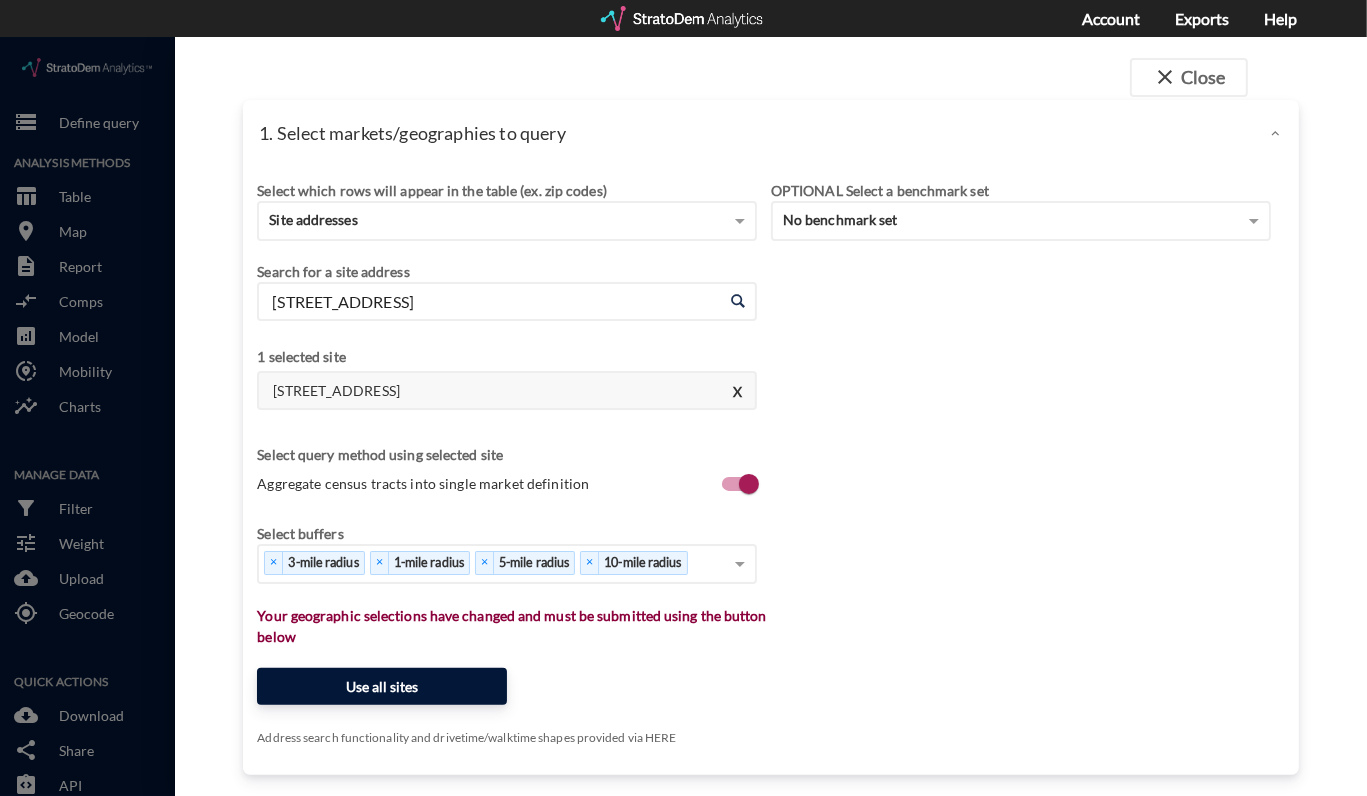 click on "Use all sites" 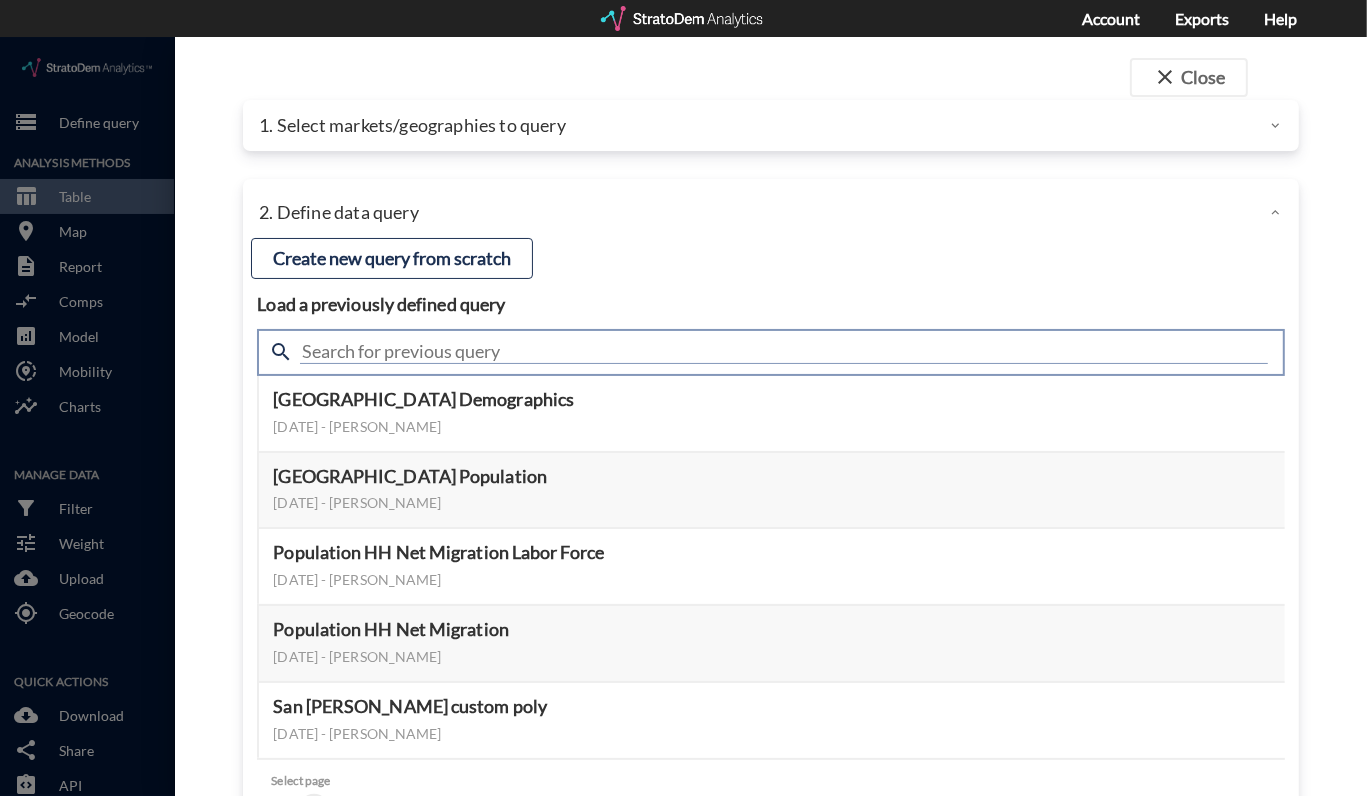 click 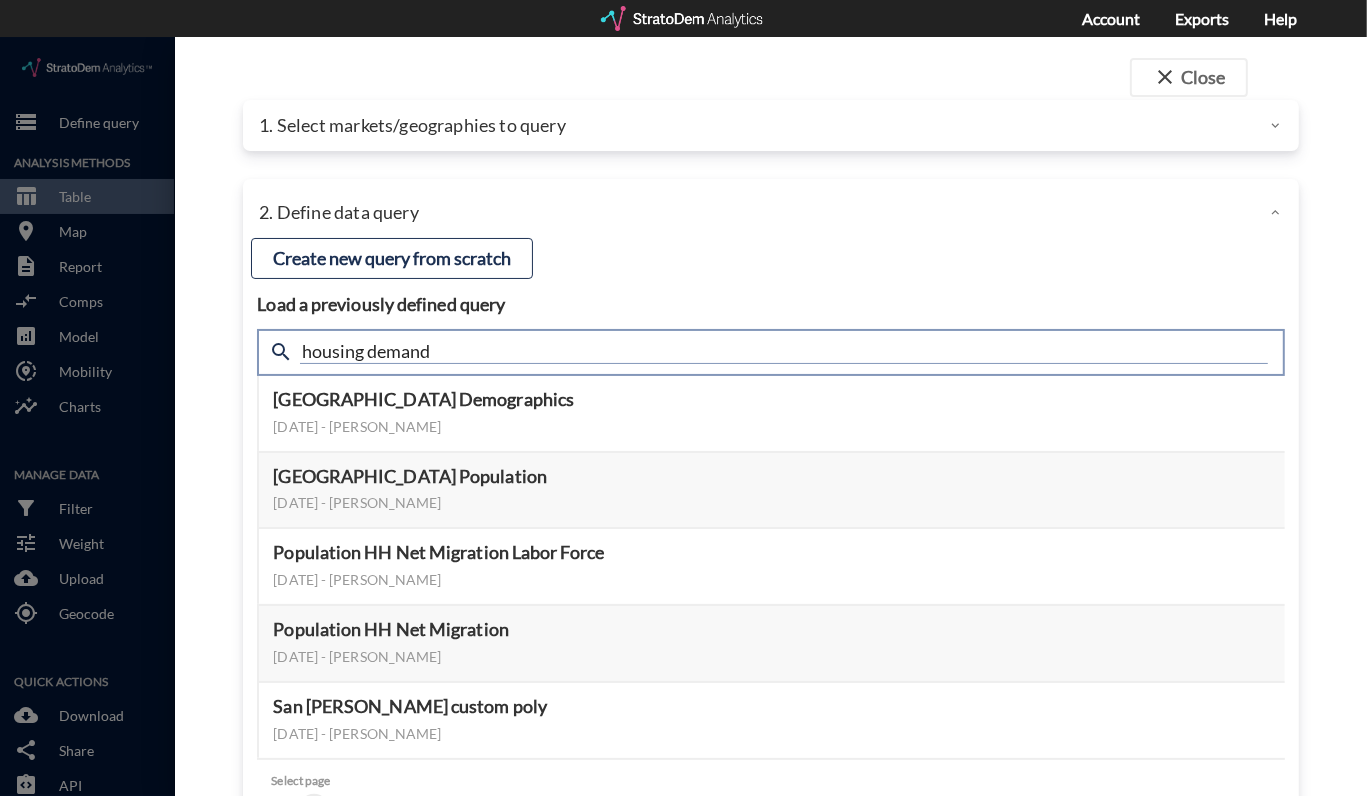 type on "housing demand" 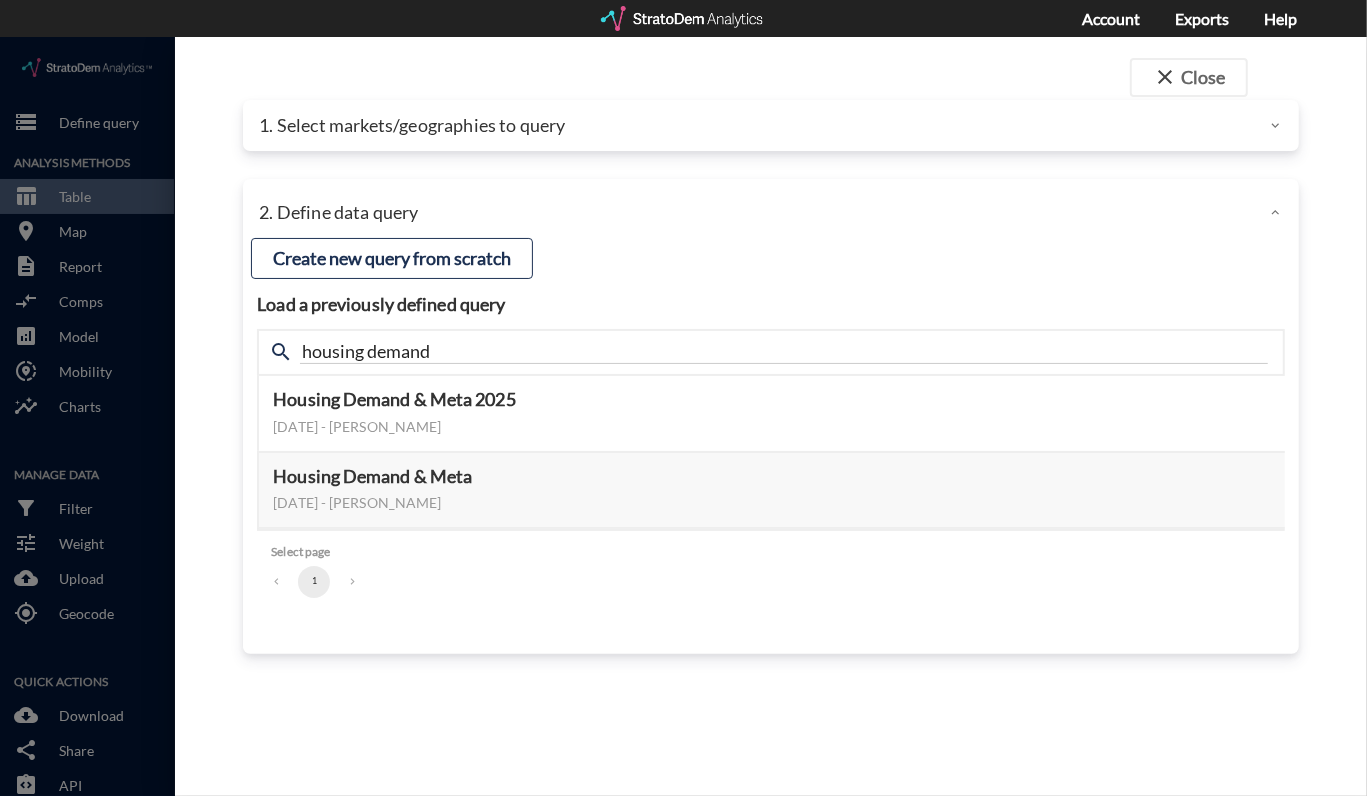 click on "close  Close 1. Select markets/geographies to query Select which rows will appear in the table (ex. zip codes) Site addresses Select a portfolio Select a market Search for a site address Enter an address 18440 W Dodge Hills Plz, Elkhorn, NE Enter an address 1 selected site 18440 W Dodge Hills Plz, Elkhorn, NE X Select query method using selected site Aggregate census tracts into single market definition Select buffers × 3-mile radius   × 1-mile radius   × 5-mile radius   × 10-mile radius   Select... Restrict your results to these sites (leaving empty selects all sites) Select... Use all sites Address search functionality and drivetime/walktime shapes provided via HERE OPTIONAL Select a benchmark set No benchmark set Select a portfolio 2. Define data query Load a previously defined query Create new query from scratch search housing demand Housing Demand & Meta 2025 January 07, 2025 - Lucas Wratschko Preview data elements Edit this query Update query years Select this query 465 data elements 6qWXBK7g 1" 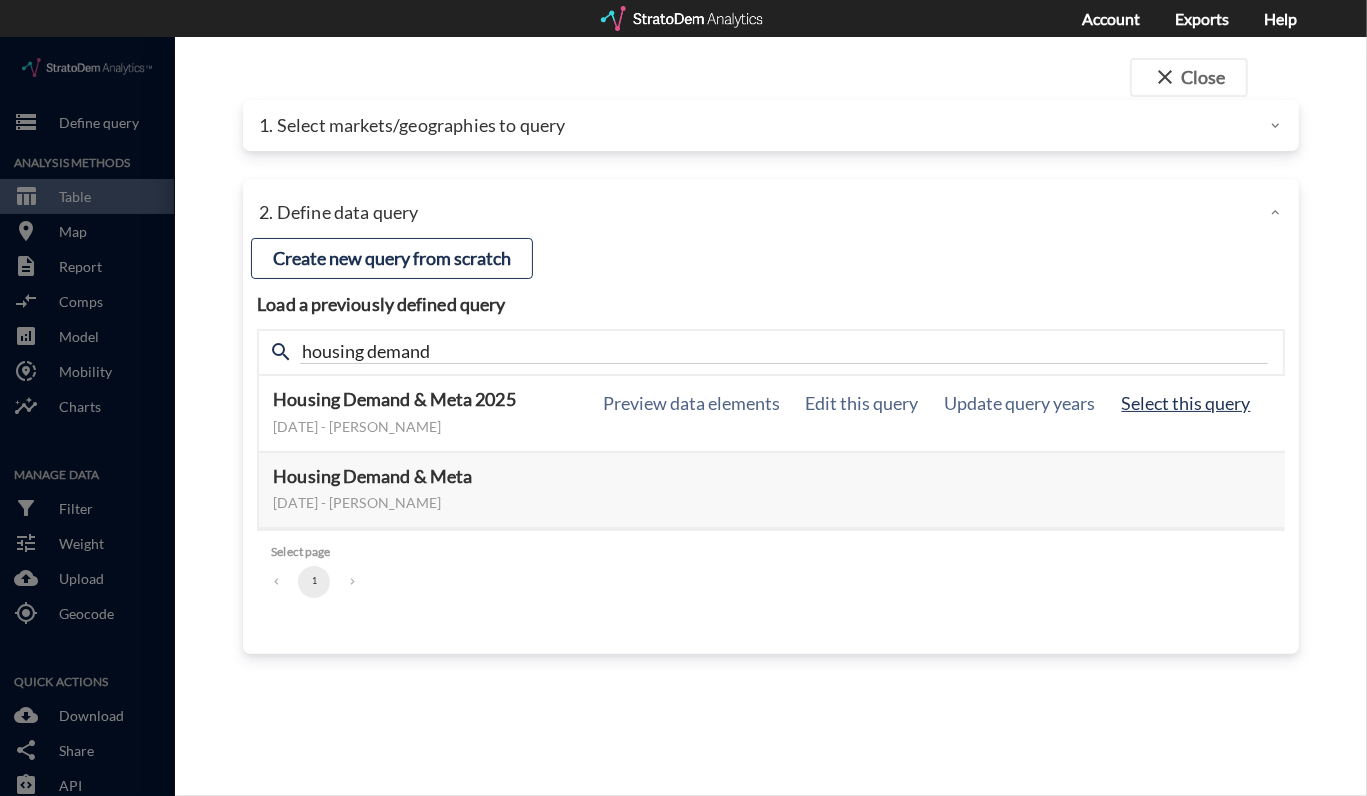 click on "Select this query" 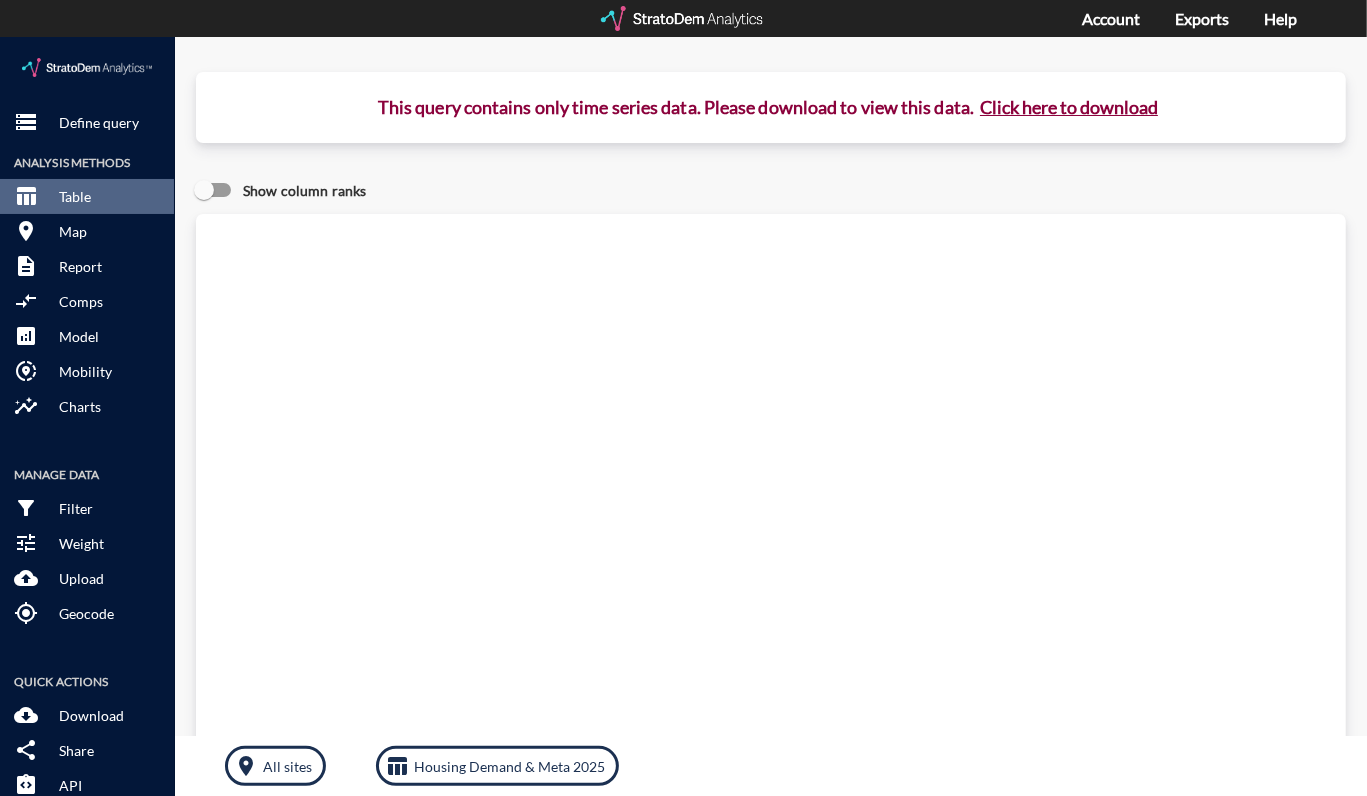 click on "Click here to download" 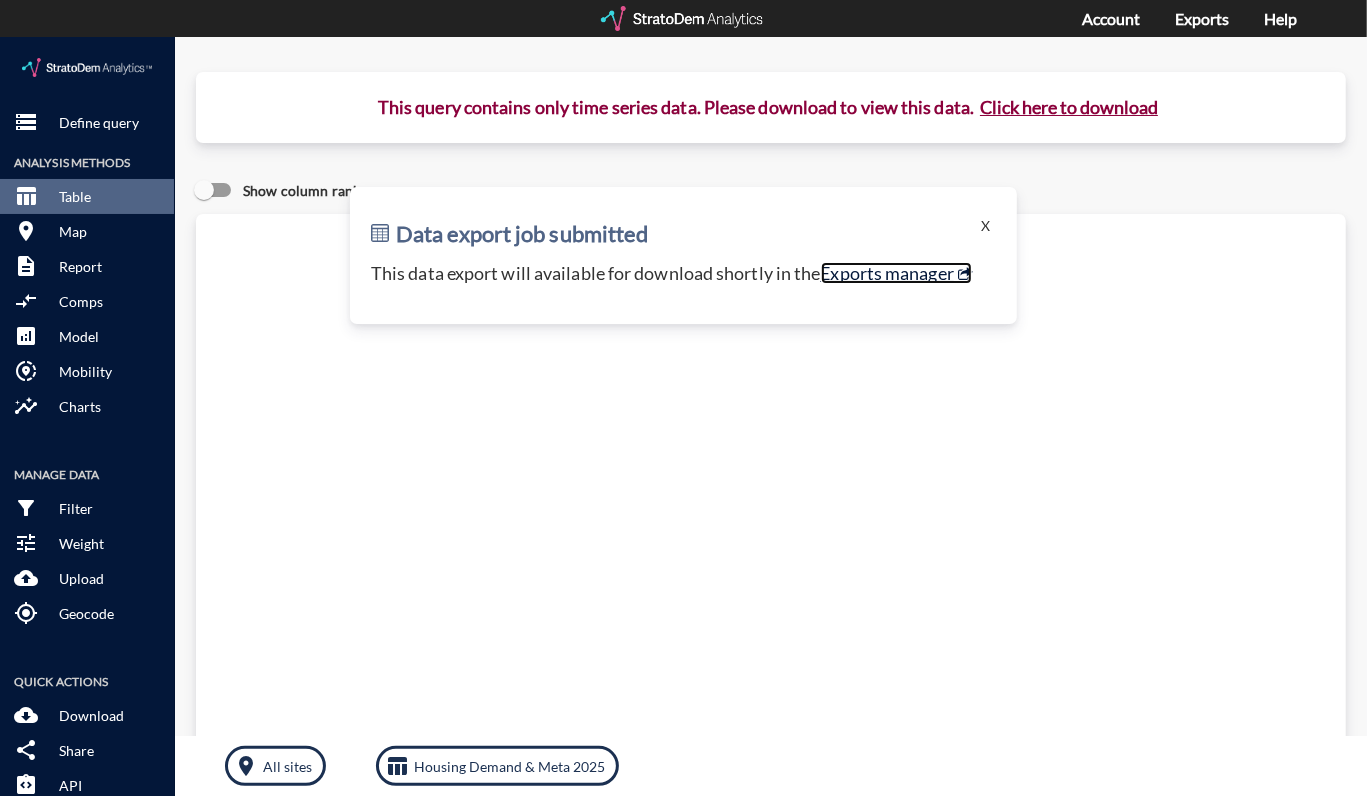 click on "Exports manager" 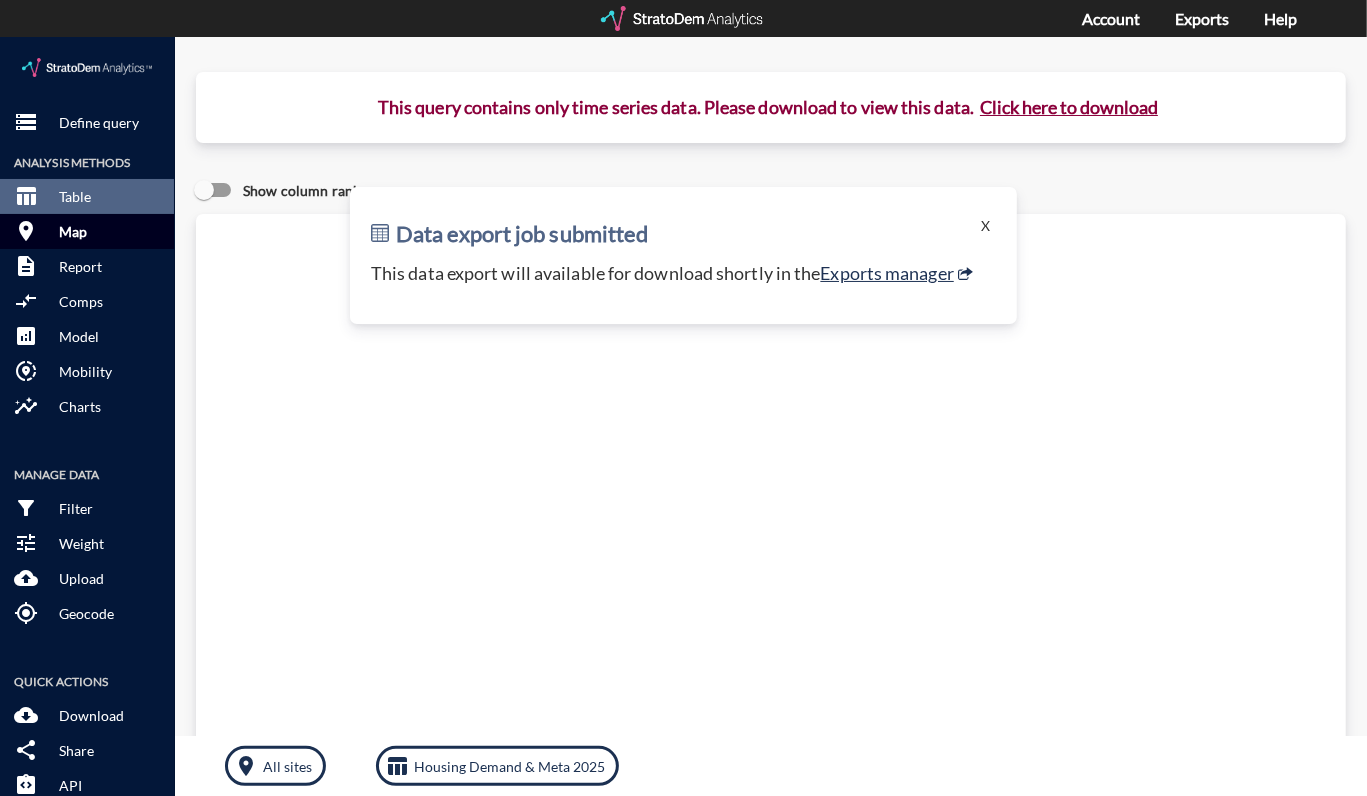 click on "Map" 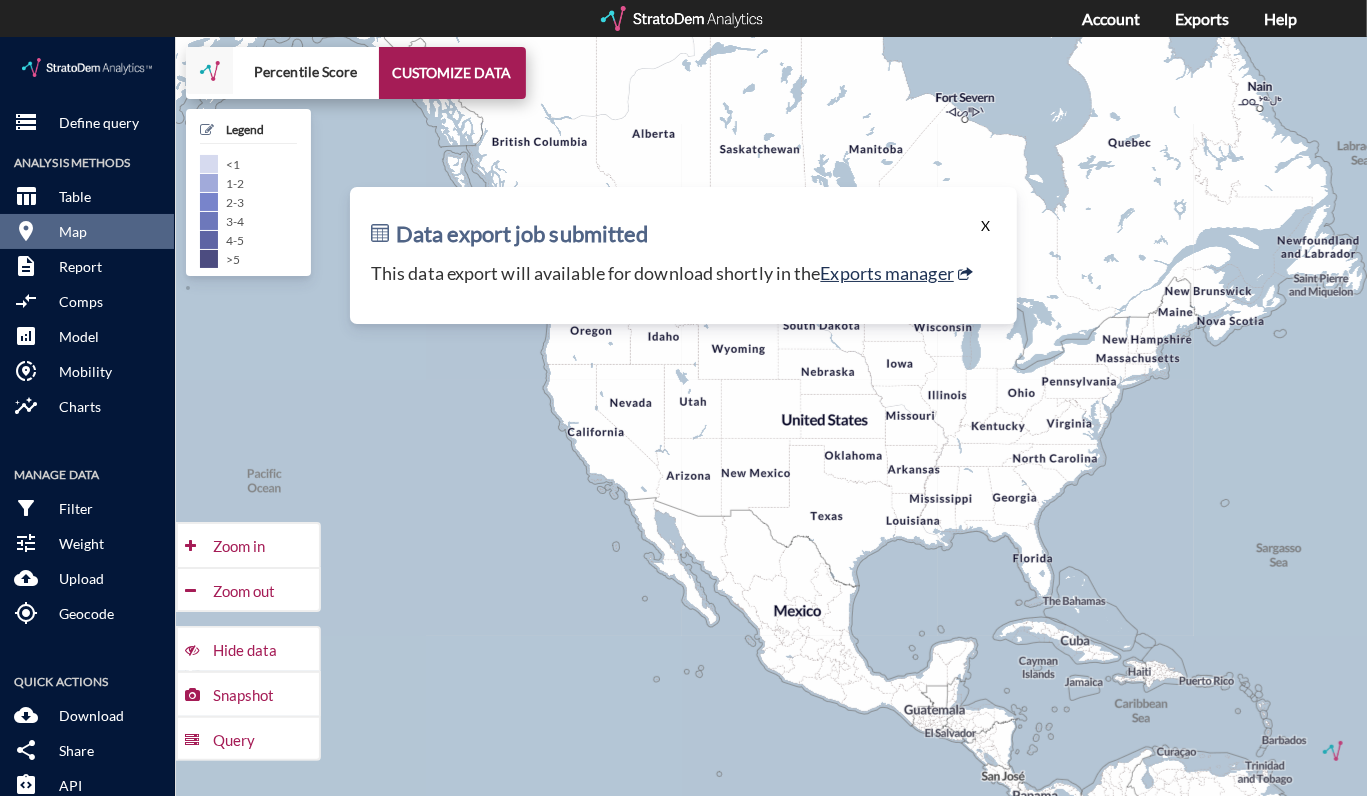 click on "X" 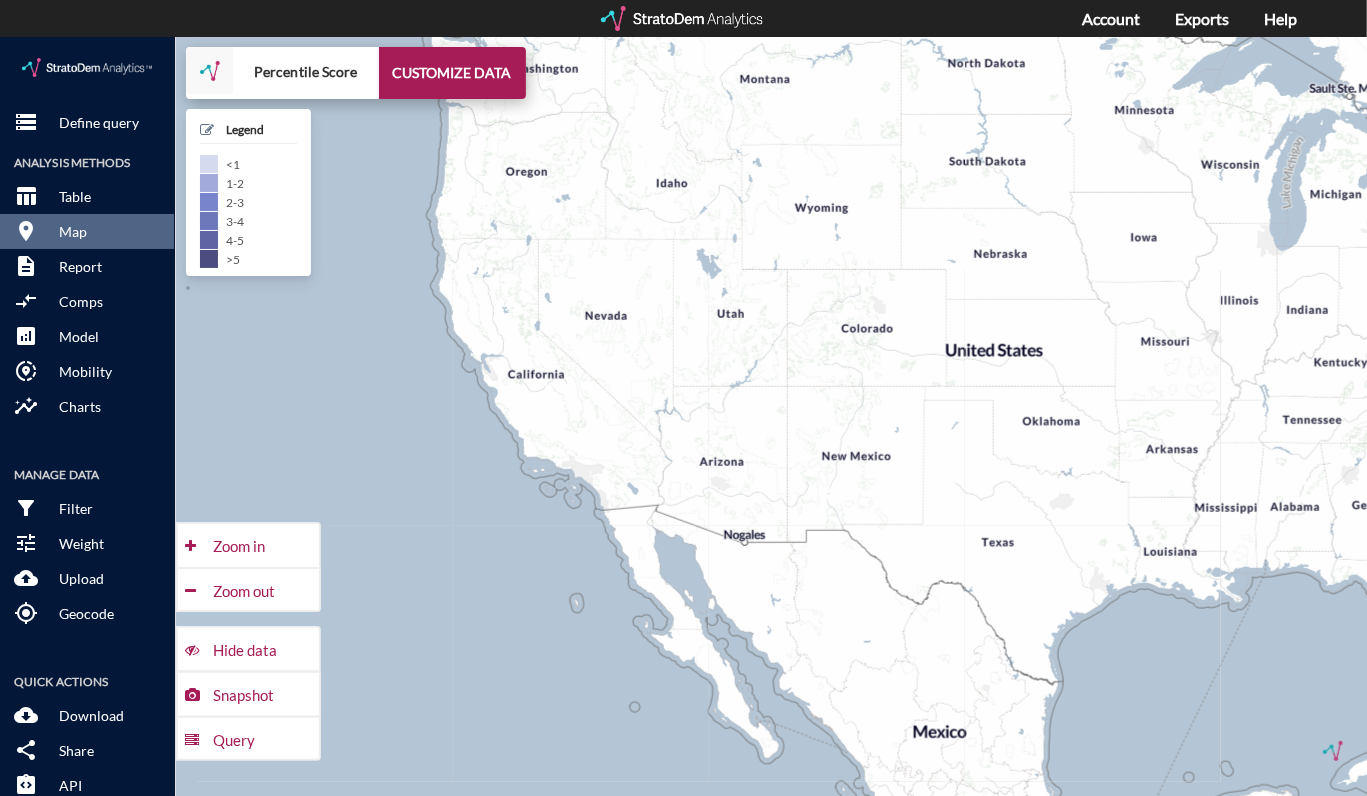 drag, startPoint x: 1209, startPoint y: 360, endPoint x: 820, endPoint y: 347, distance: 389.21716 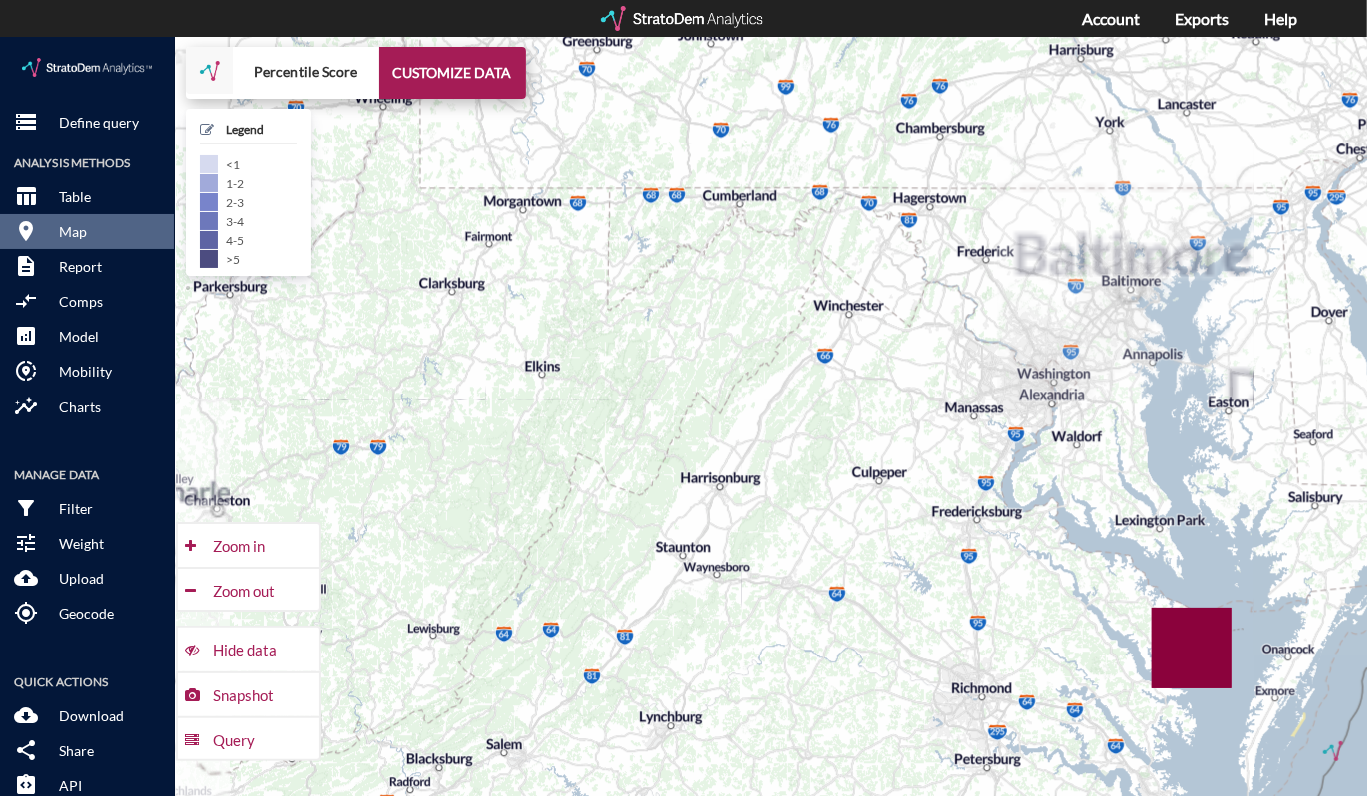 drag, startPoint x: 1166, startPoint y: 253, endPoint x: 1152, endPoint y: 345, distance: 93.05912 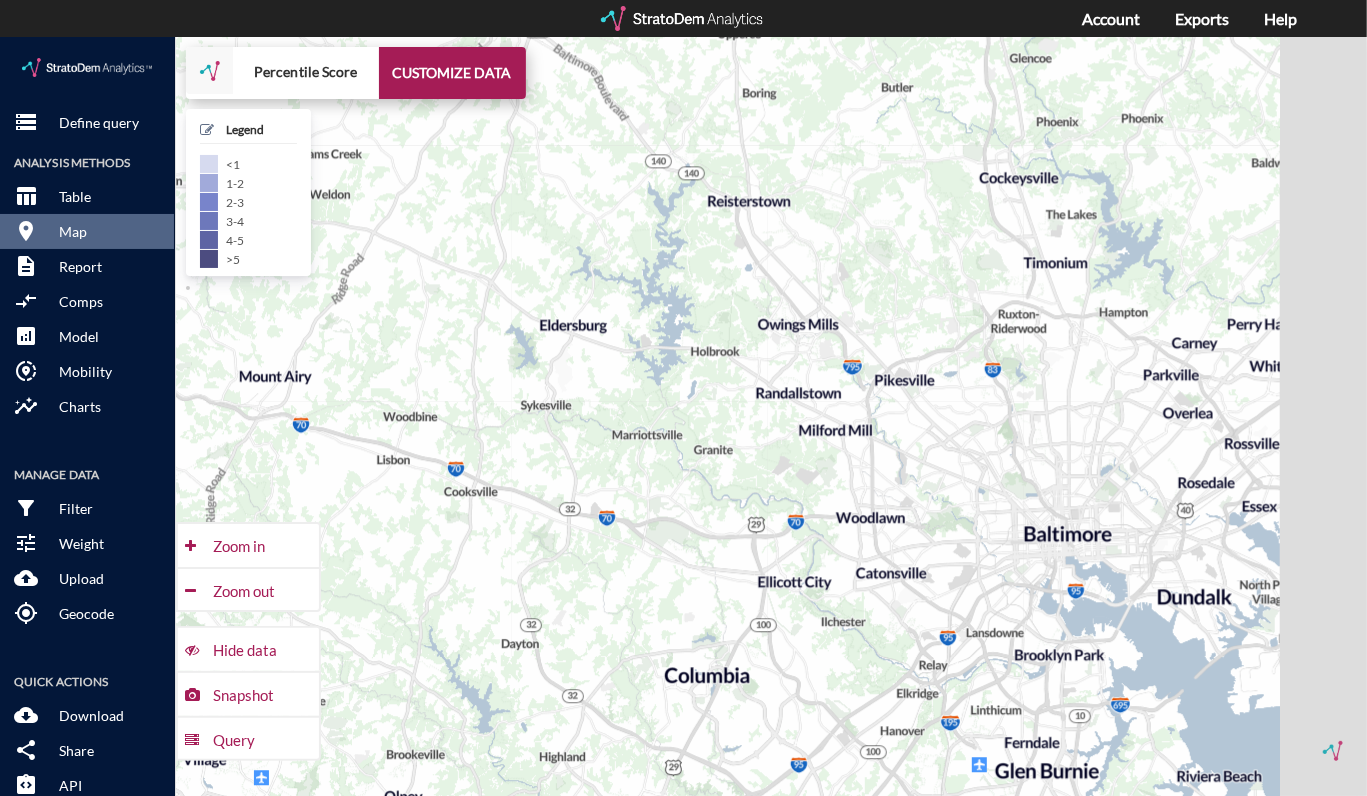 drag, startPoint x: 1007, startPoint y: 288, endPoint x: 829, endPoint y: 268, distance: 179.12007 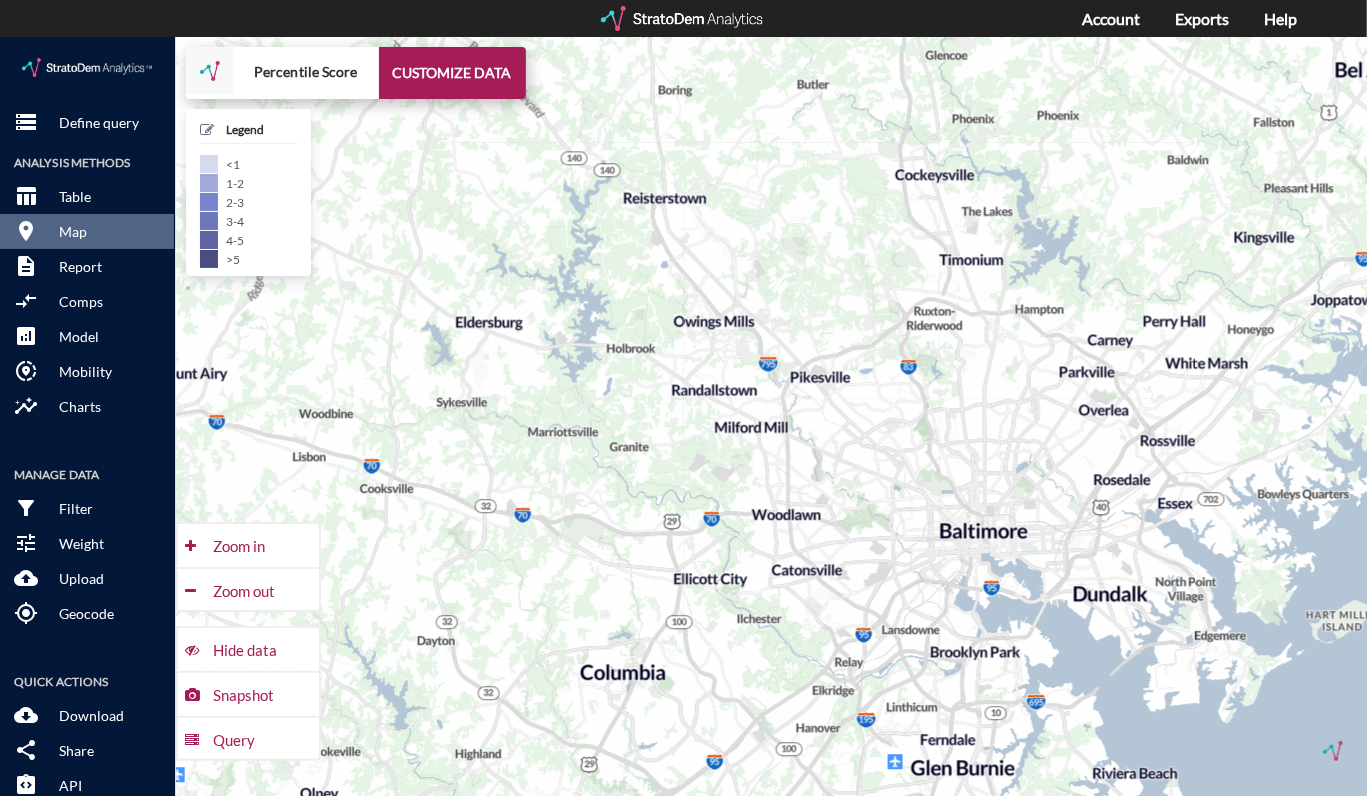 drag, startPoint x: 693, startPoint y: 448, endPoint x: 606, endPoint y: 445, distance: 87.05171 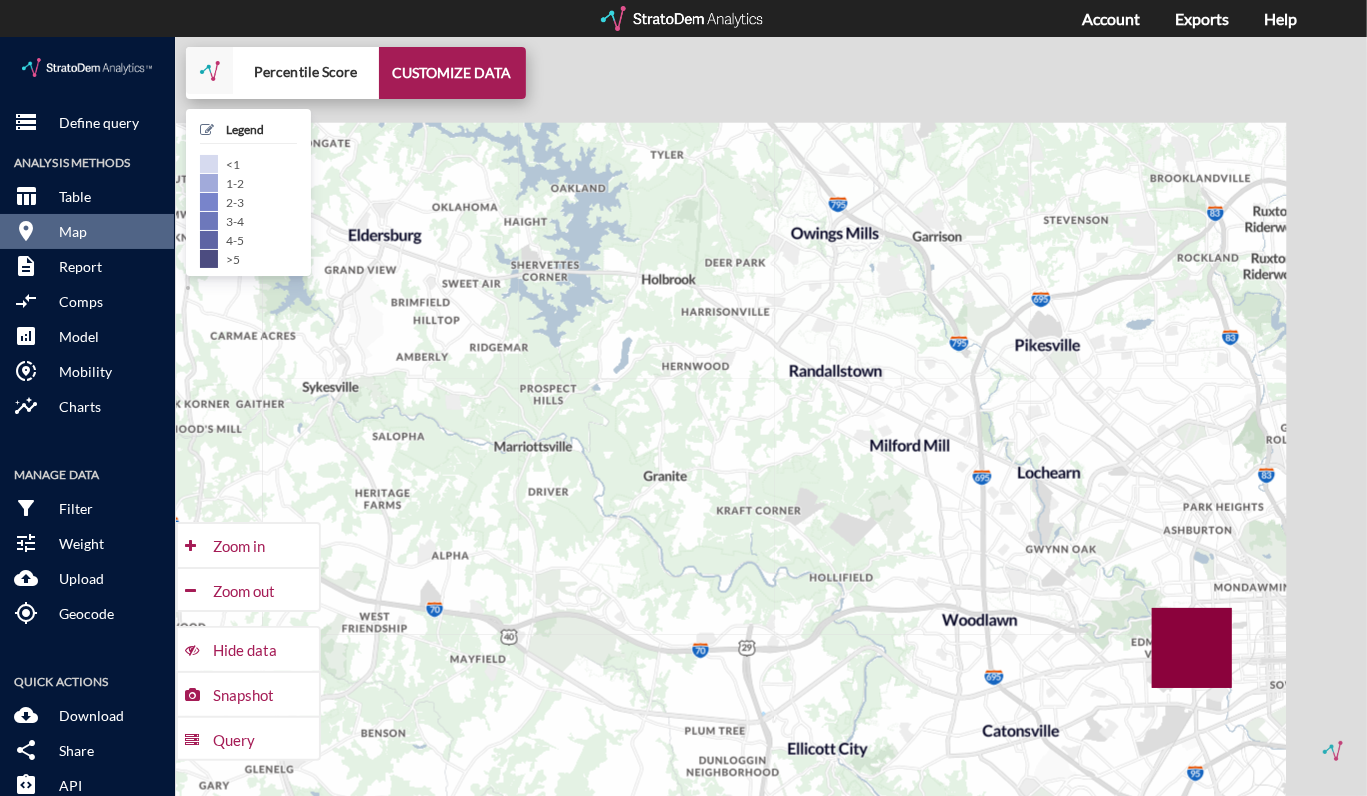 drag, startPoint x: 1015, startPoint y: 320, endPoint x: 886, endPoint y: 455, distance: 186.7244 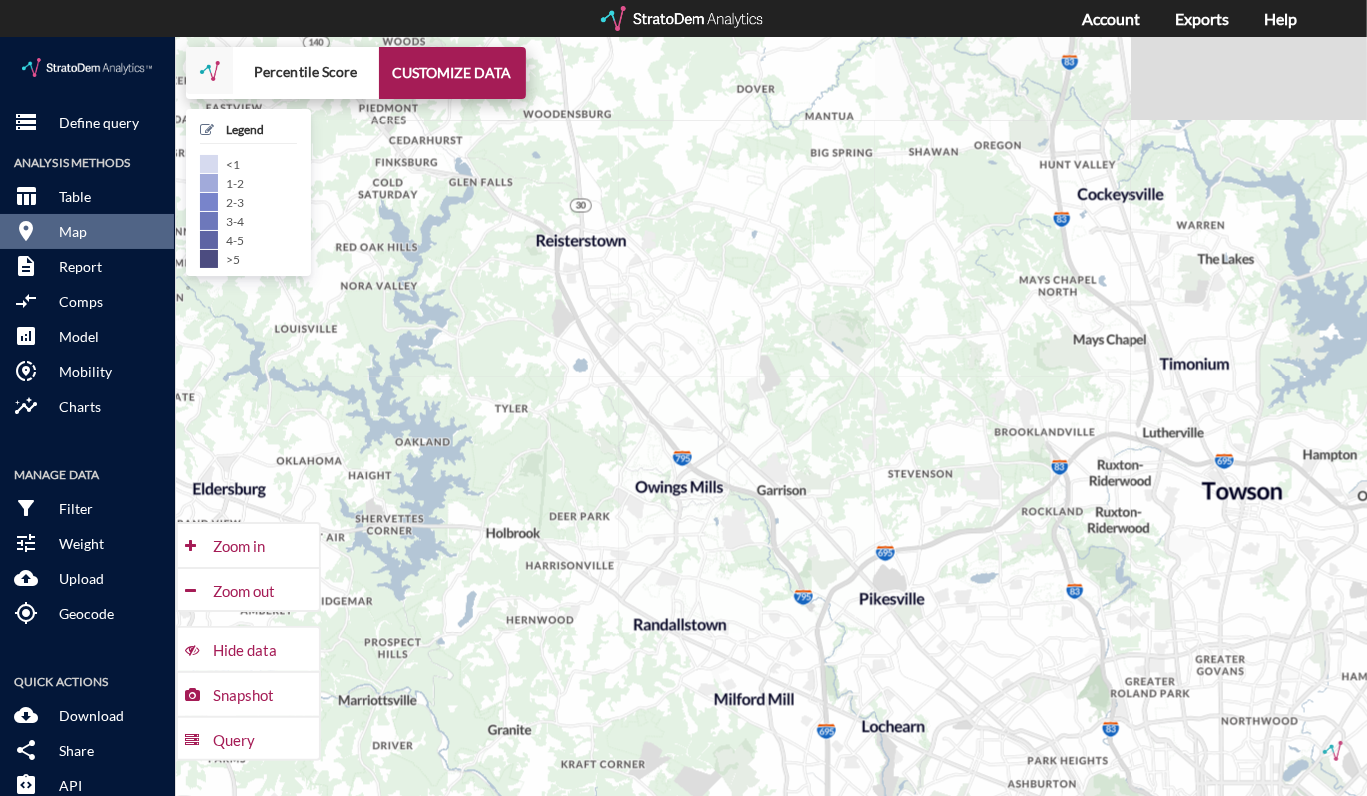 drag, startPoint x: 1052, startPoint y: 333, endPoint x: 924, endPoint y: 573, distance: 272 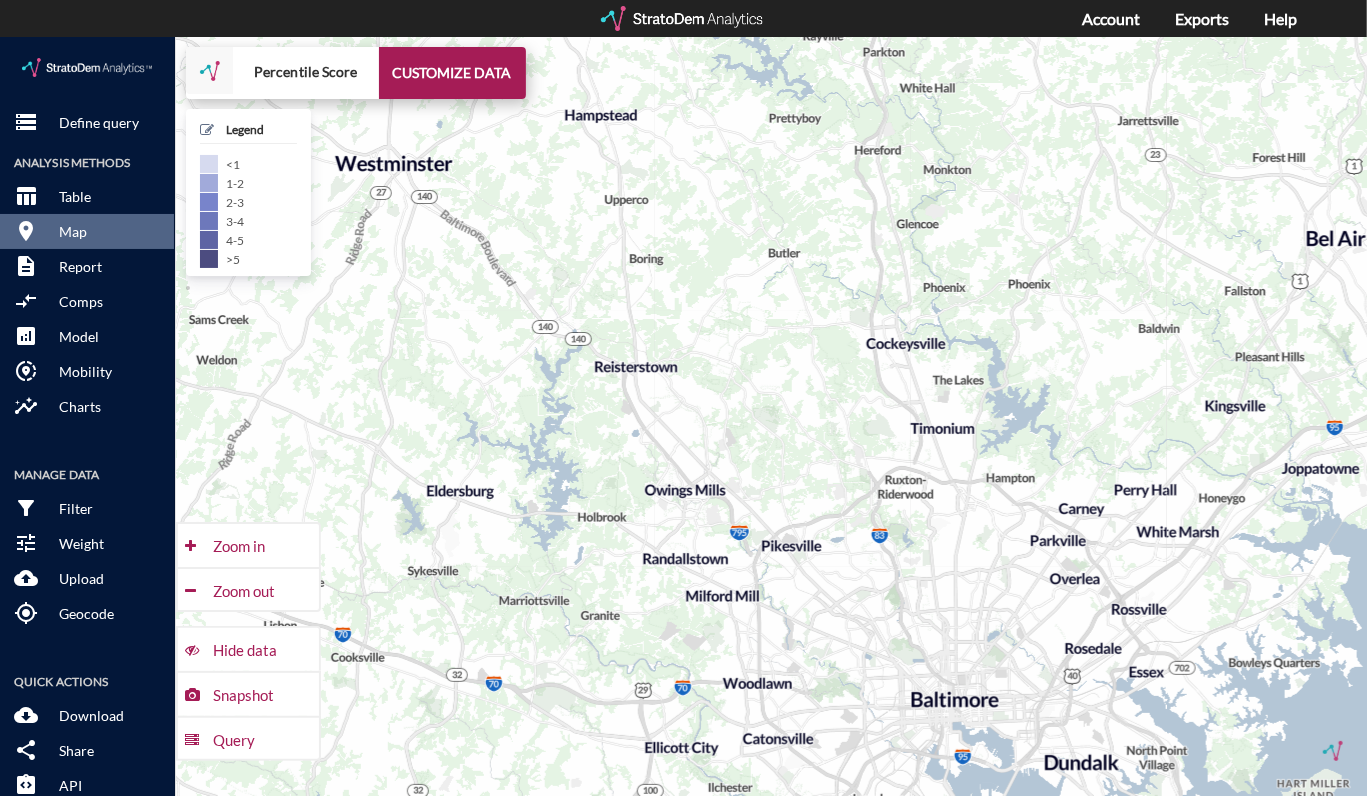 drag, startPoint x: 933, startPoint y: 578, endPoint x: 823, endPoint y: 527, distance: 121.24768 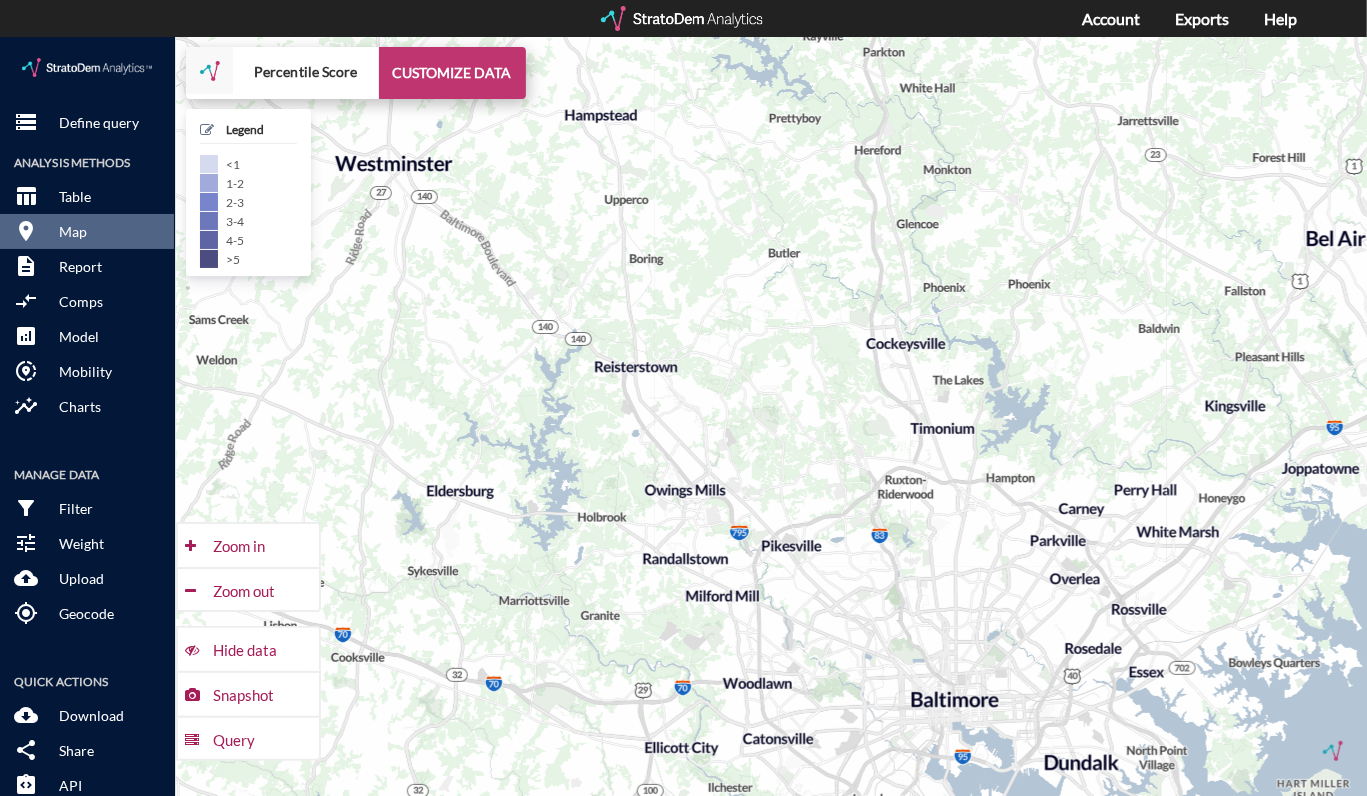 click on "CUSTOMIZE DATA" 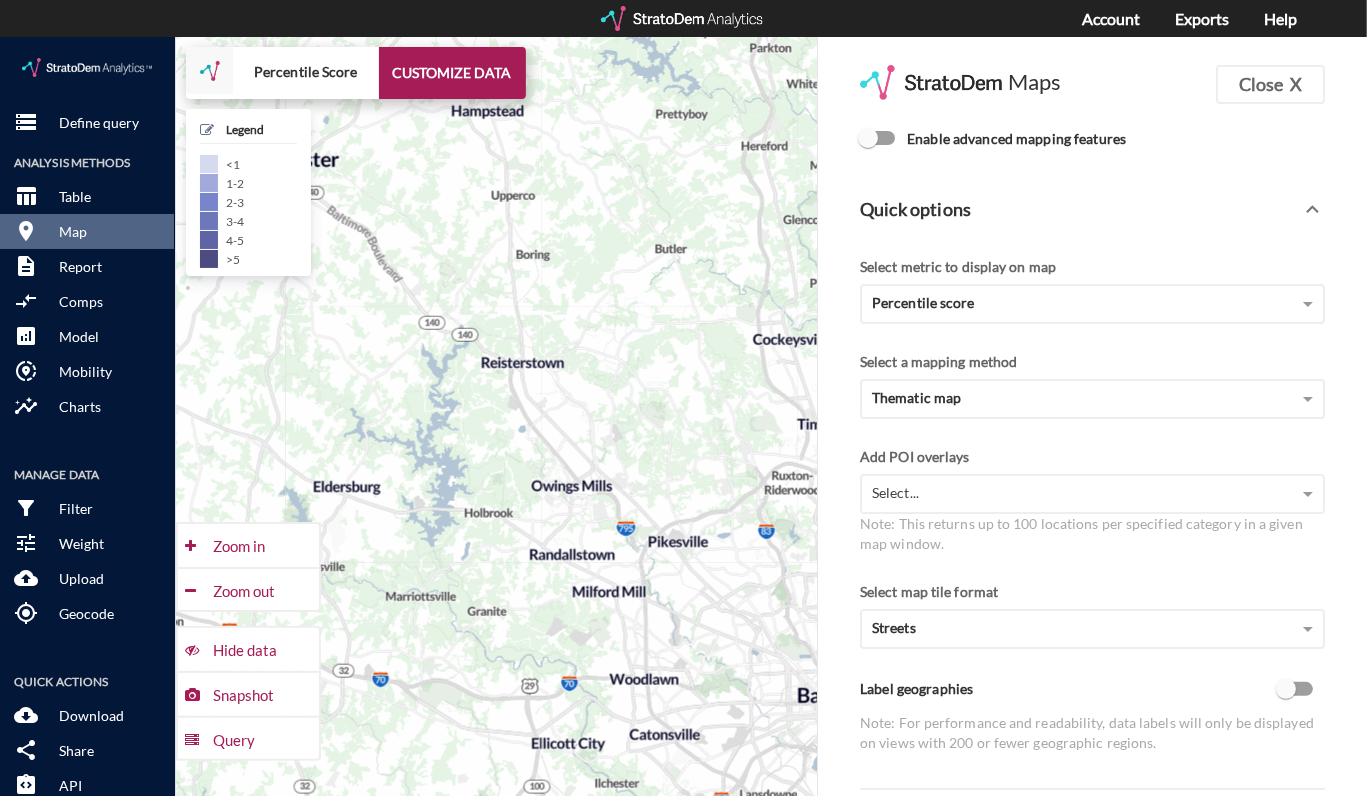drag, startPoint x: 744, startPoint y: 240, endPoint x: 624, endPoint y: 239, distance: 120.004166 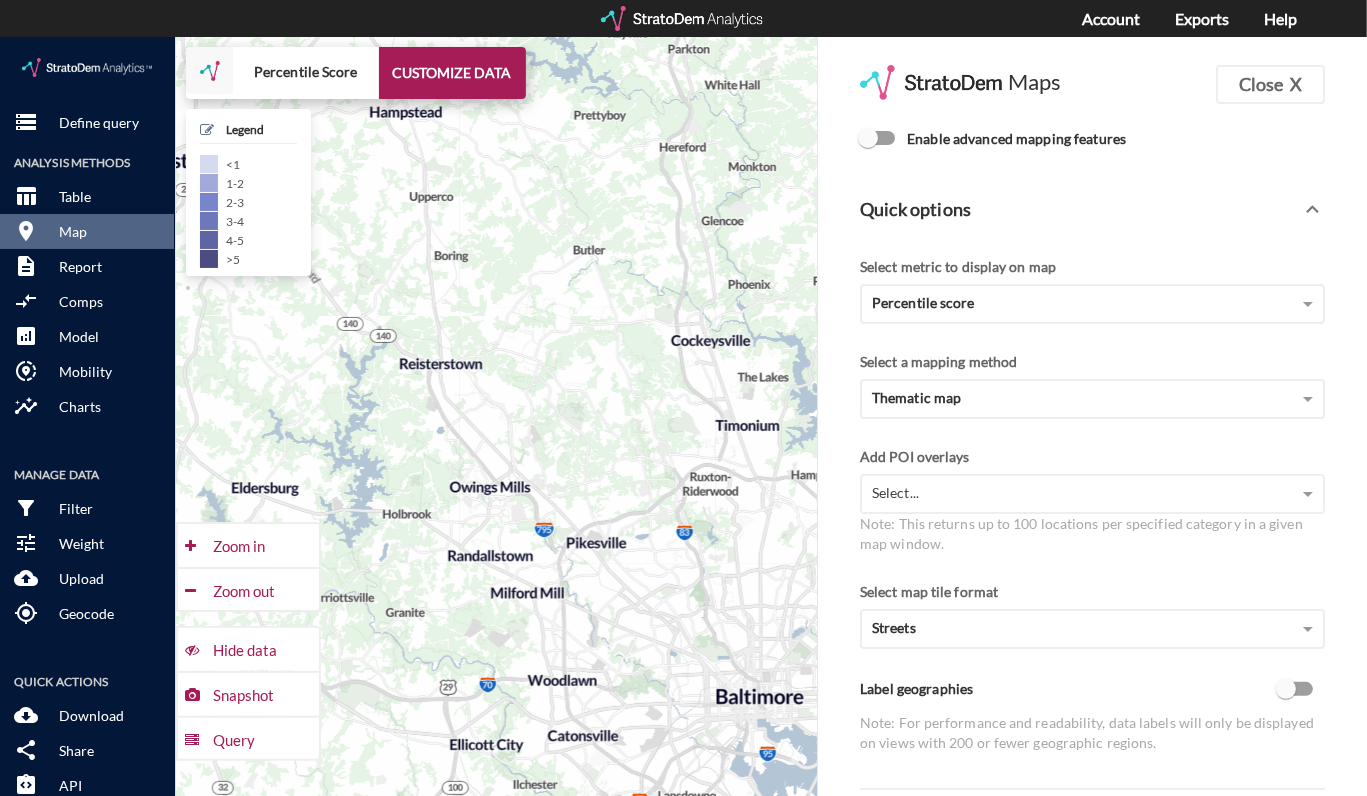 drag, startPoint x: 653, startPoint y: 482, endPoint x: 566, endPoint y: 487, distance: 87.14356 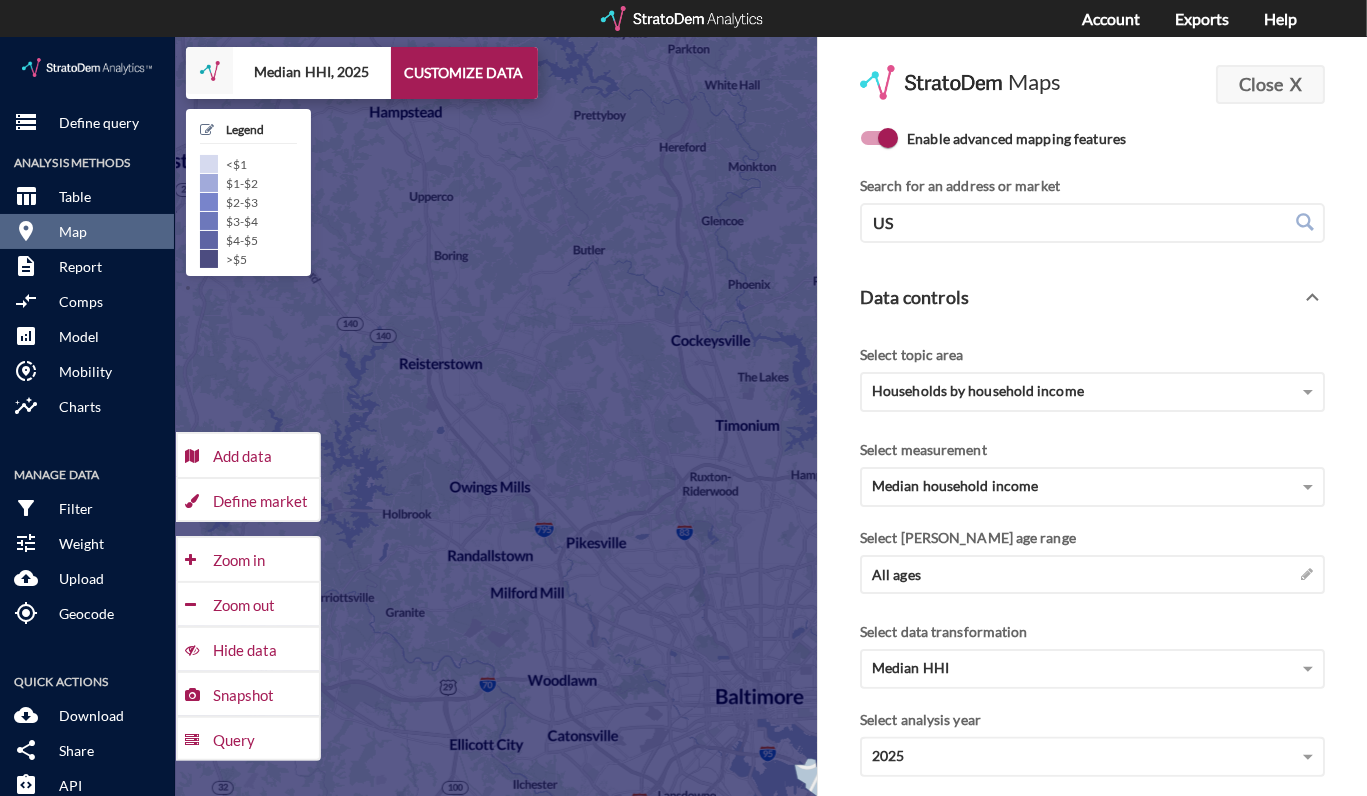 click on "Close X" 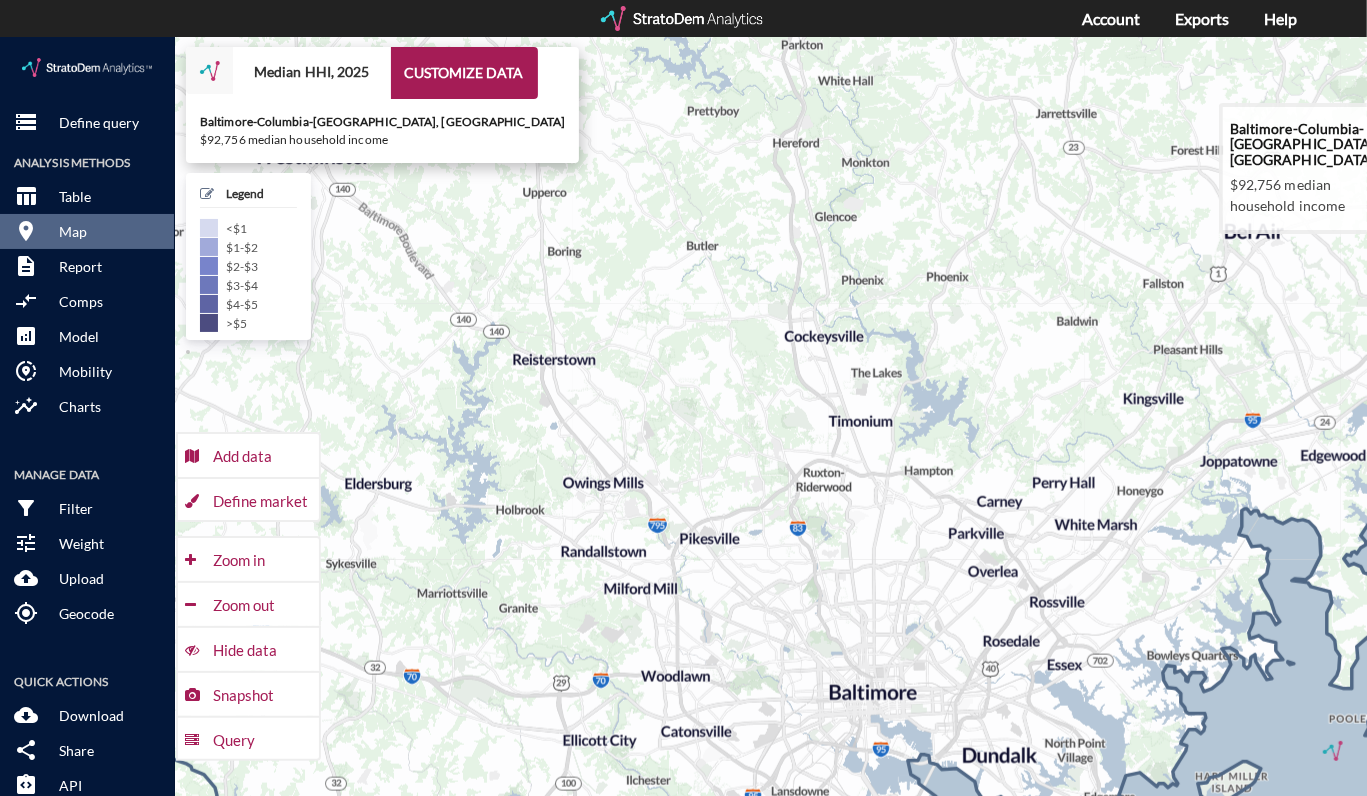 drag, startPoint x: 764, startPoint y: 288, endPoint x: 893, endPoint y: 280, distance: 129.24782 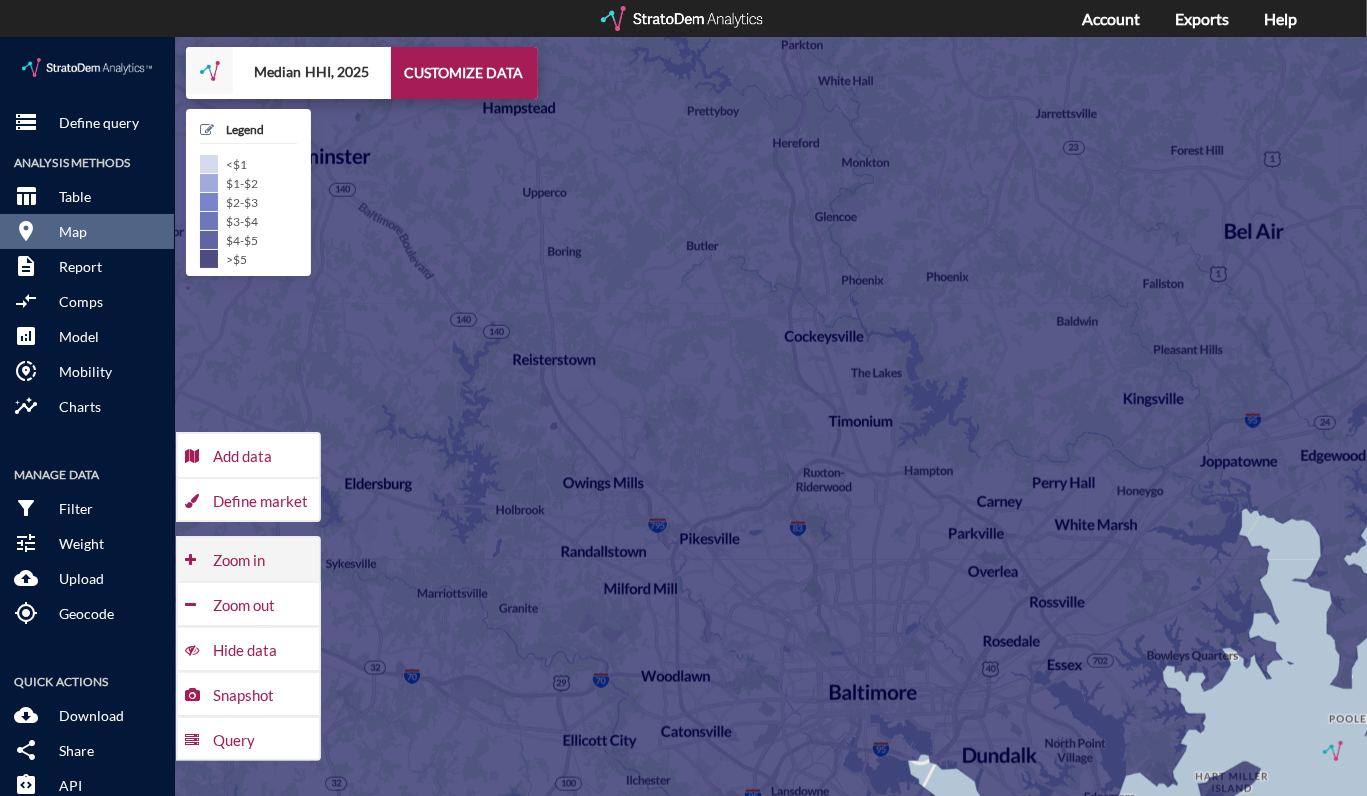 click on "Zoom in" 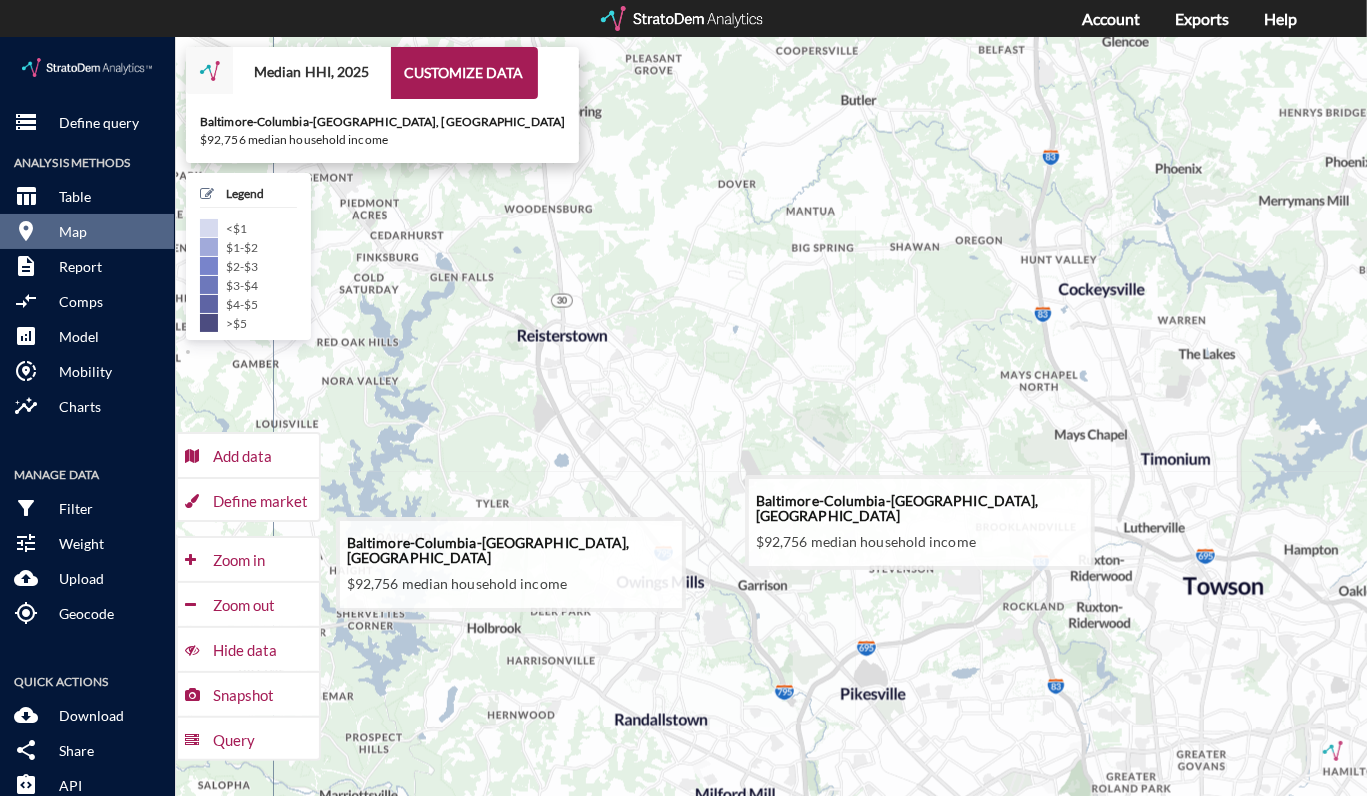 drag, startPoint x: 555, startPoint y: 452, endPoint x: 772, endPoint y: 483, distance: 219.20311 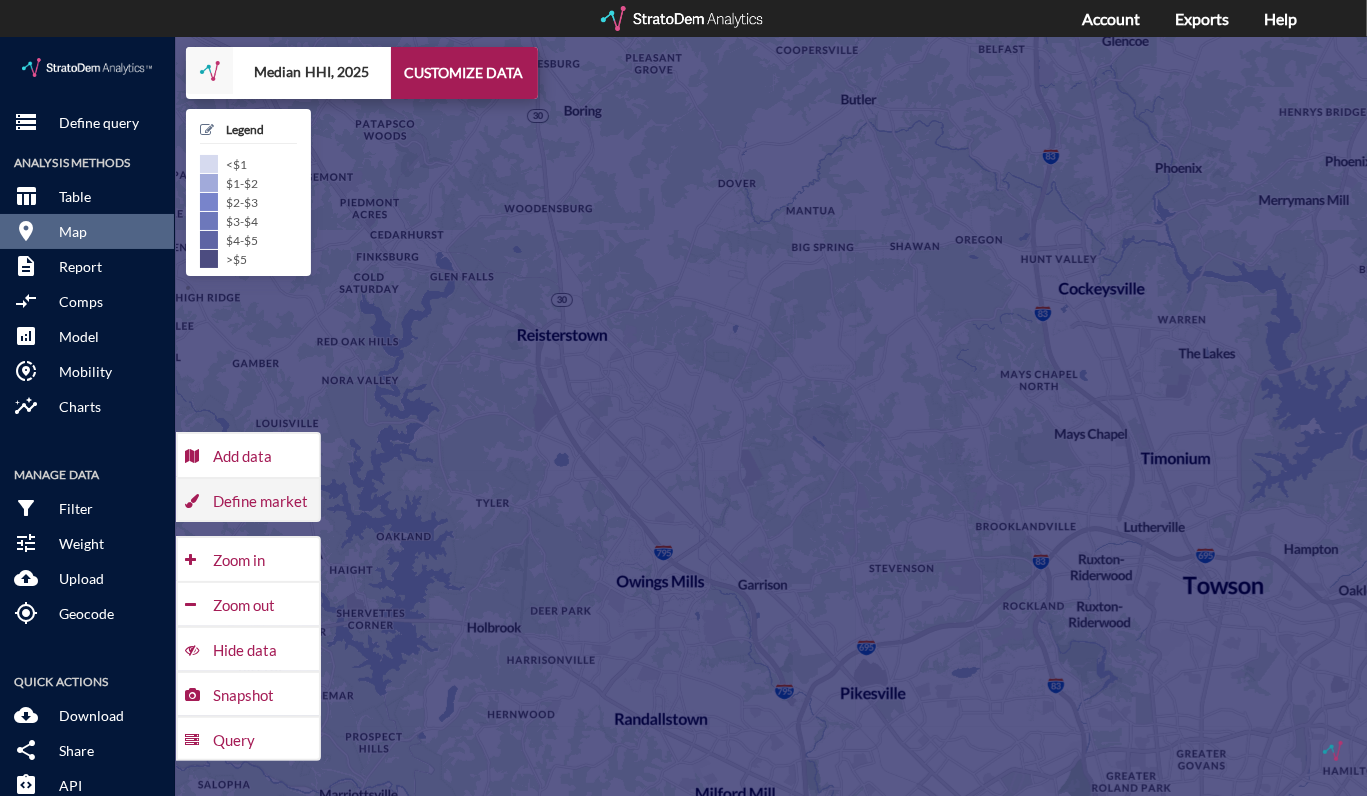 click on "Define market" 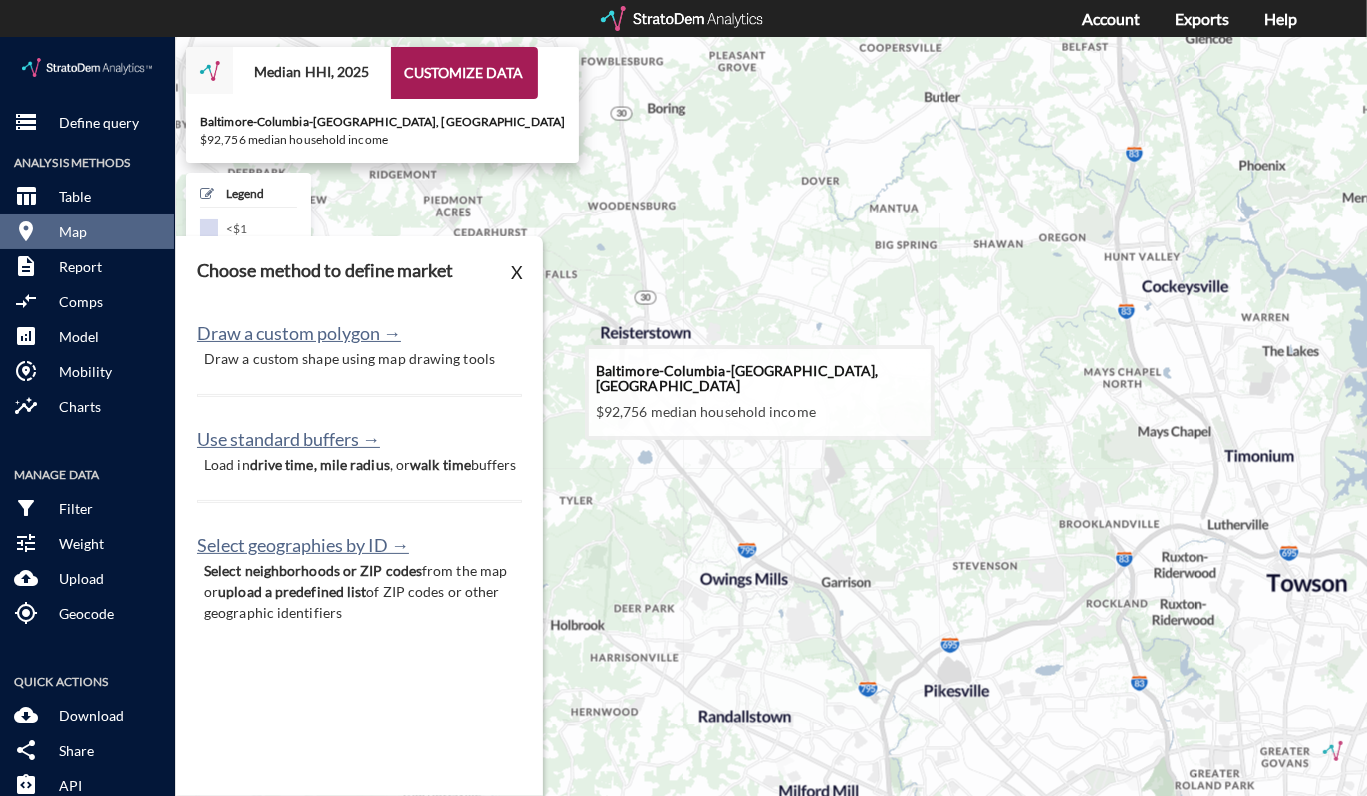 drag, startPoint x: 689, startPoint y: 310, endPoint x: 773, endPoint y: 308, distance: 84.0238 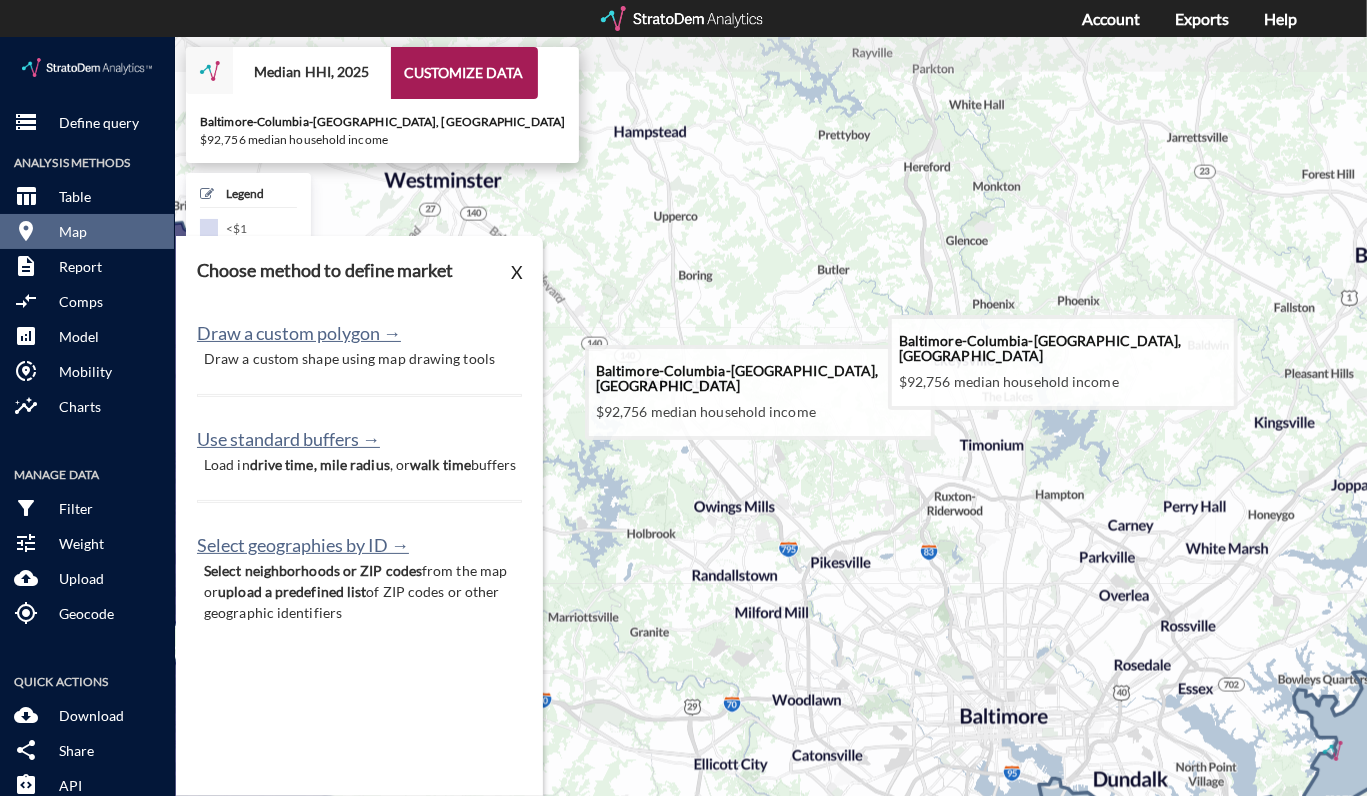 drag, startPoint x: 874, startPoint y: 305, endPoint x: 850, endPoint y: 361, distance: 60.926186 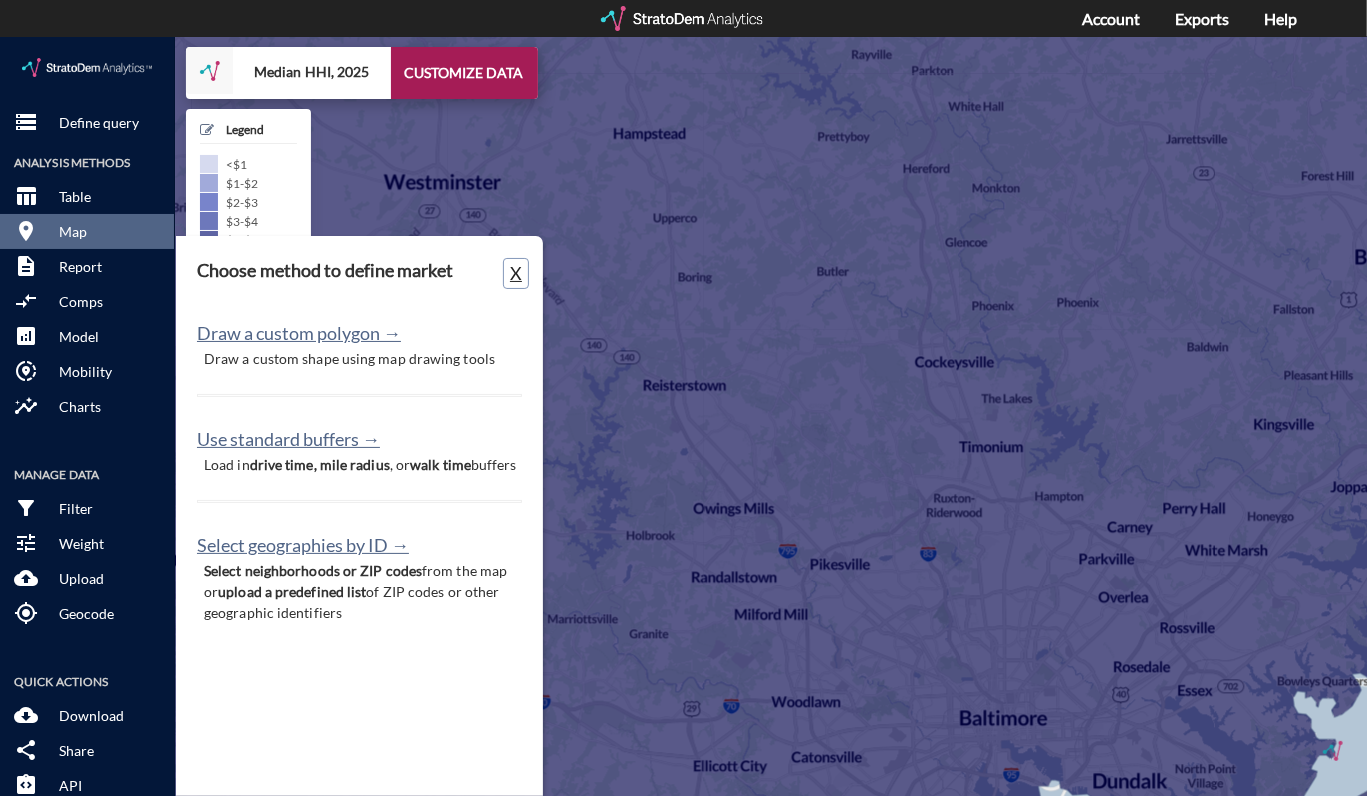 click on "X" 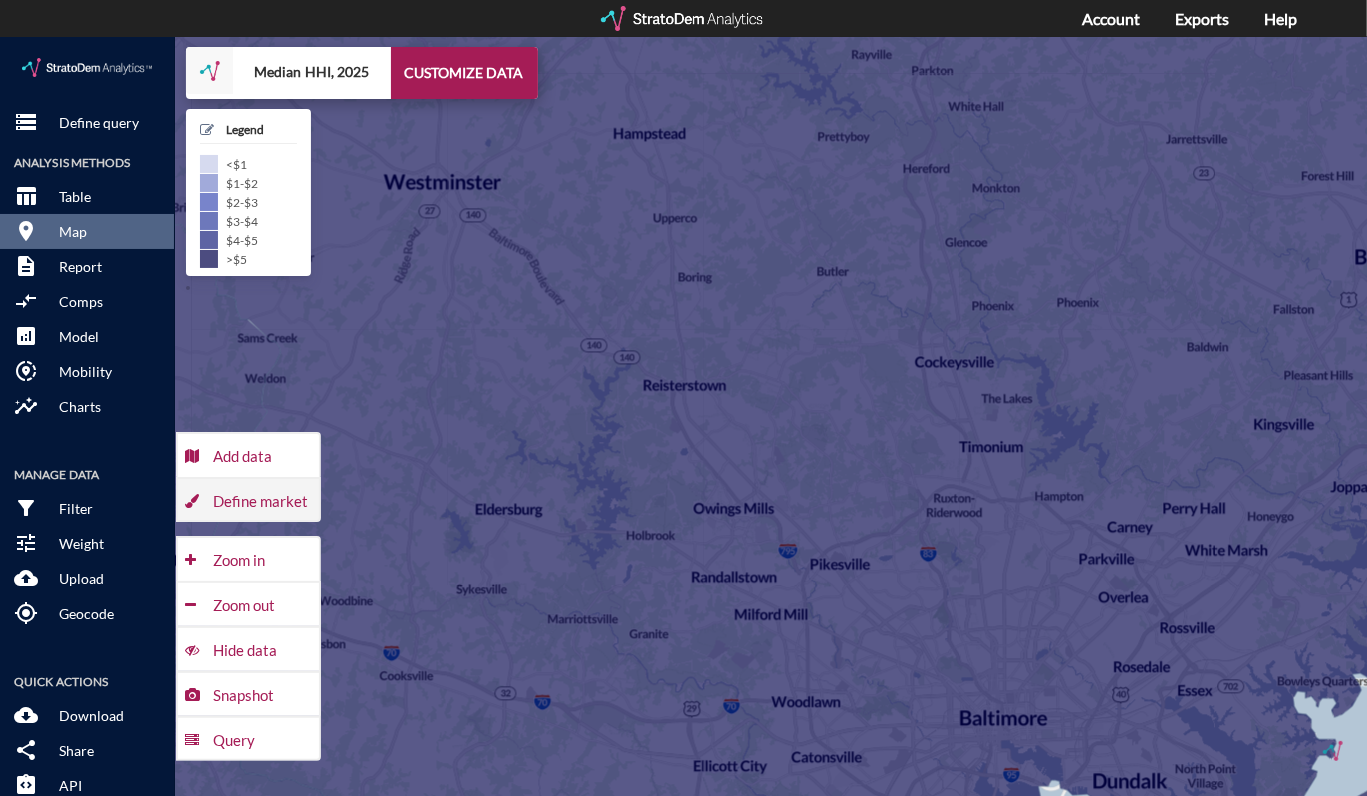 click on "Define market" 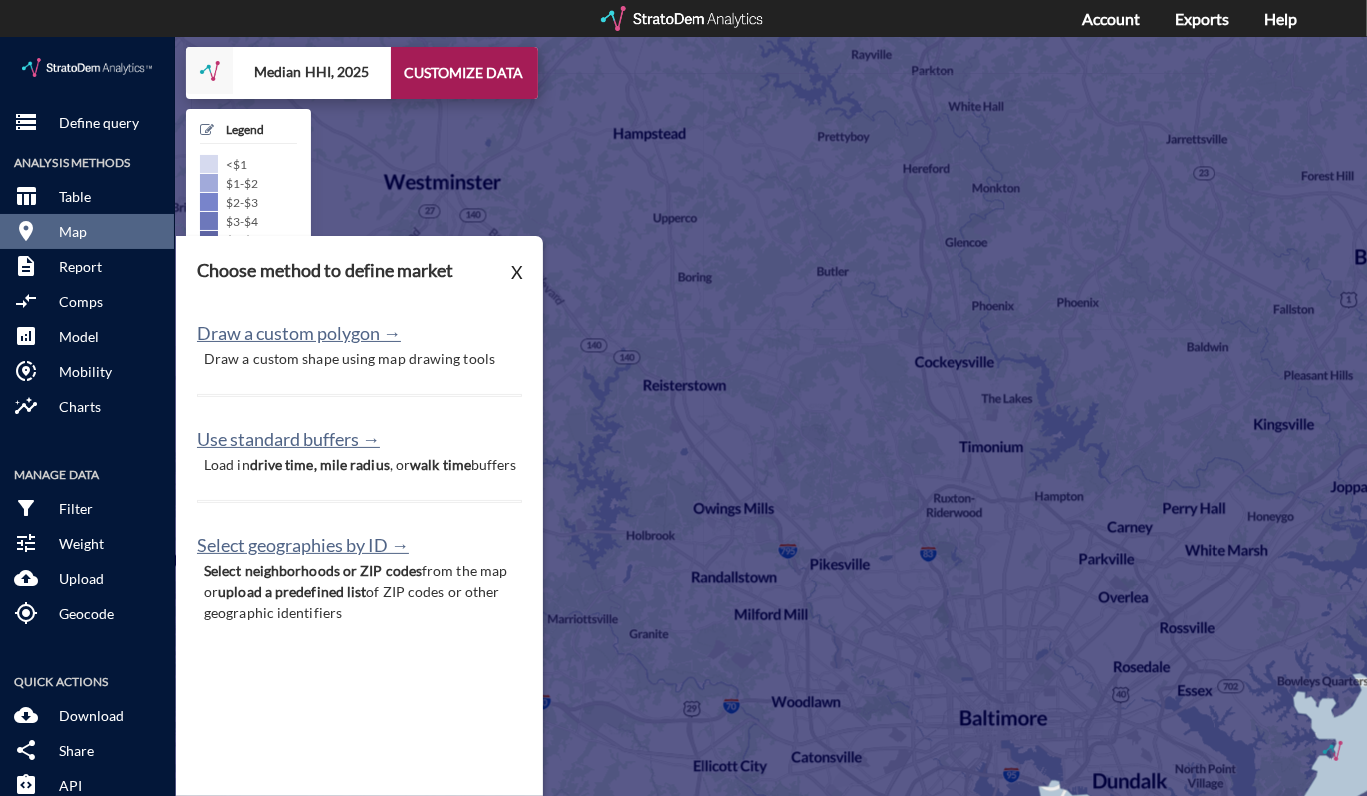 click on "Draw a custom shape using map drawing tools" 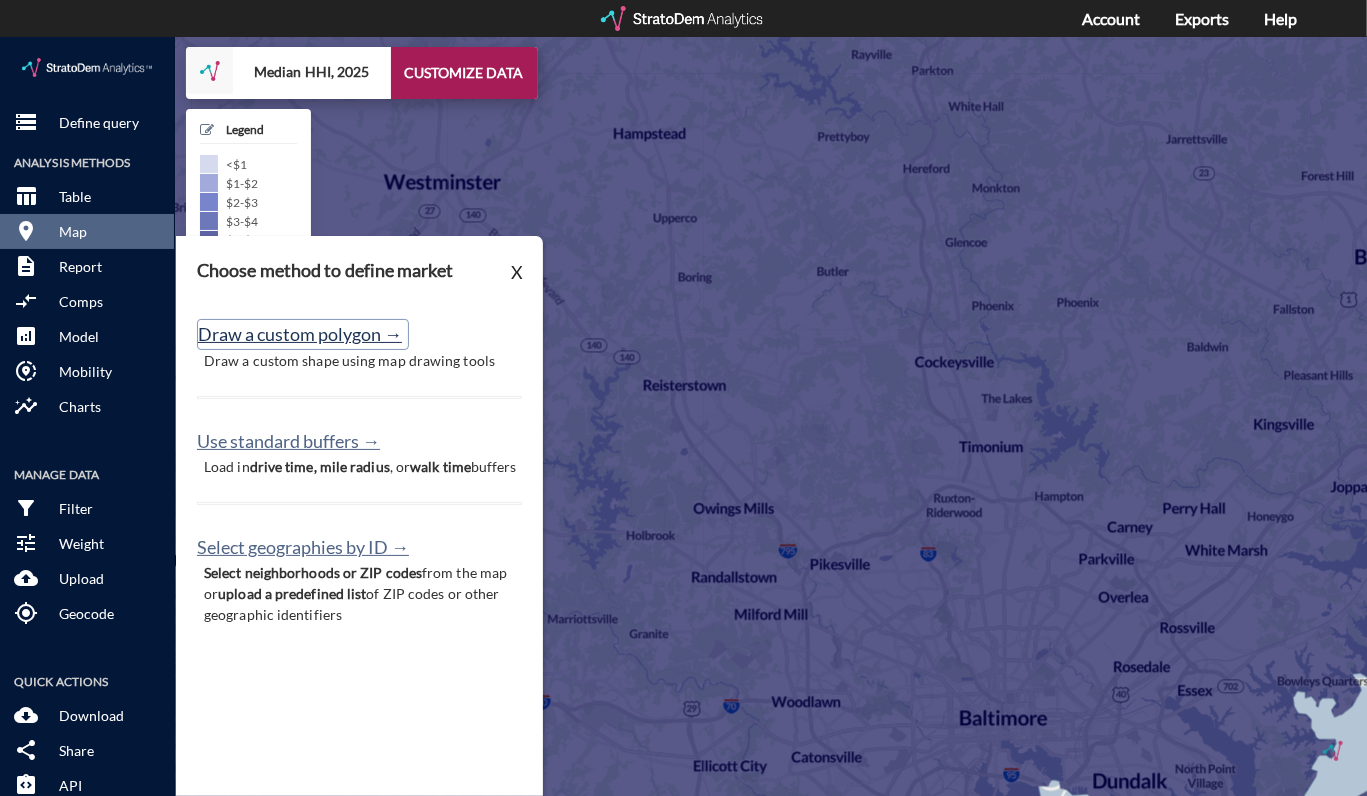 click on "Draw a custom polygon →" 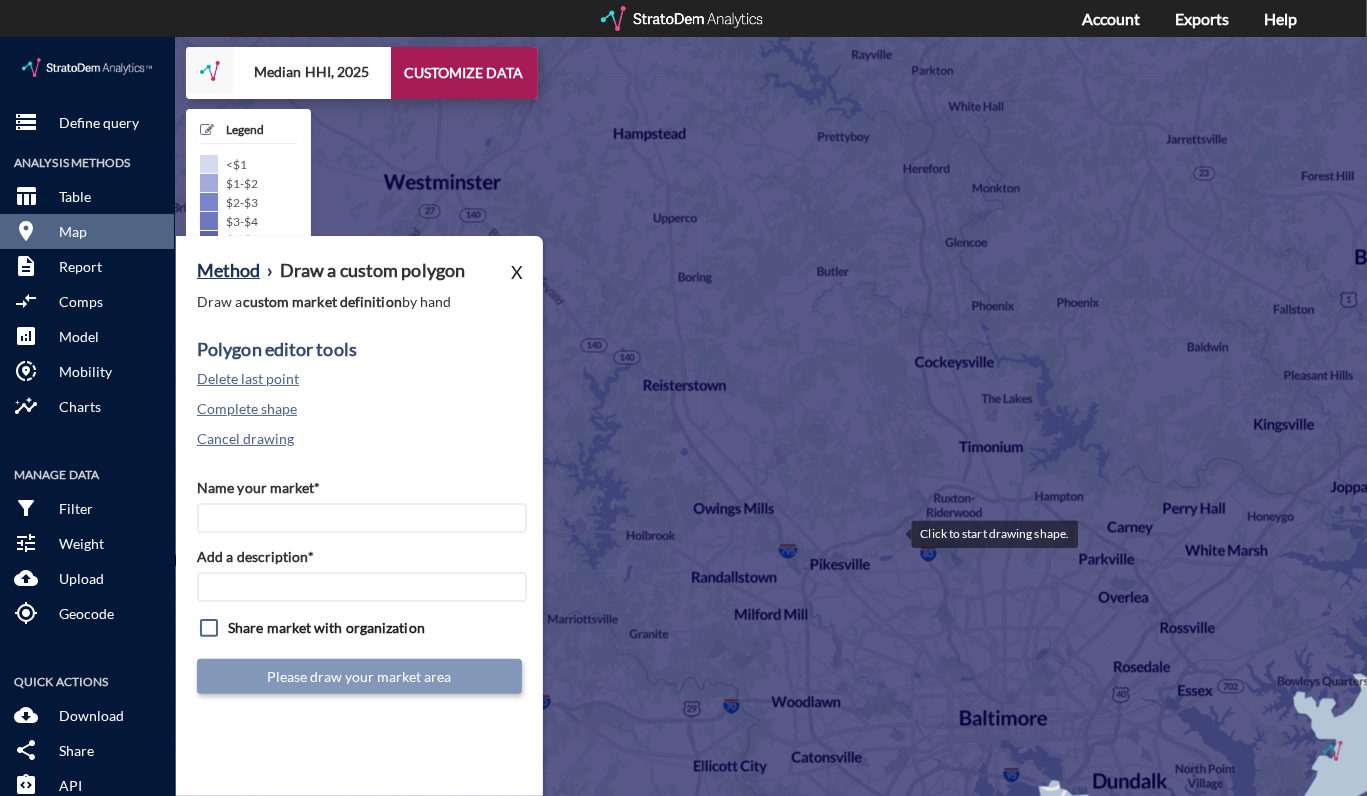 click 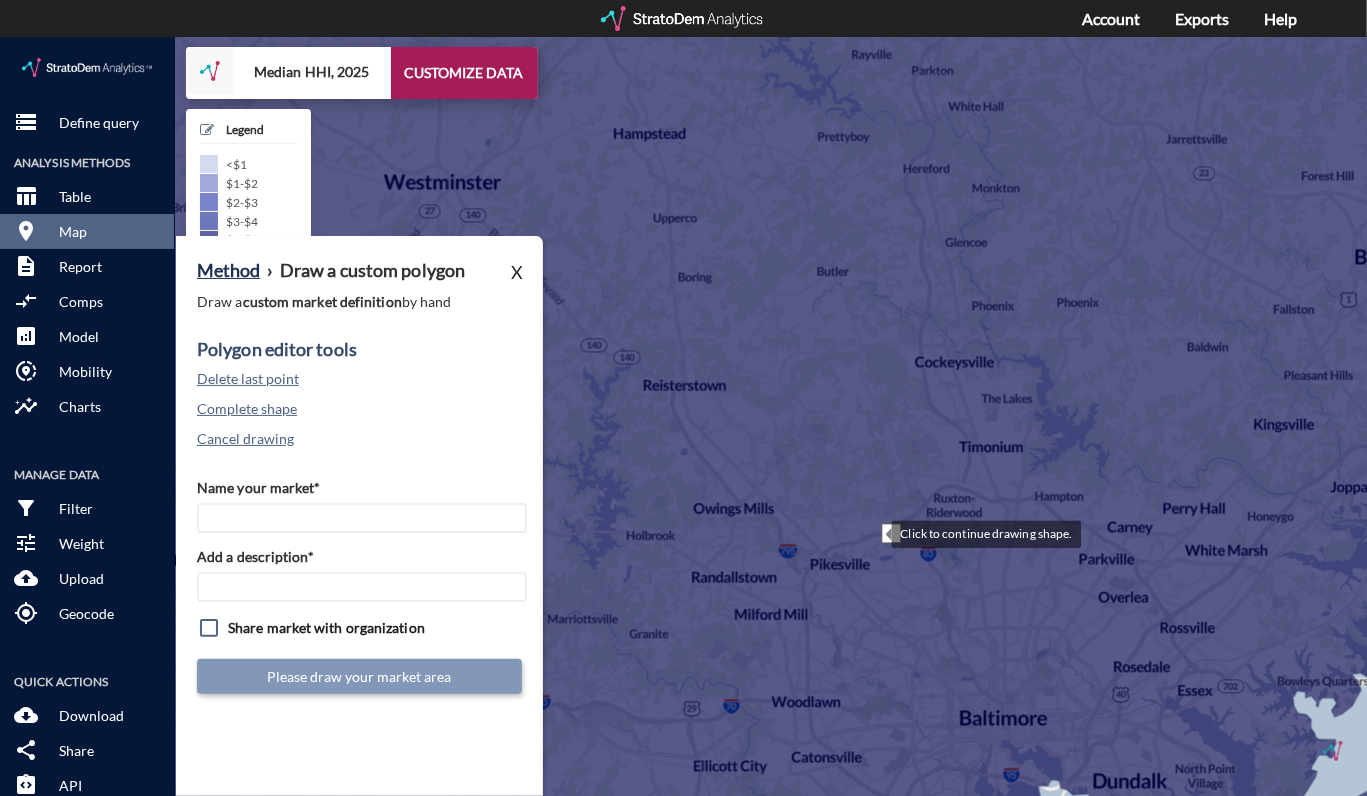click 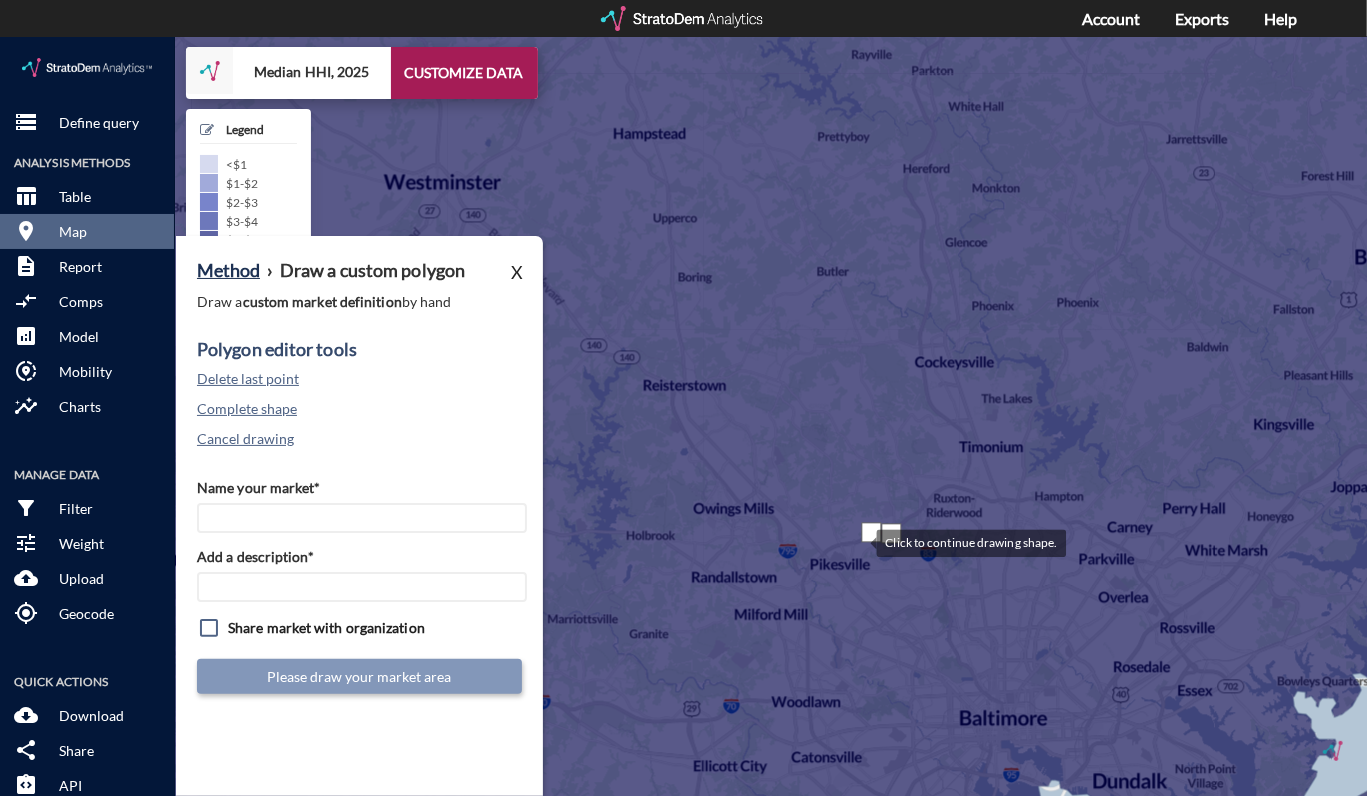 click 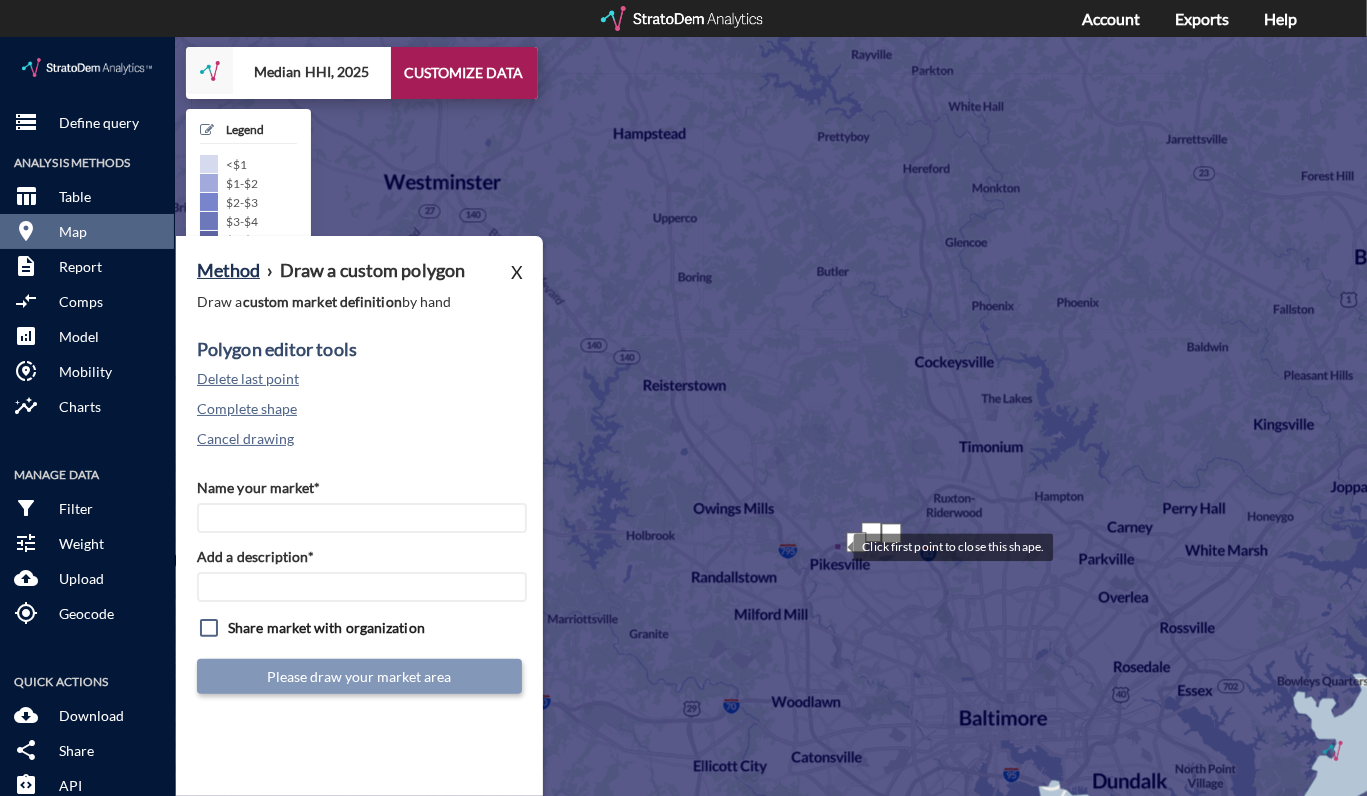 click 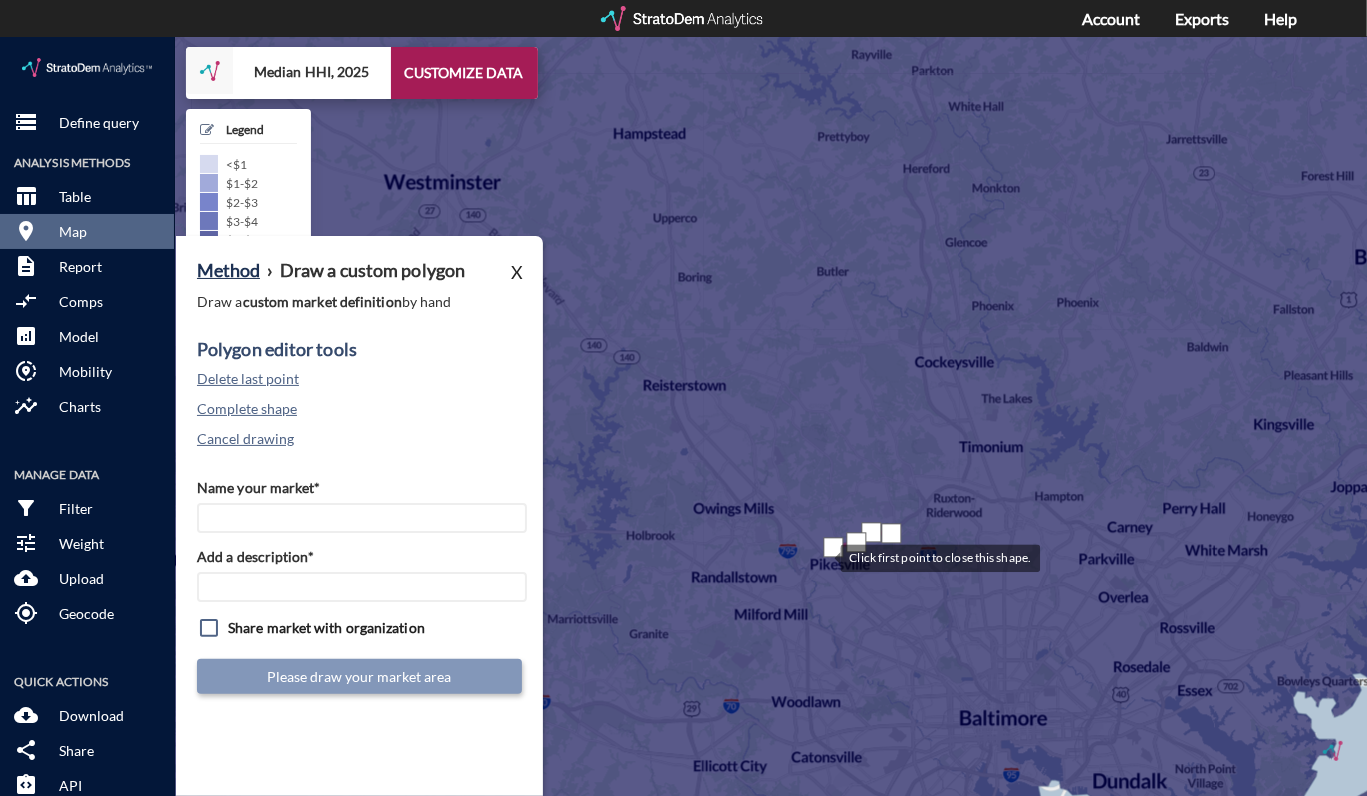 click 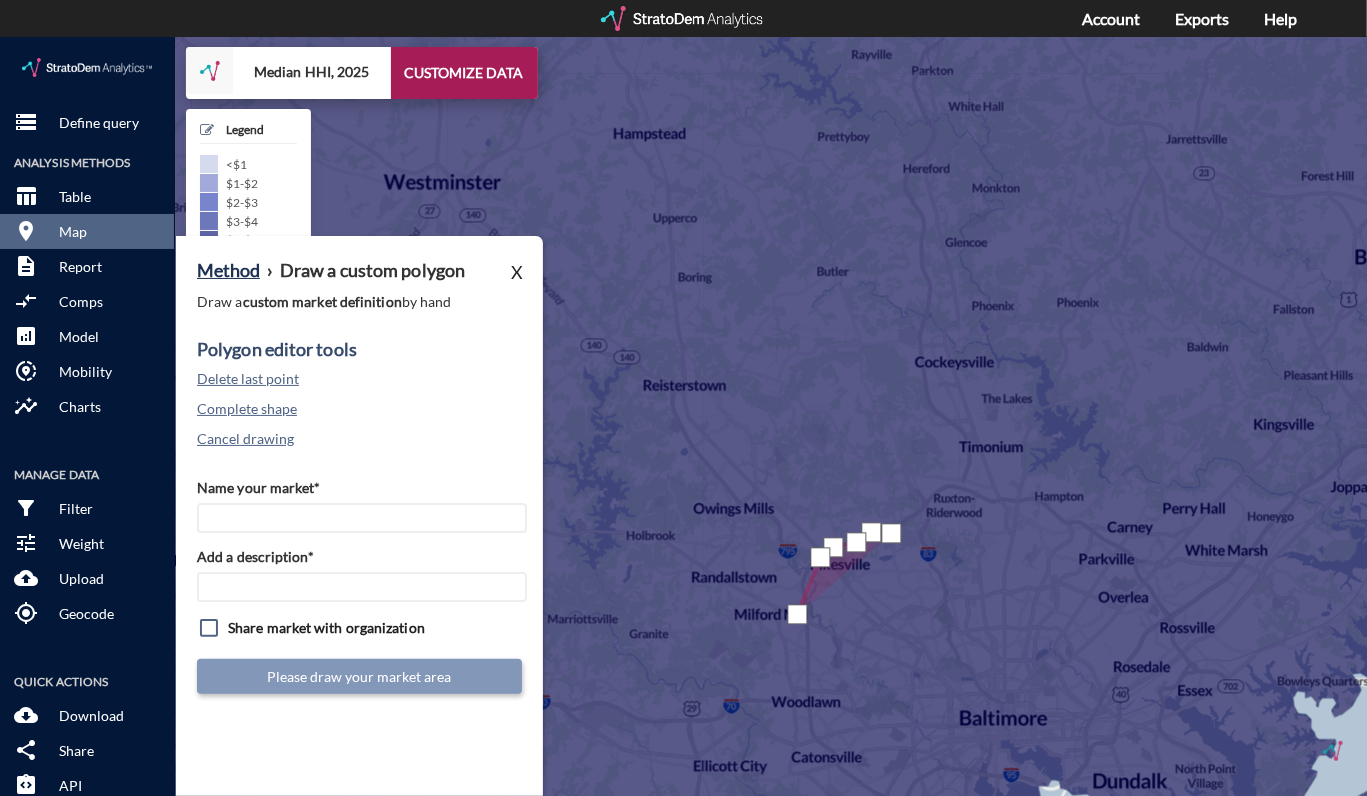 click 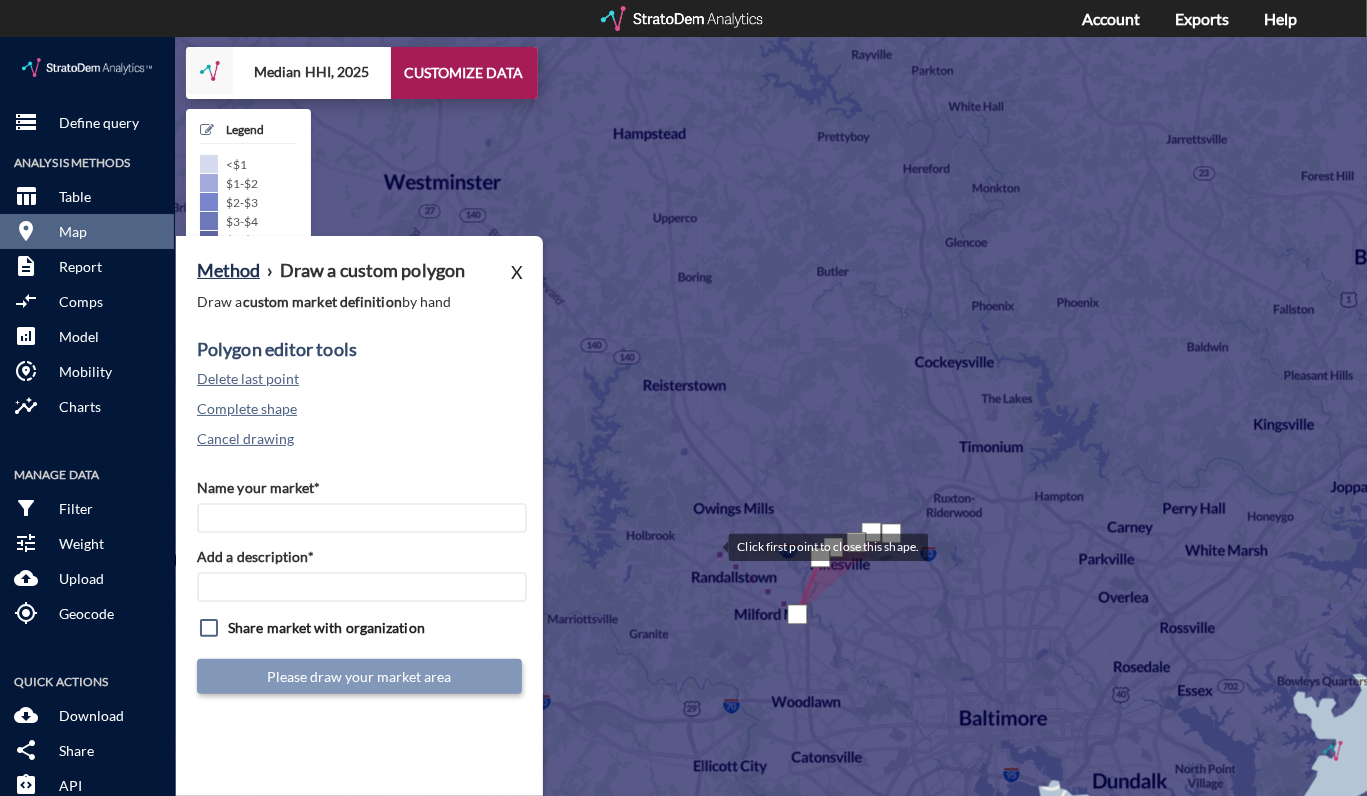 click 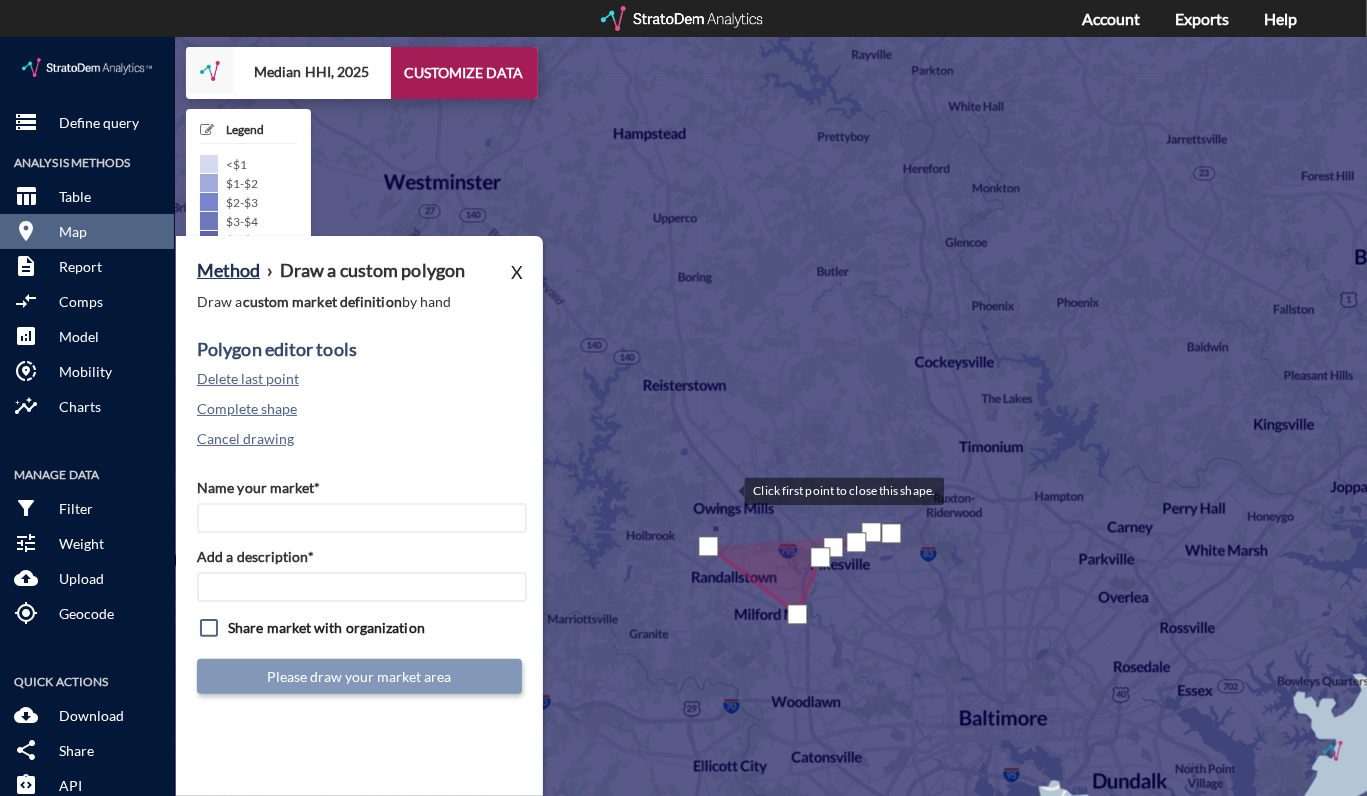 click 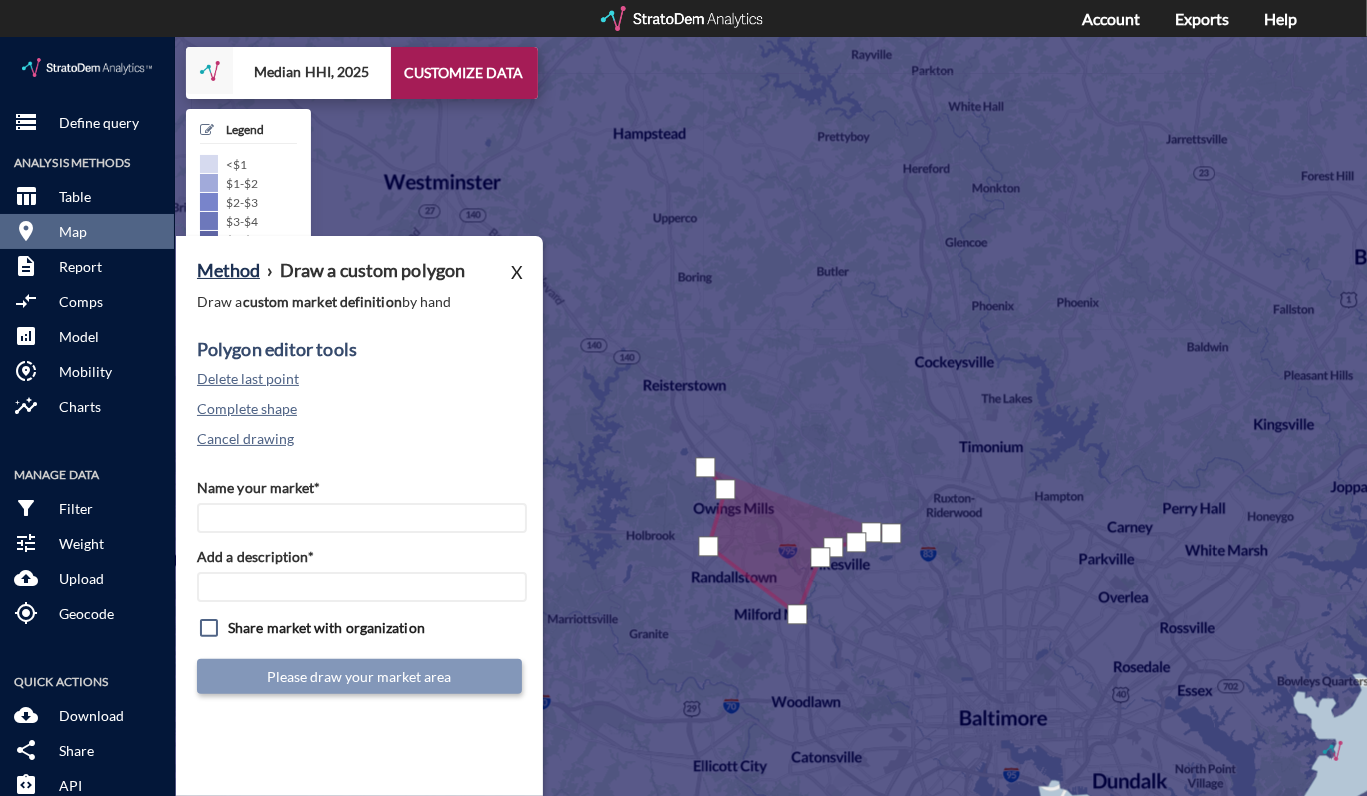 click 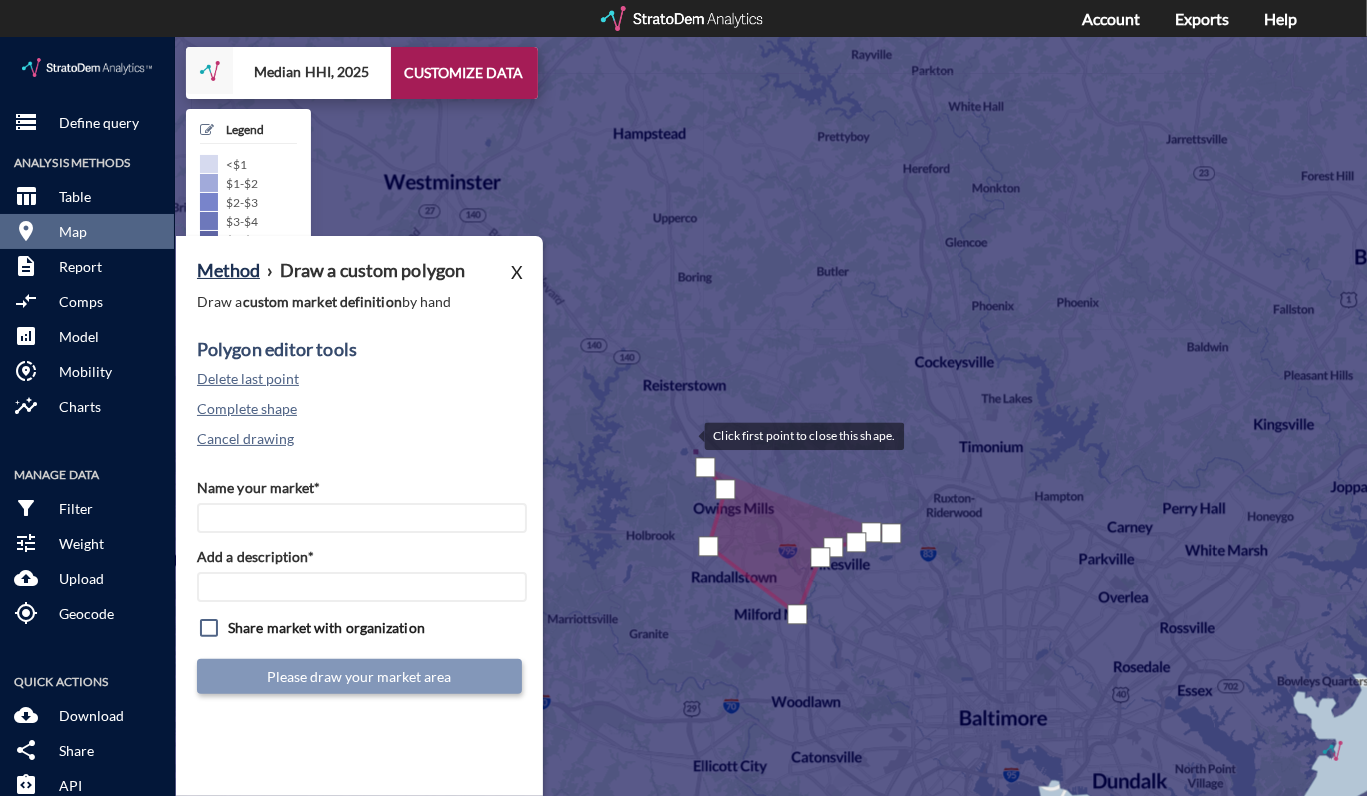 click 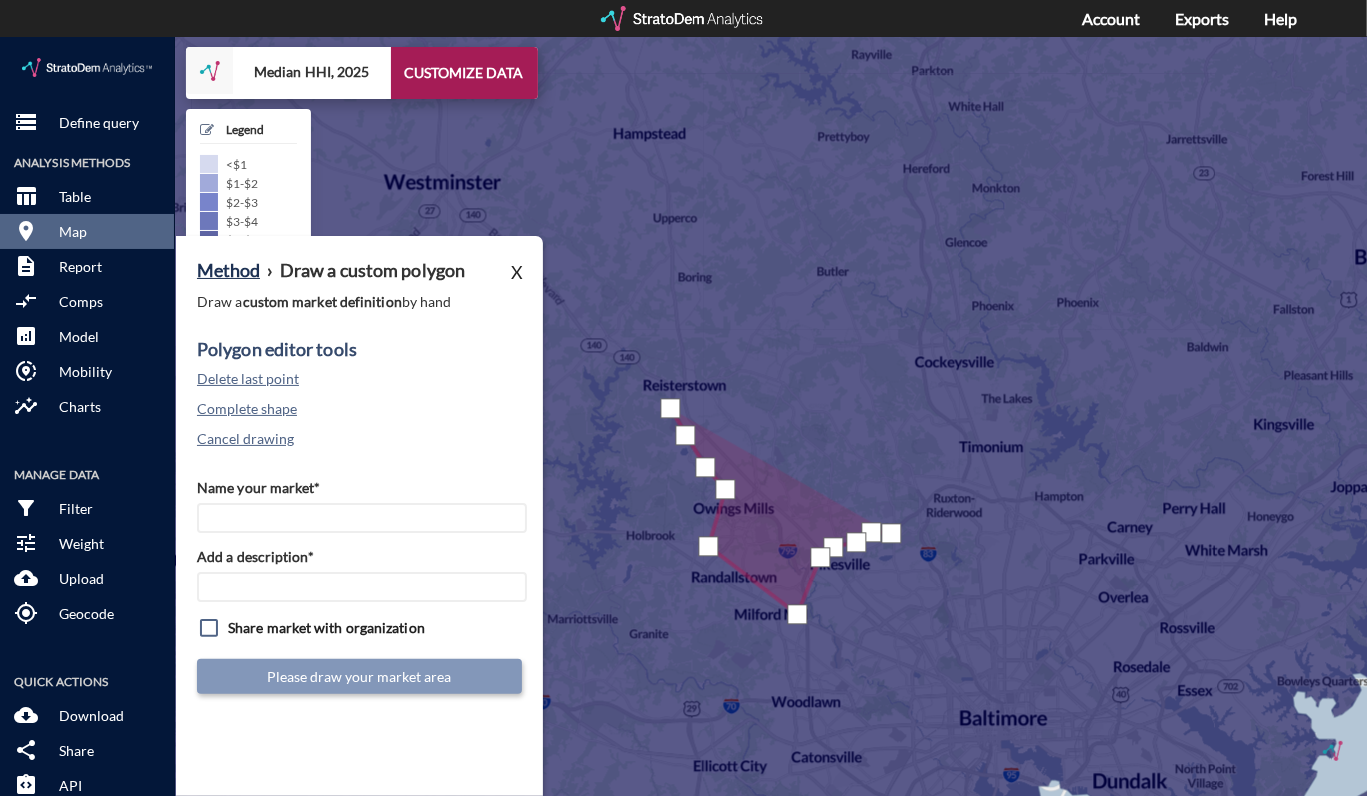 click 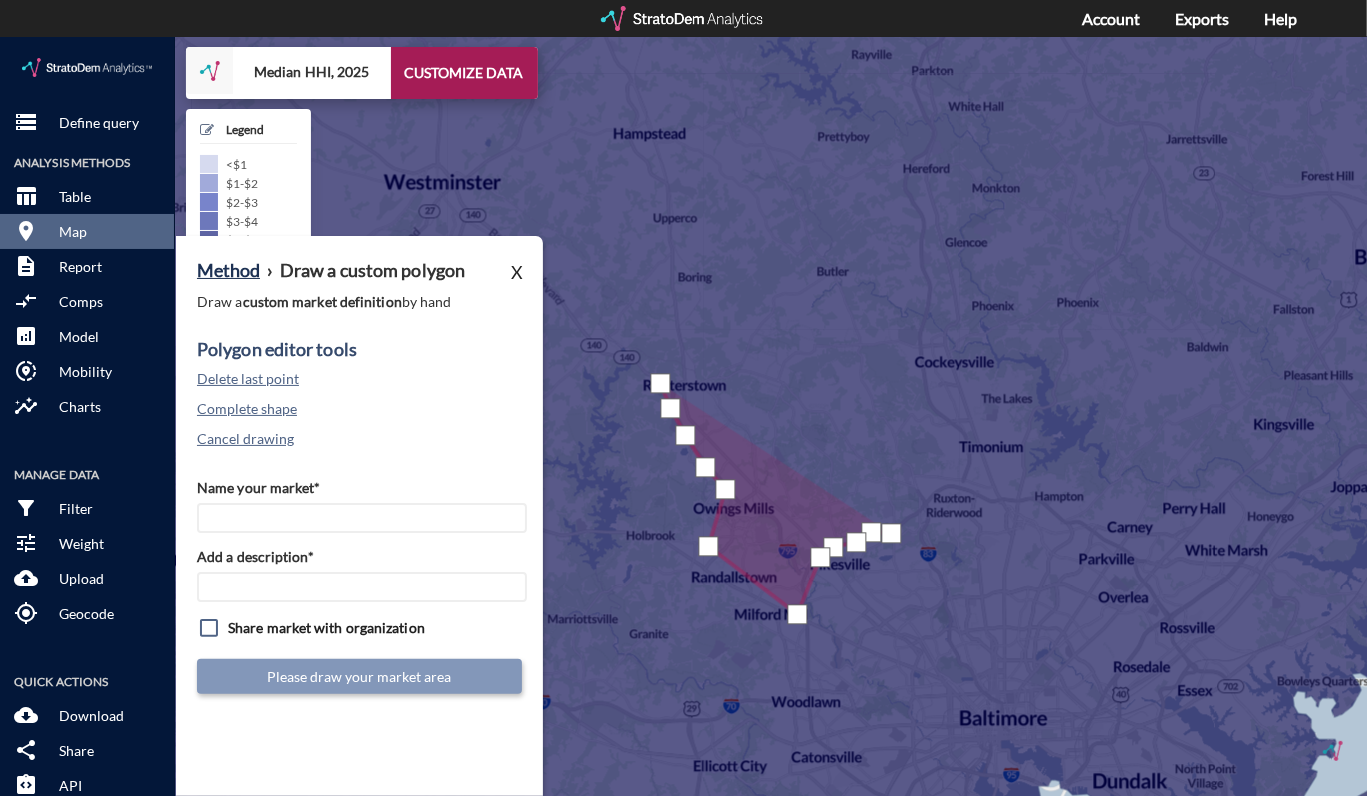 click 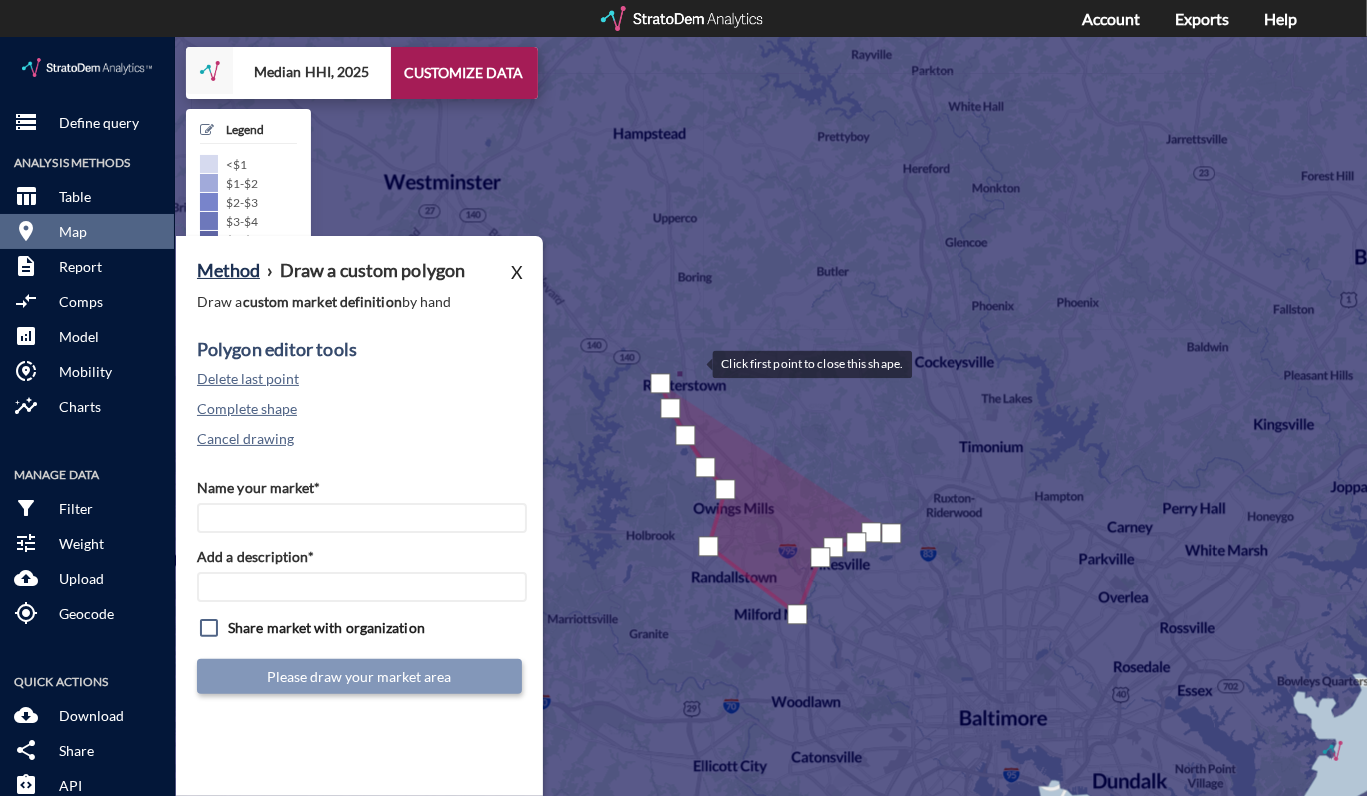click 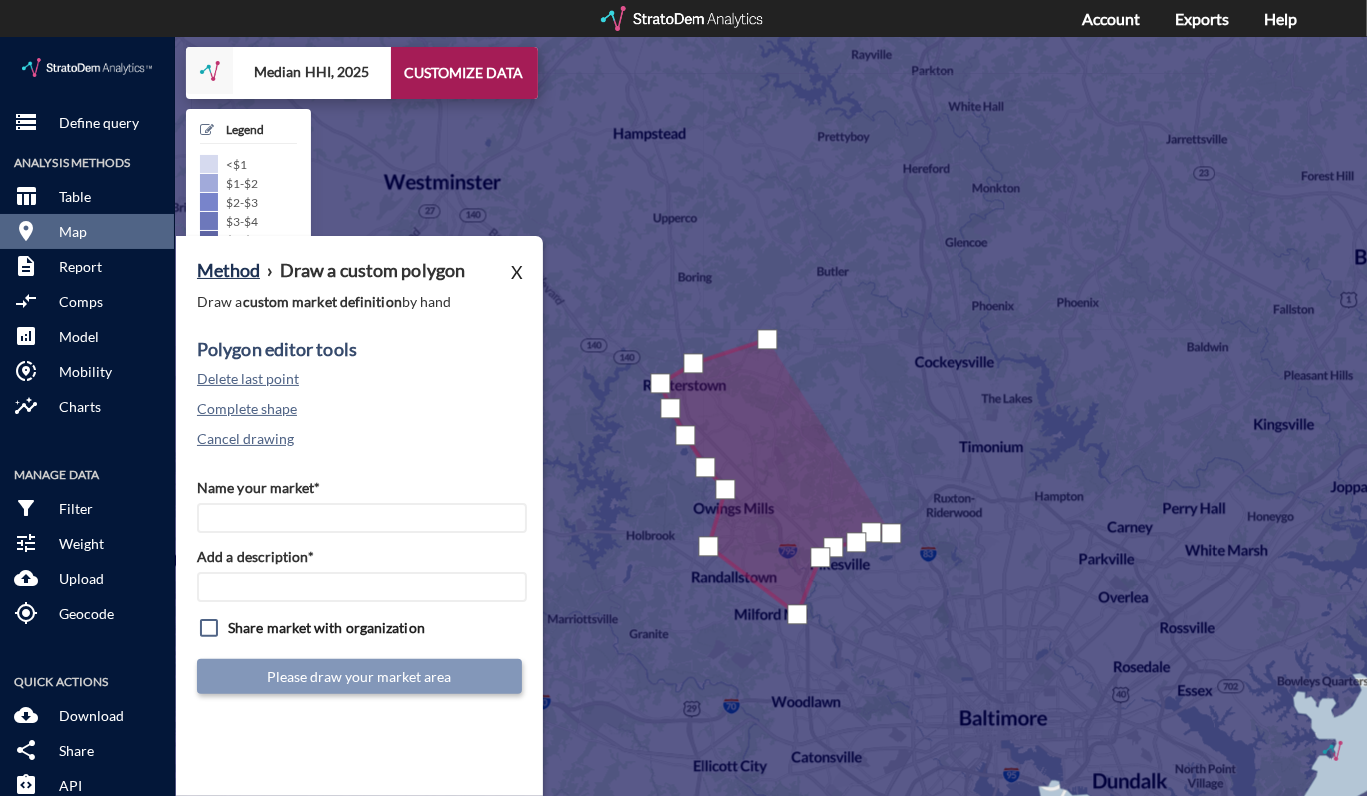 click 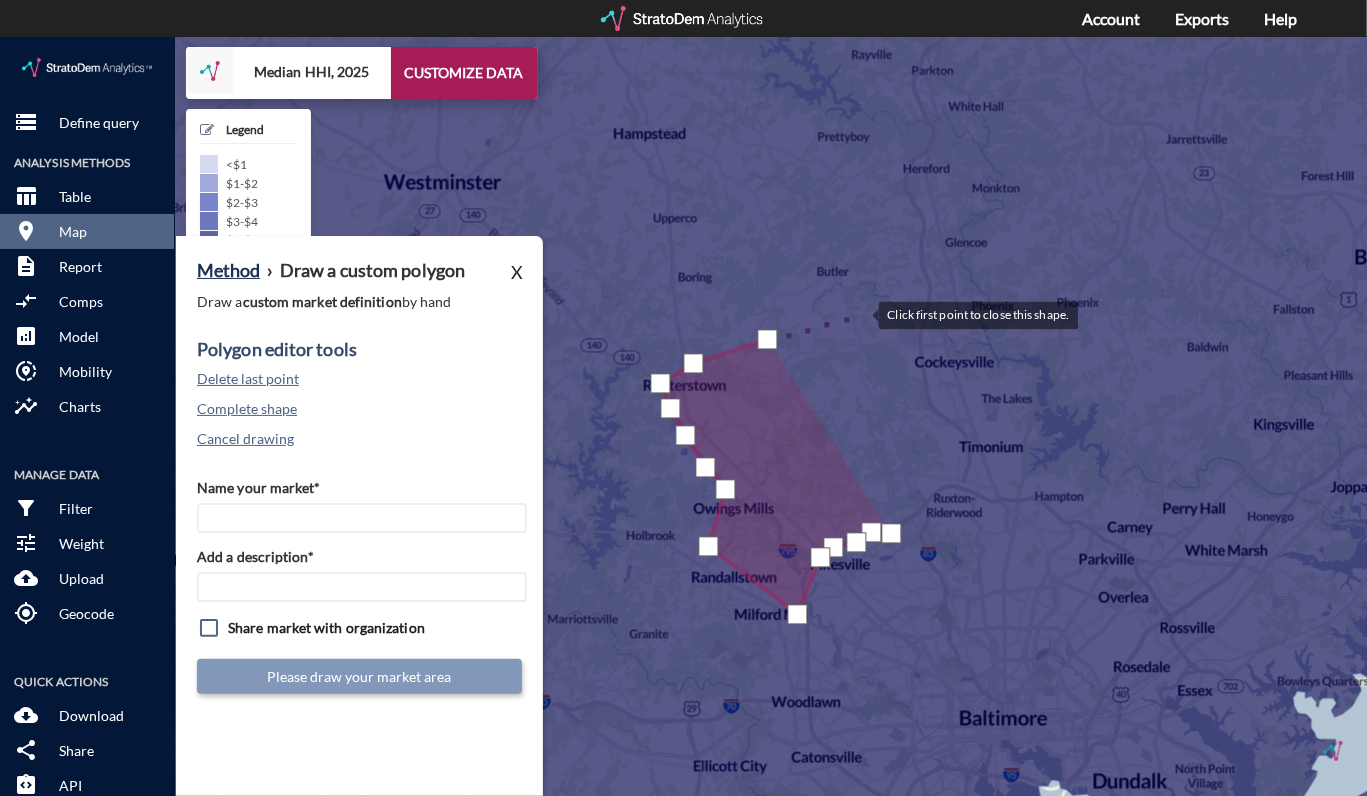 click 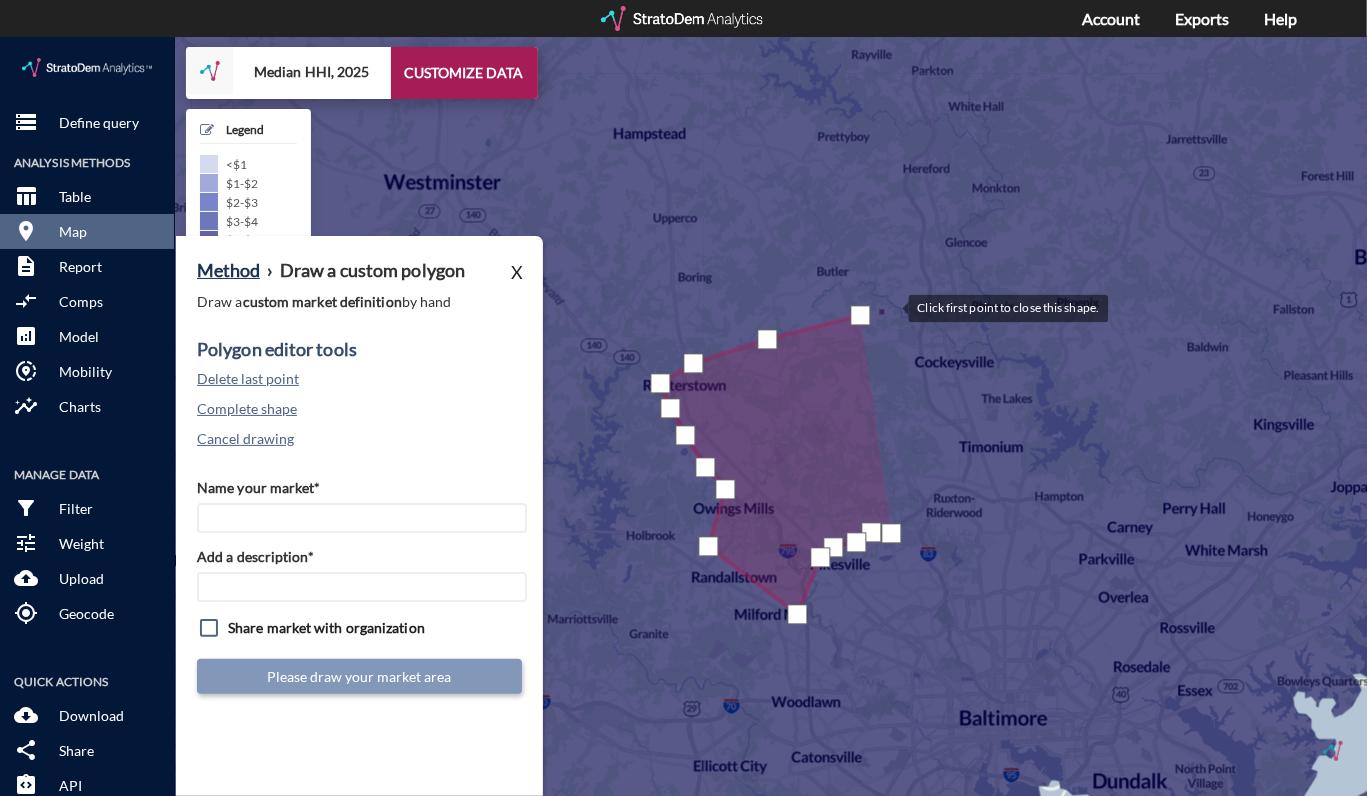 click 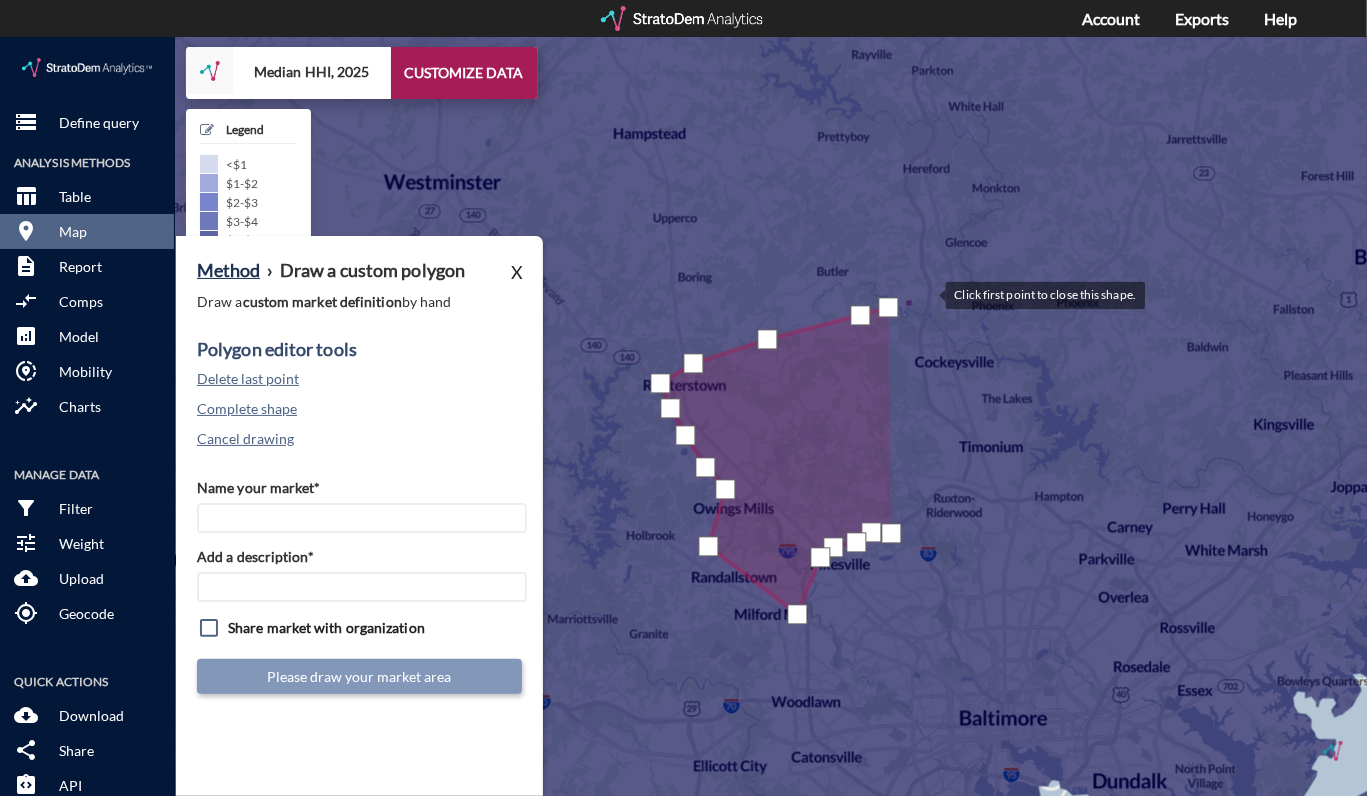click 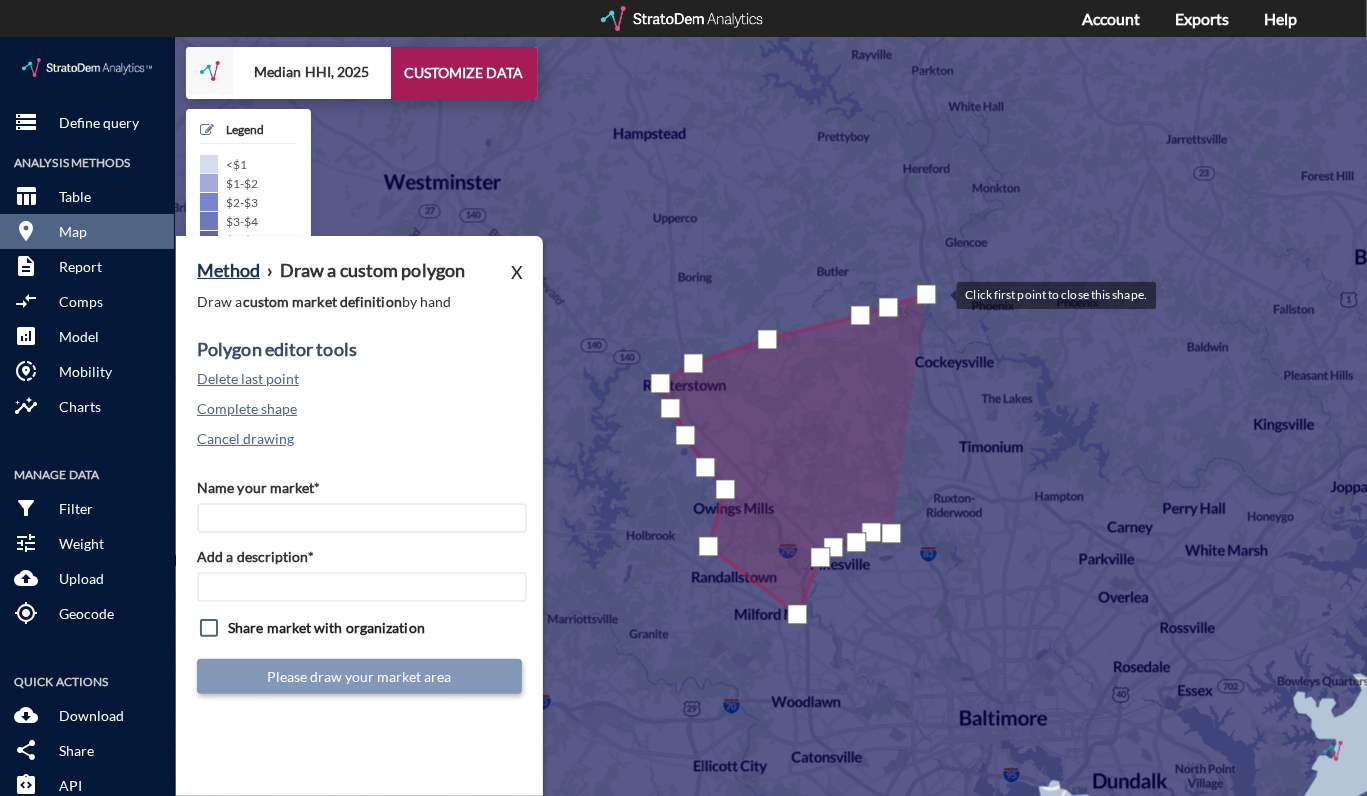 click 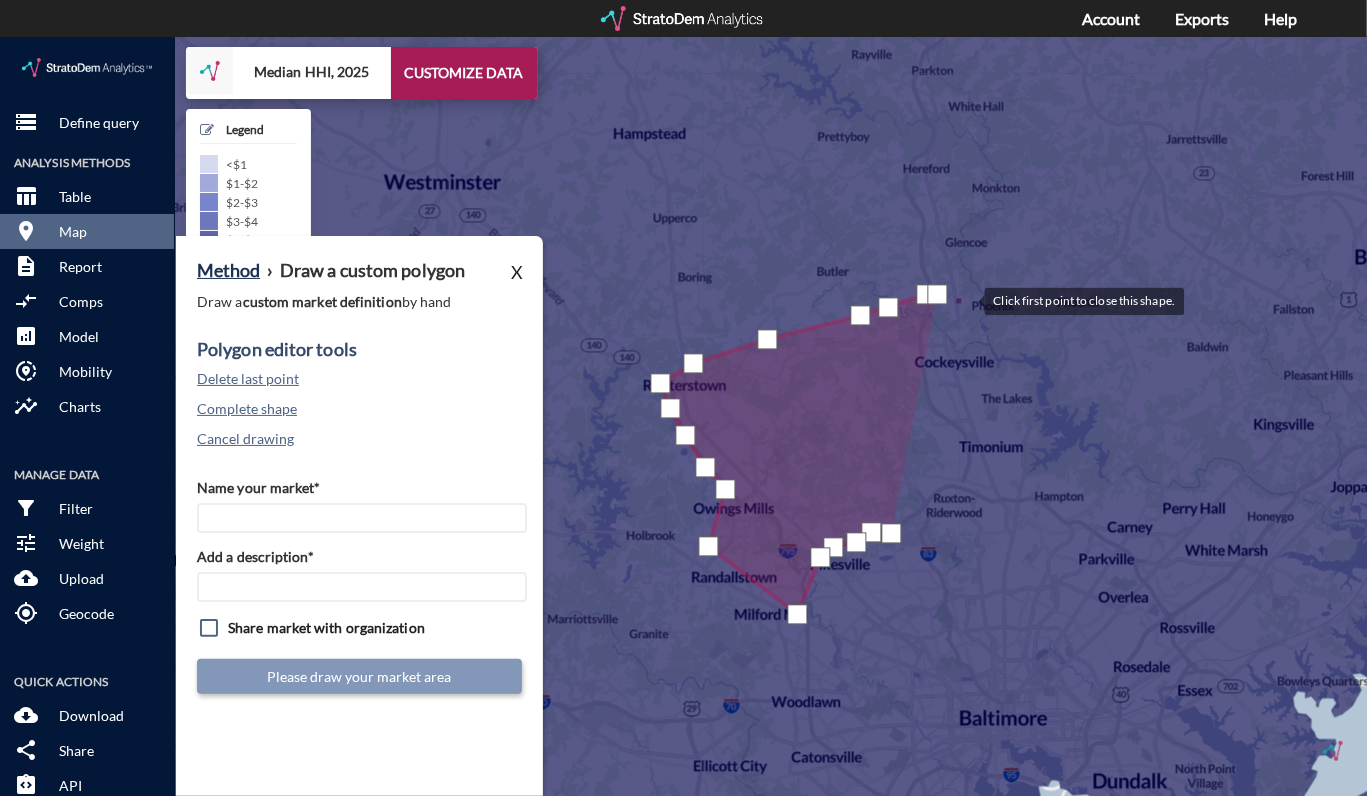 click 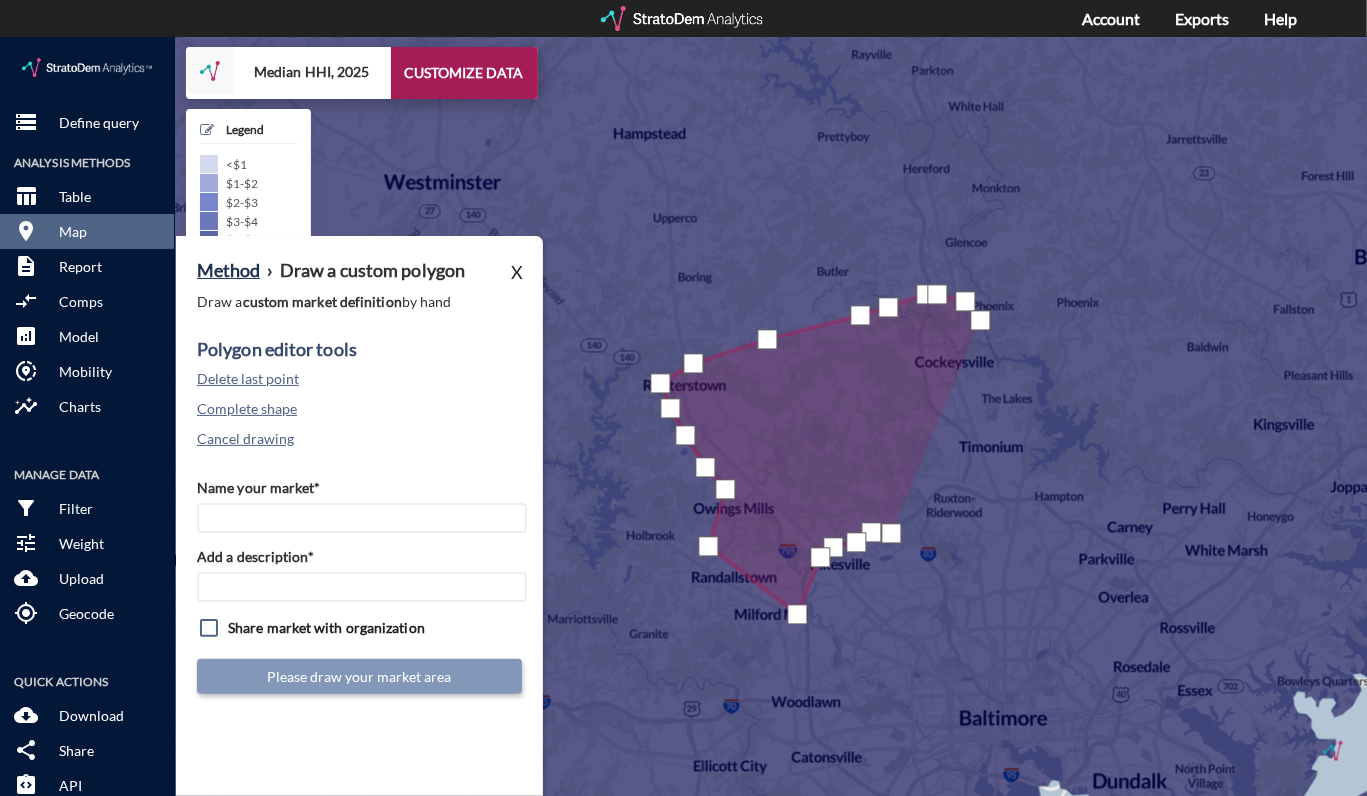 click 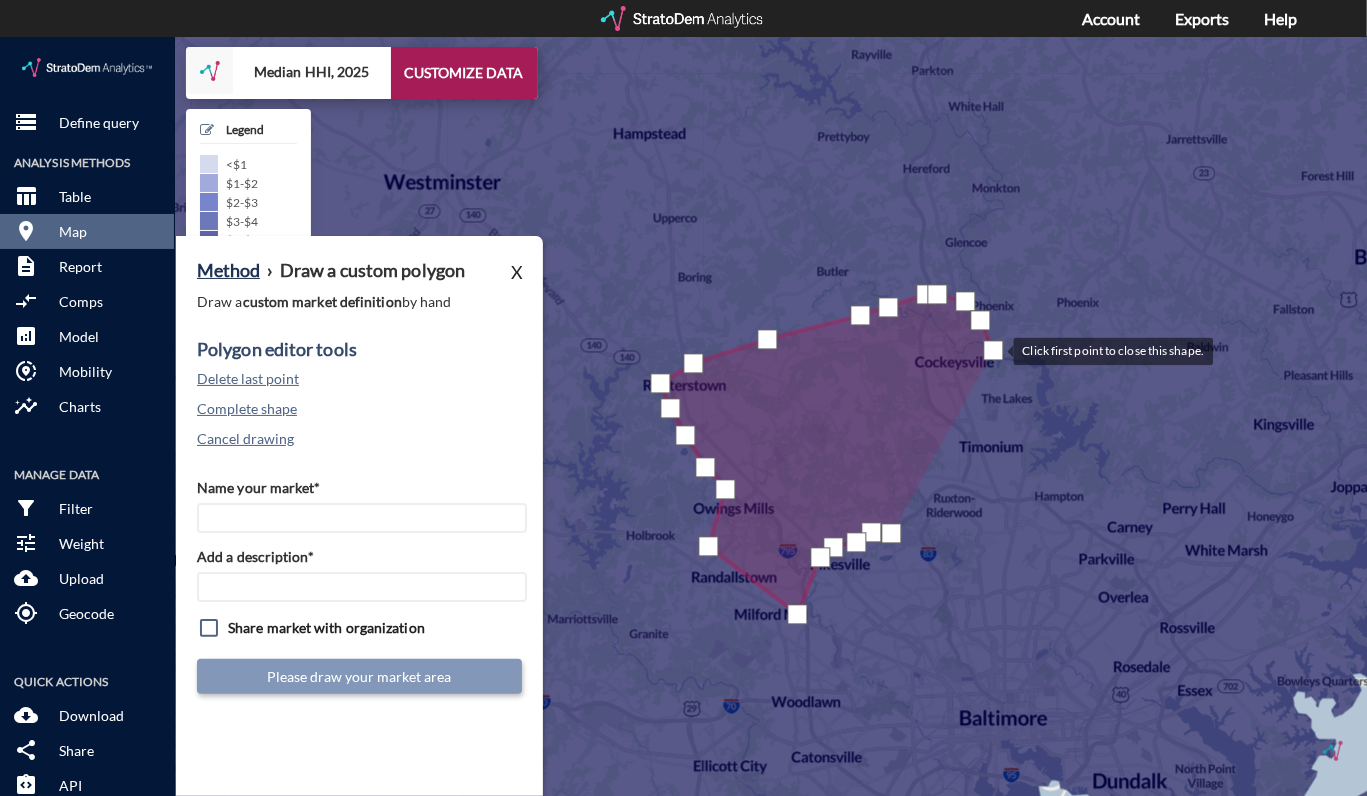 click 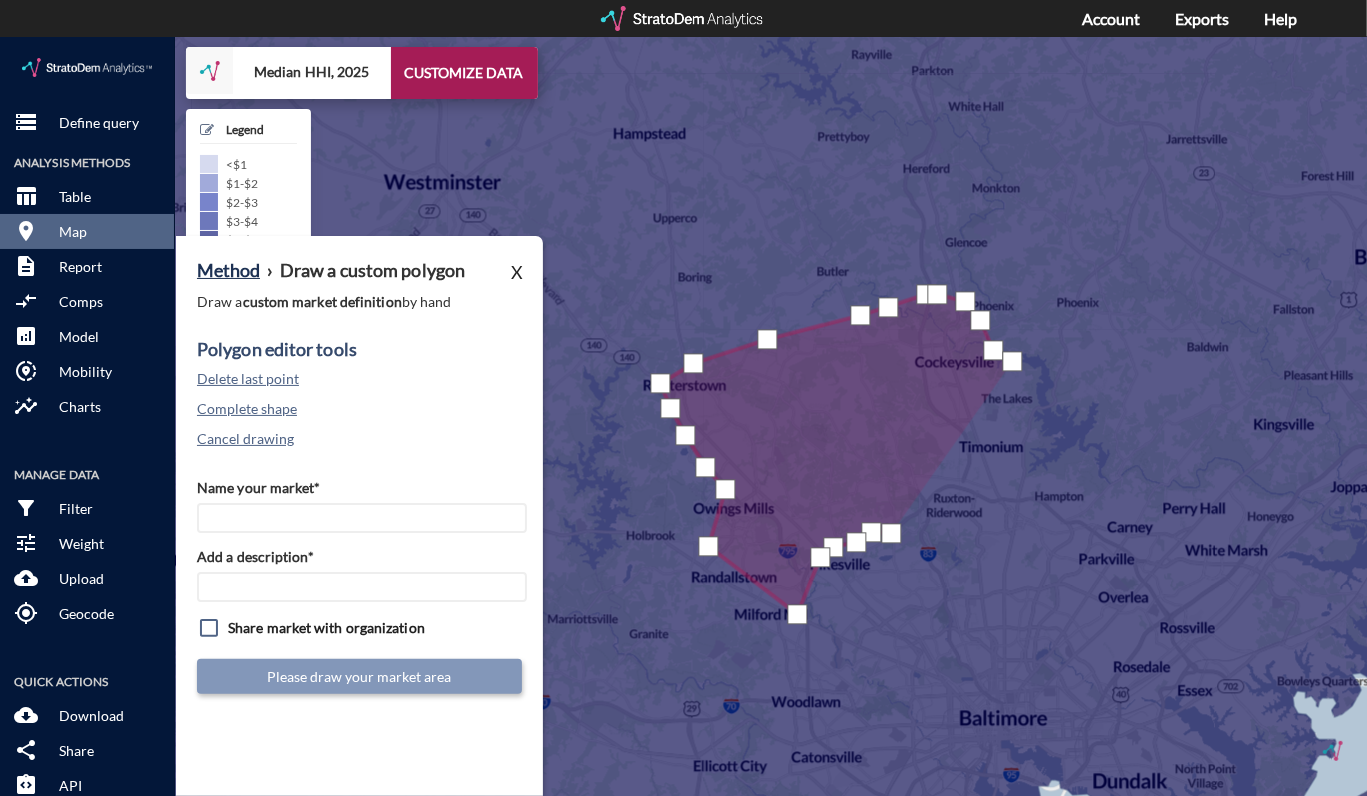 click 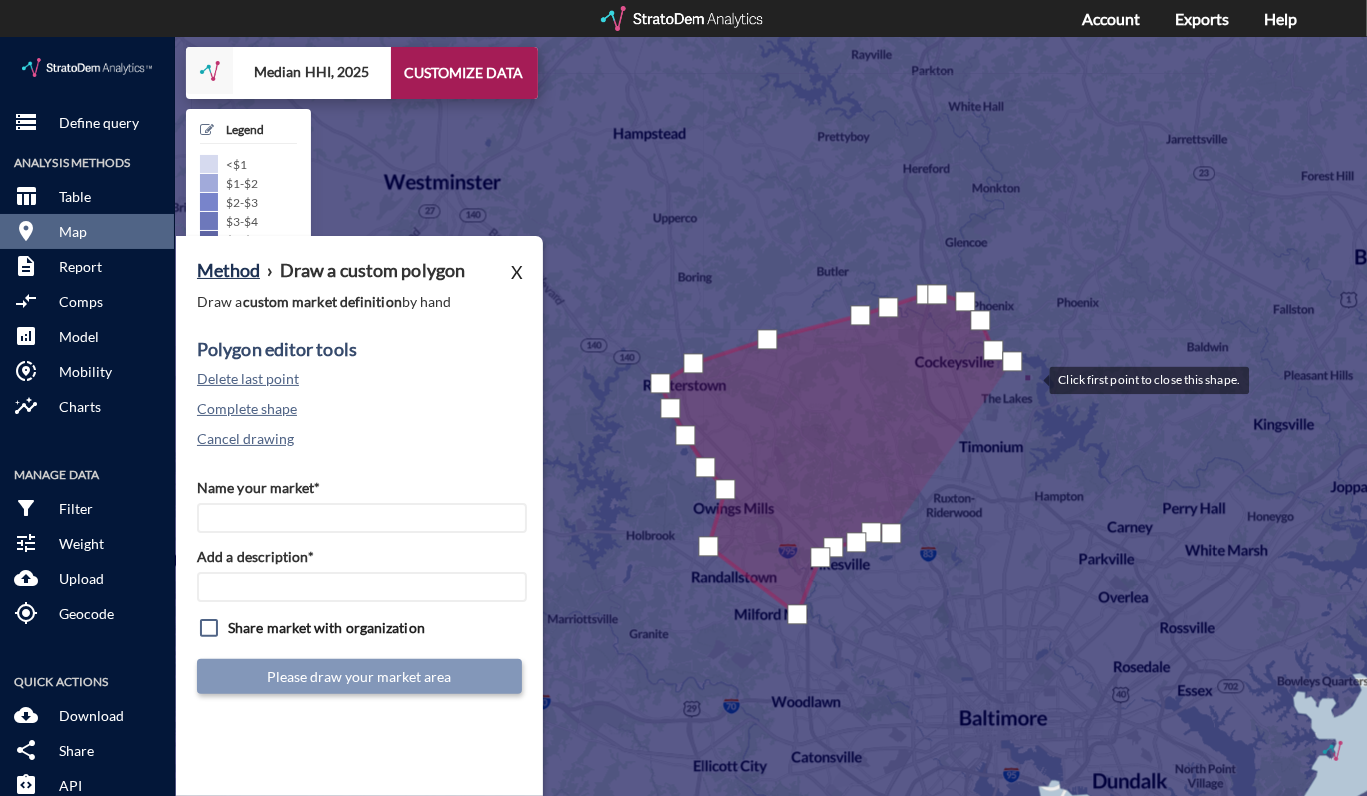 click 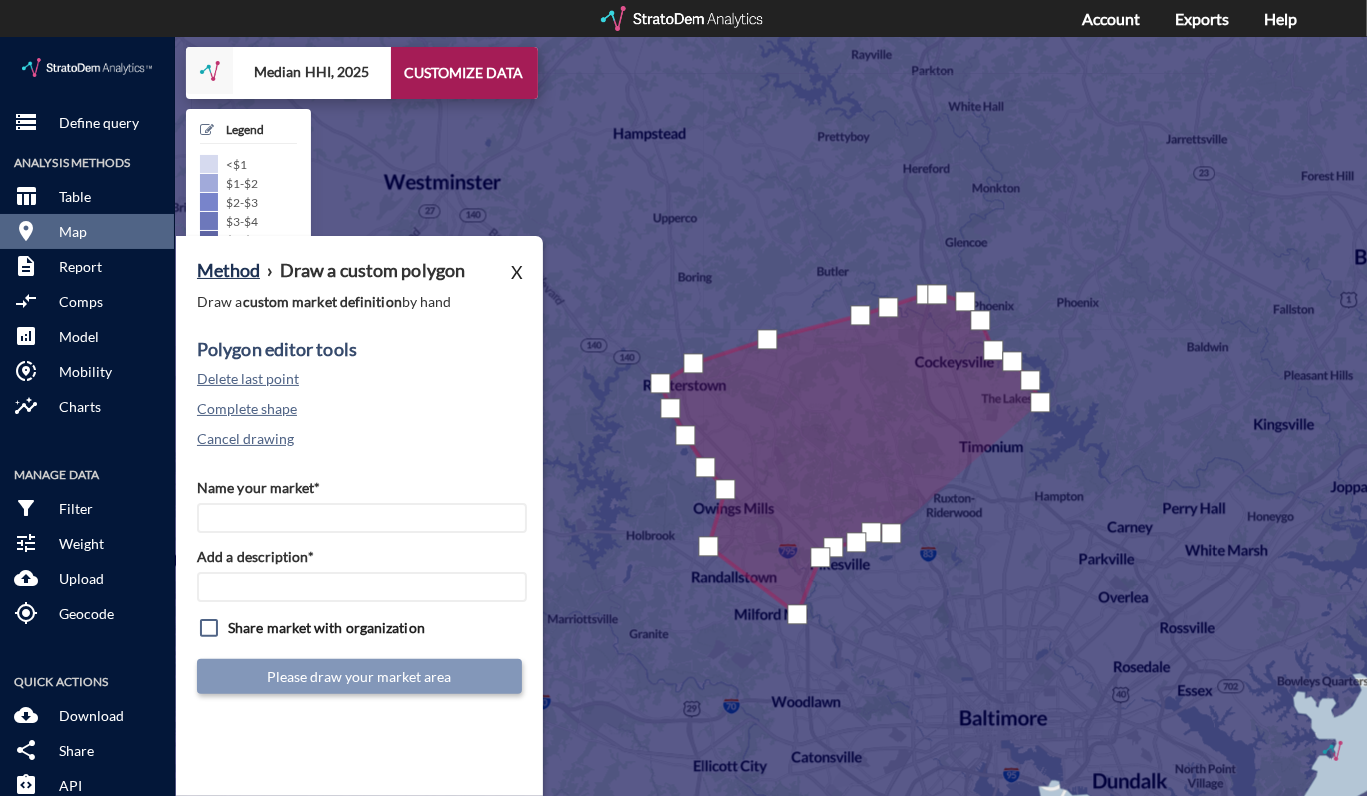 click 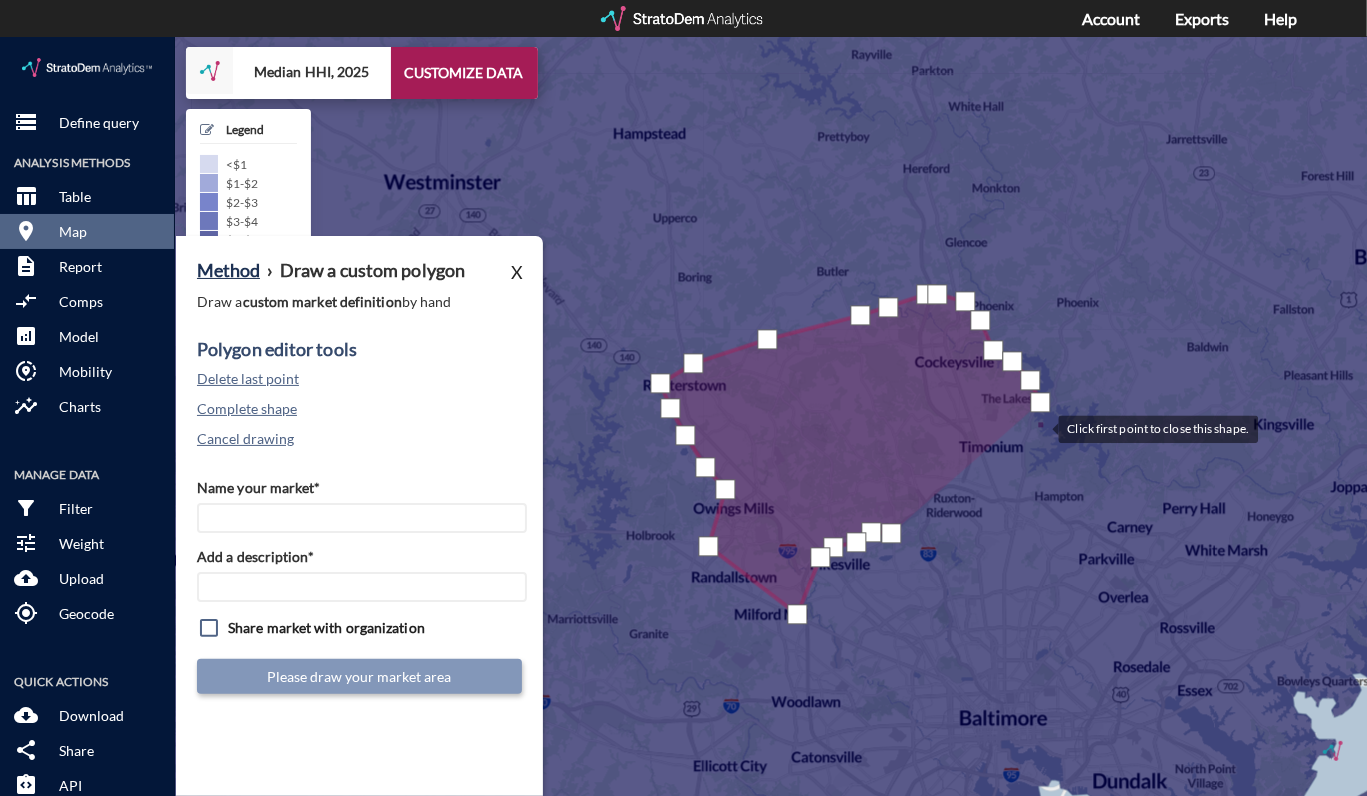 click 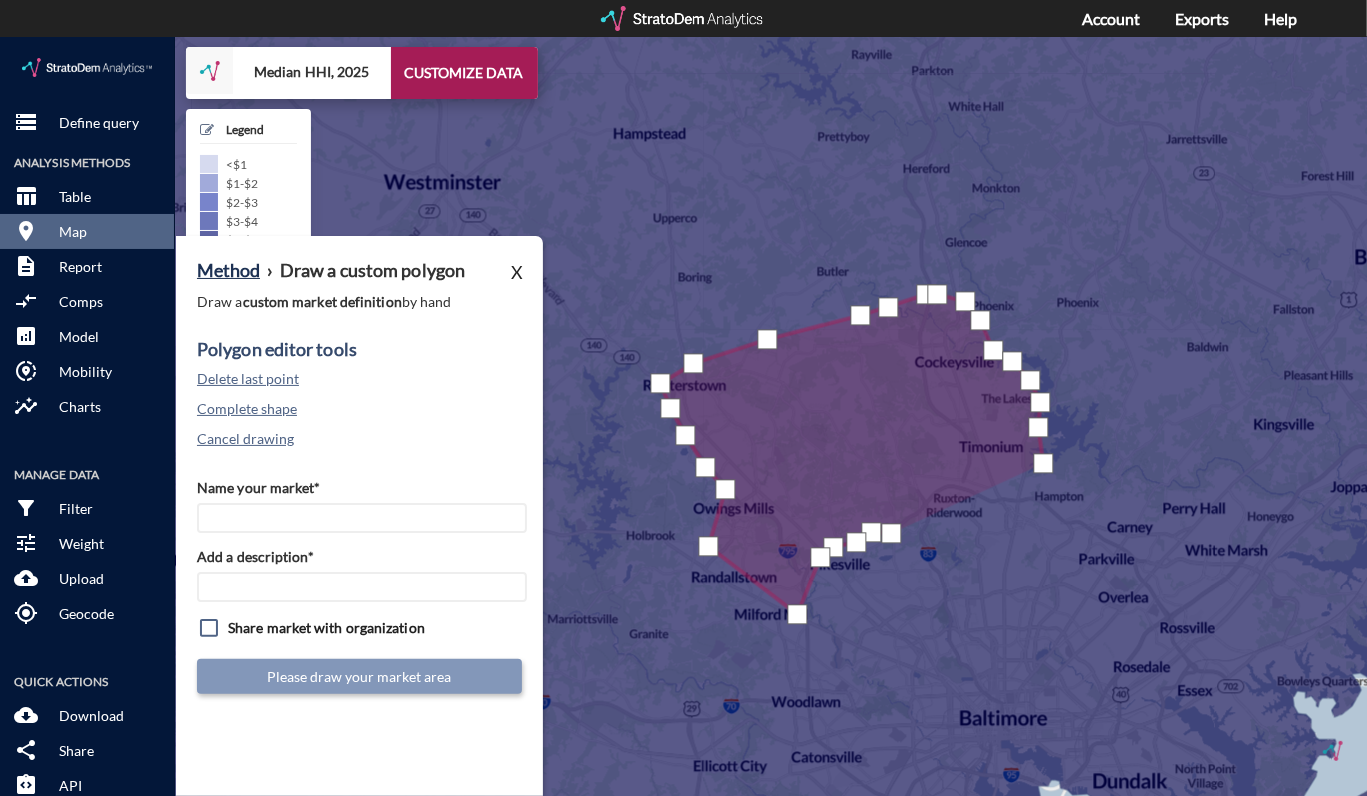 click 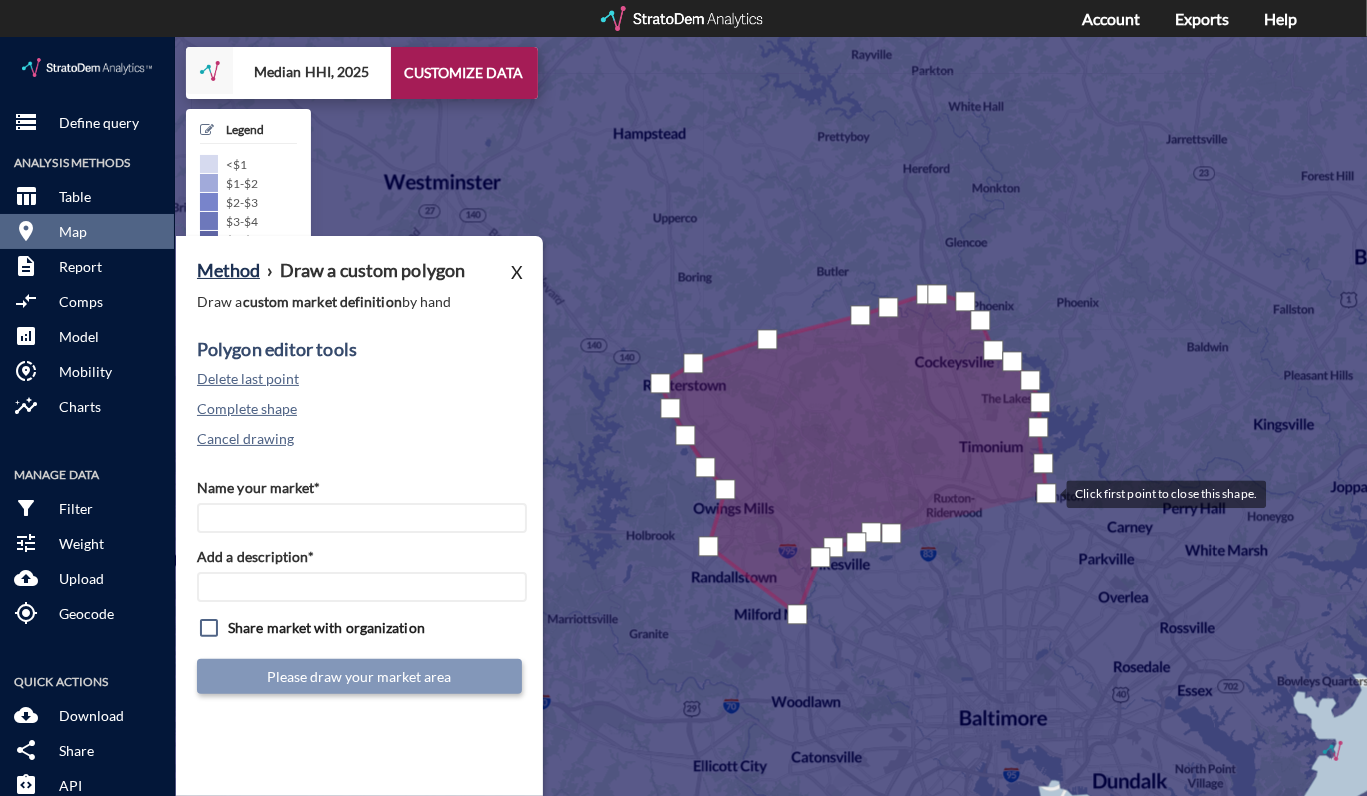 click 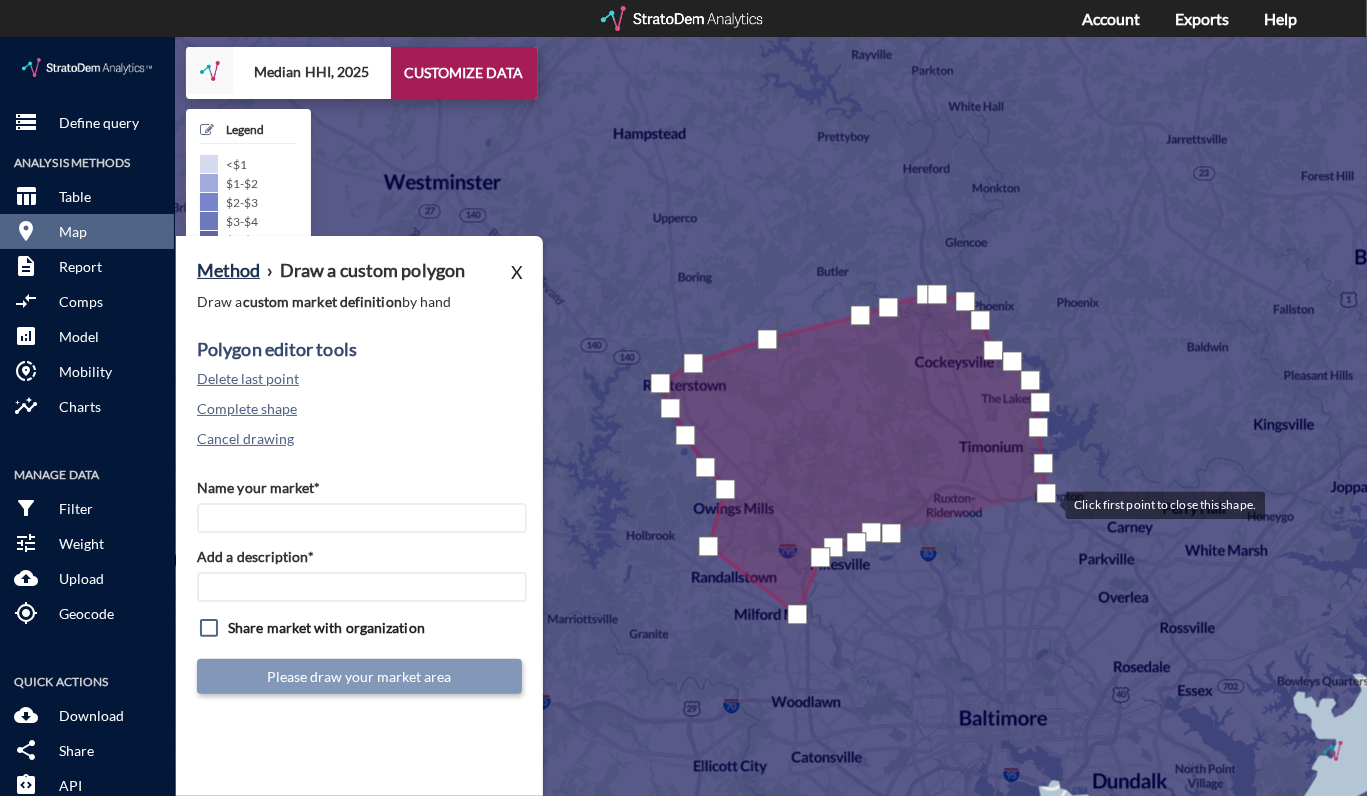 click 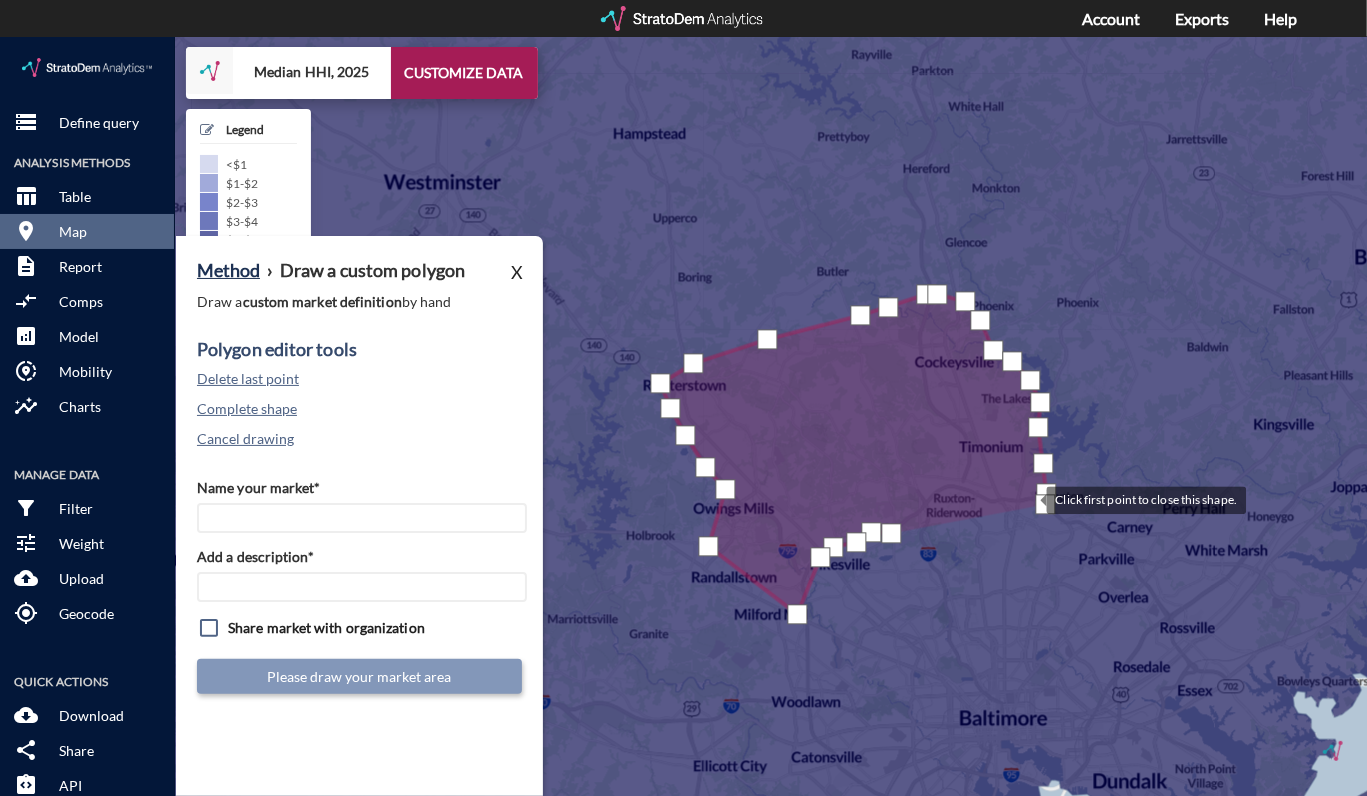 click 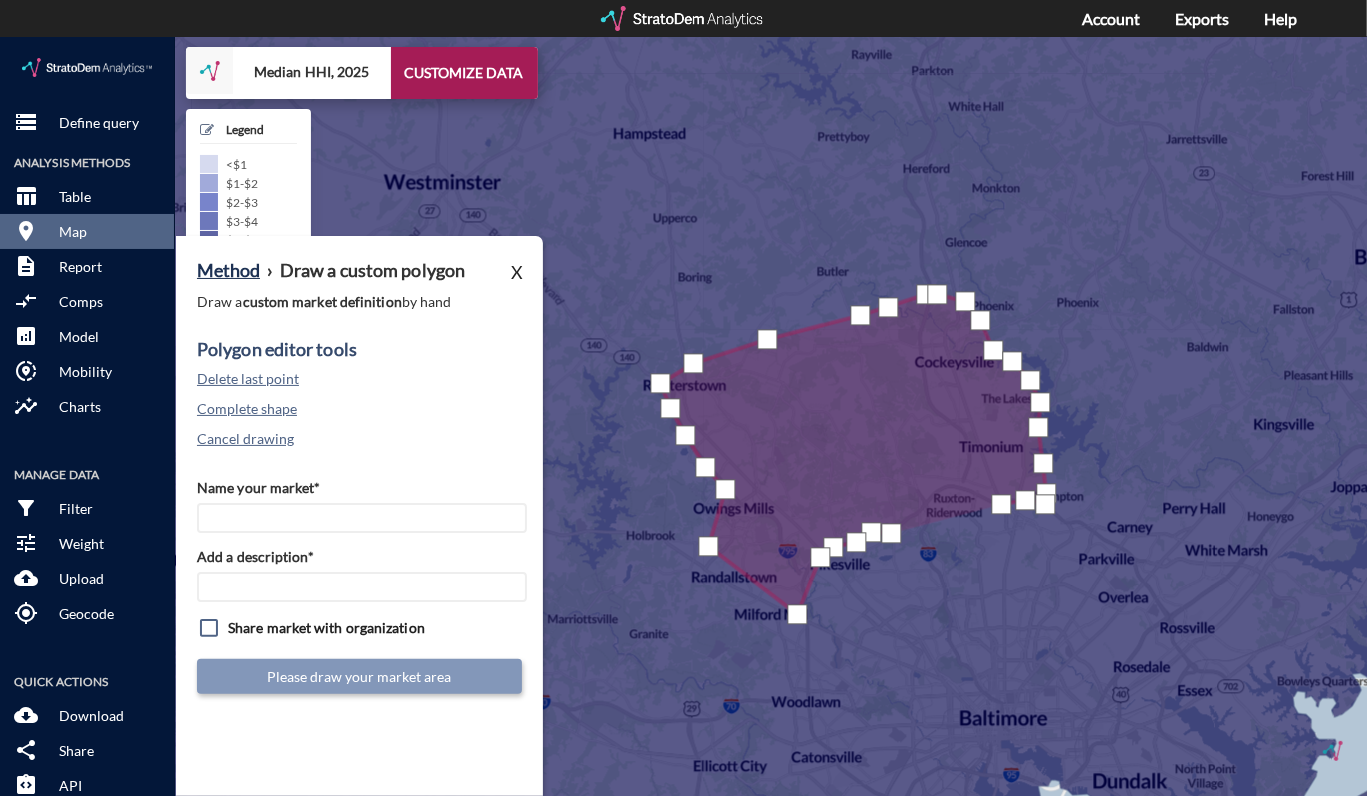 click 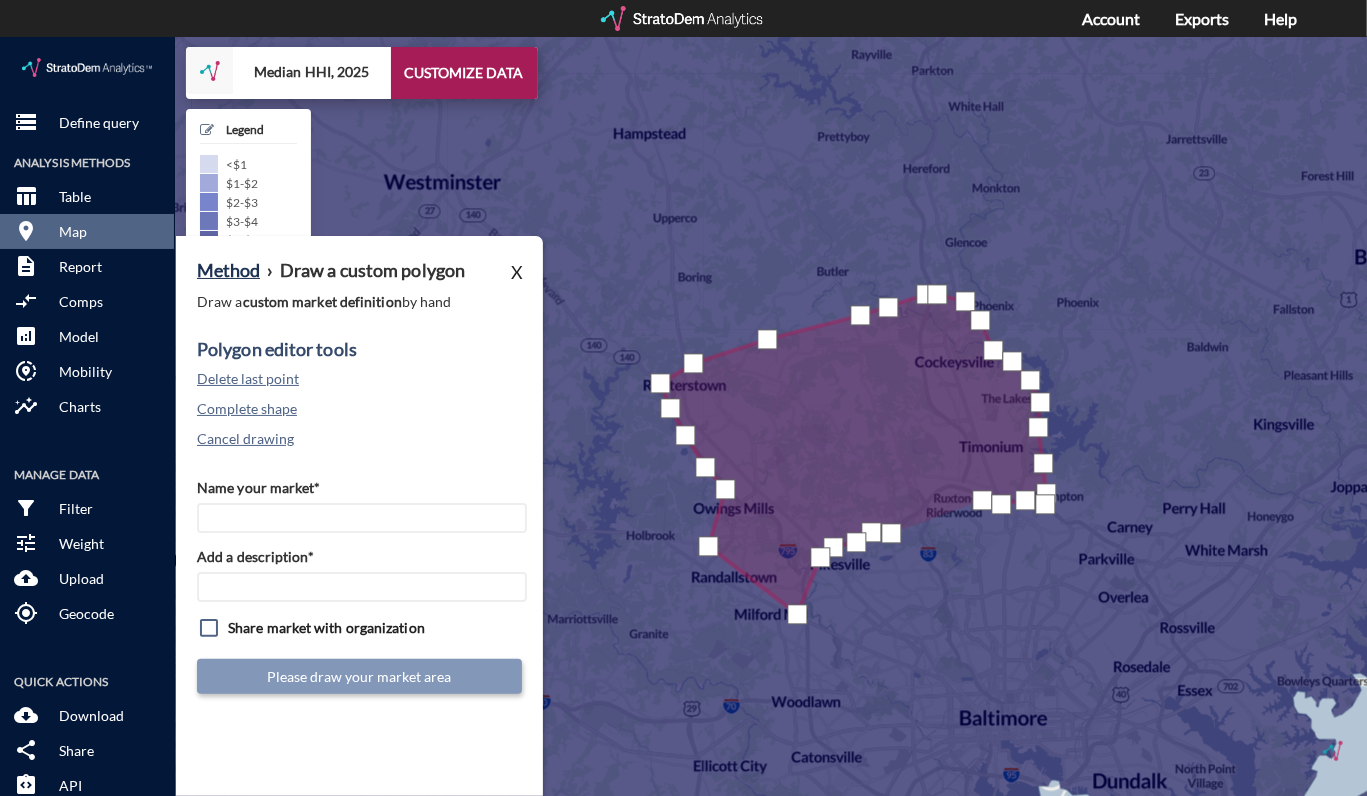 click 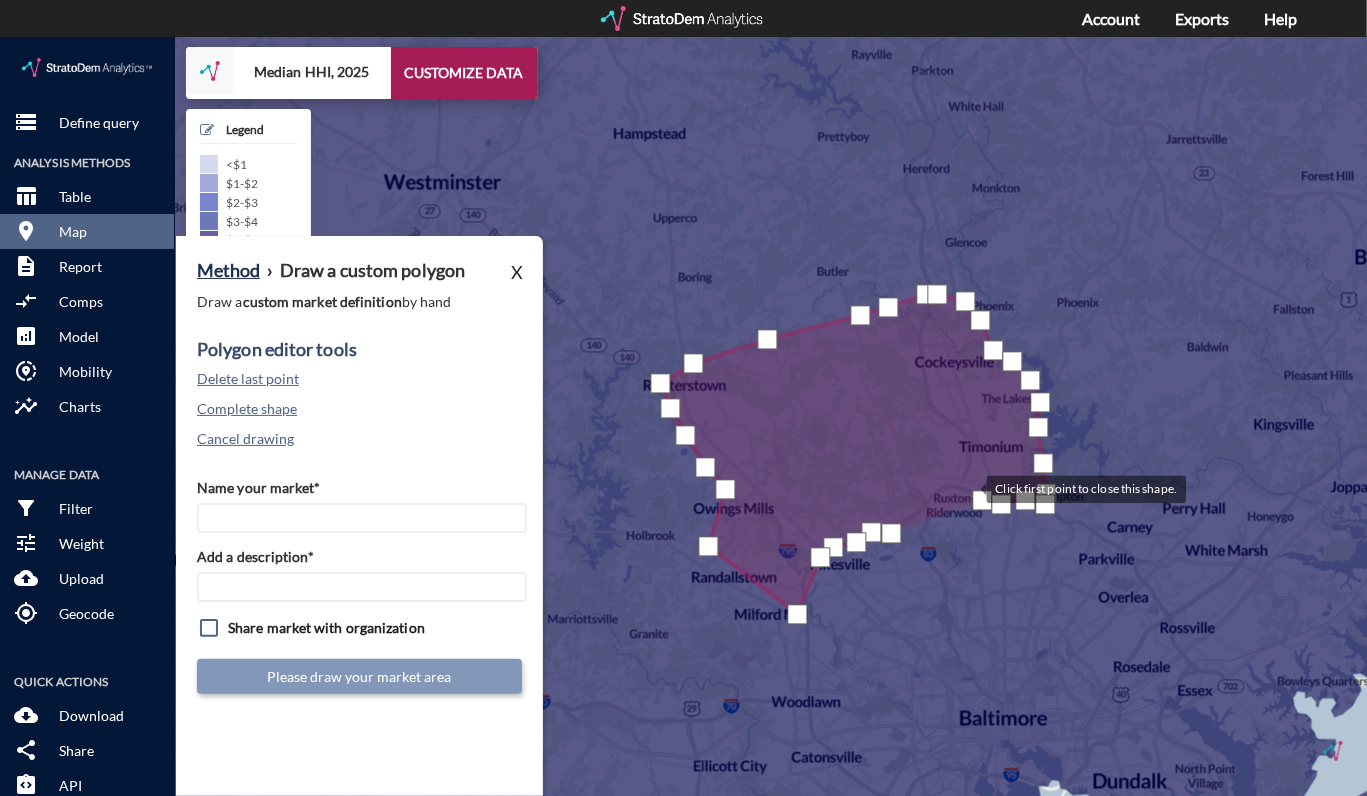 click 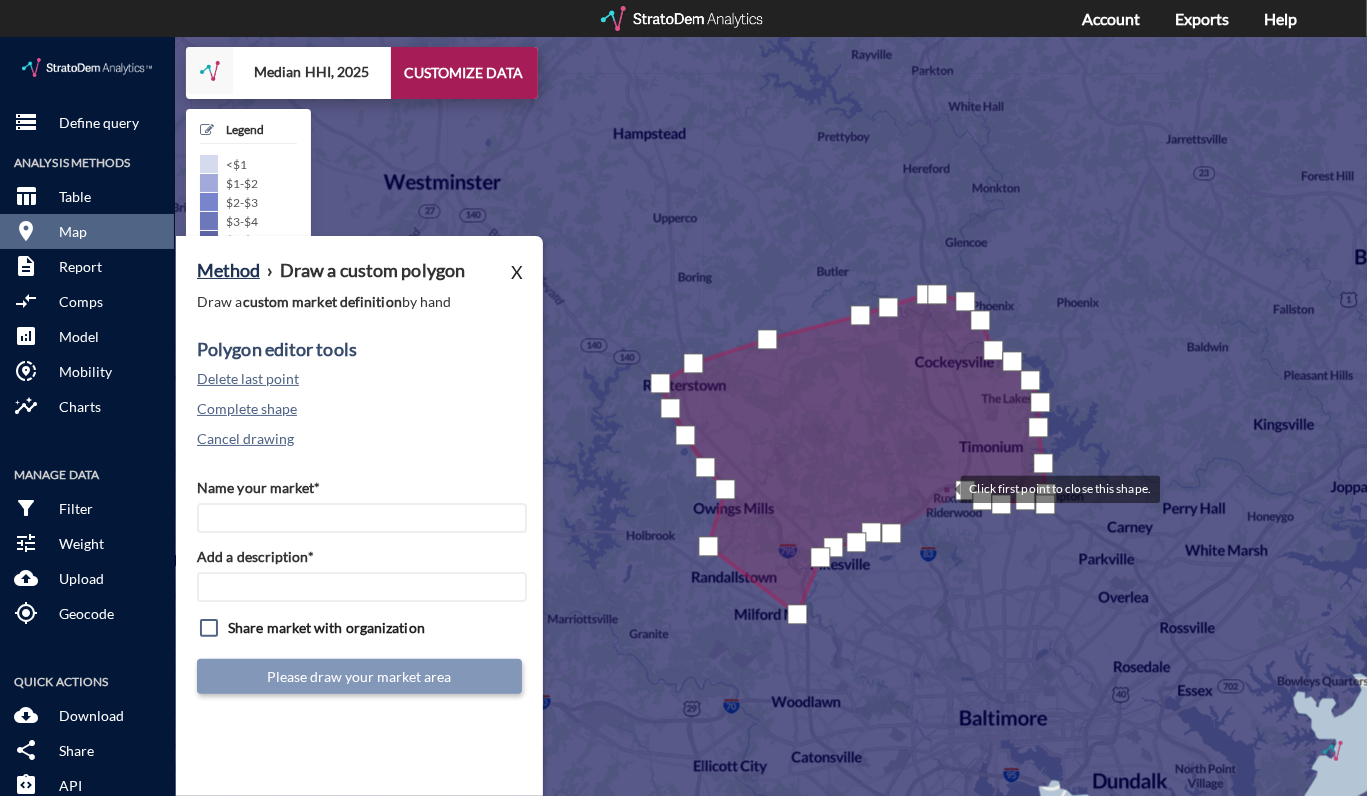 click 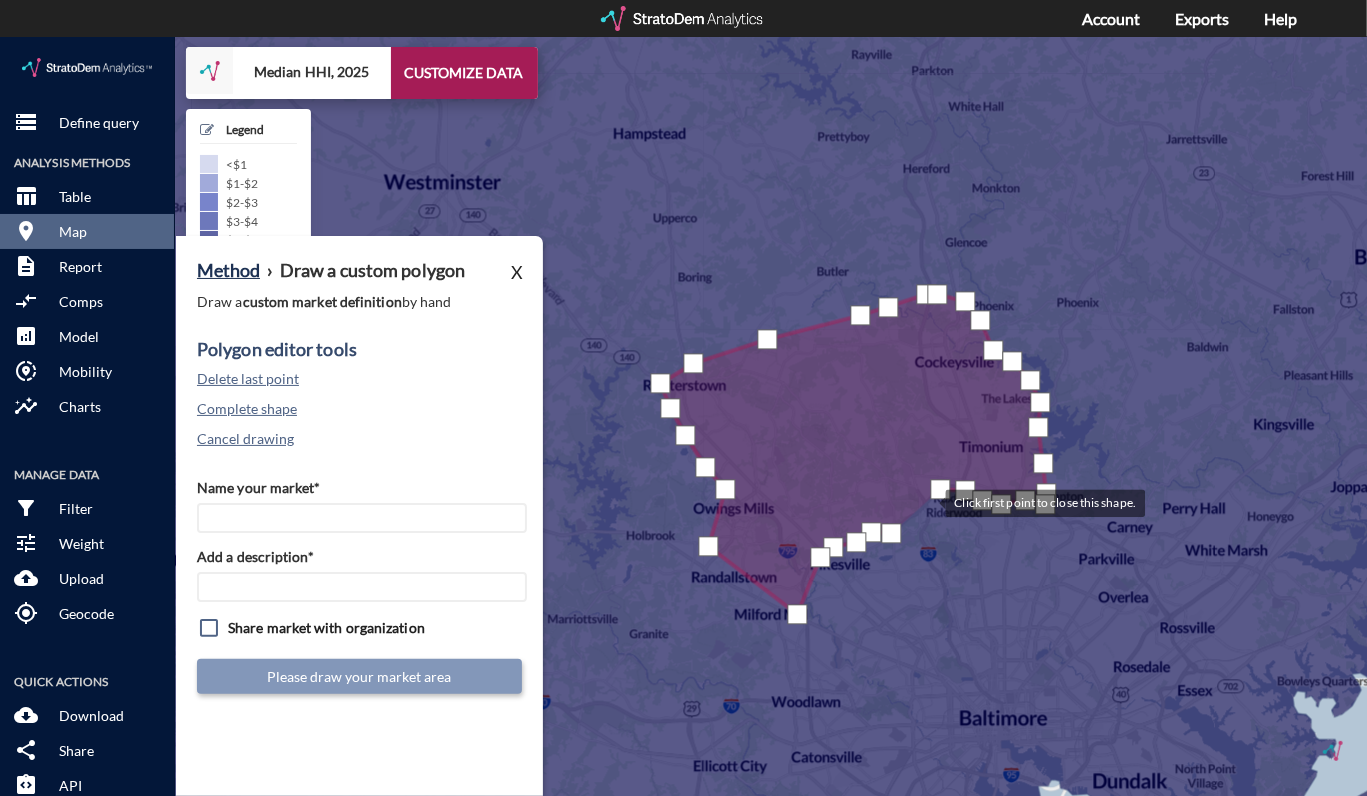 click 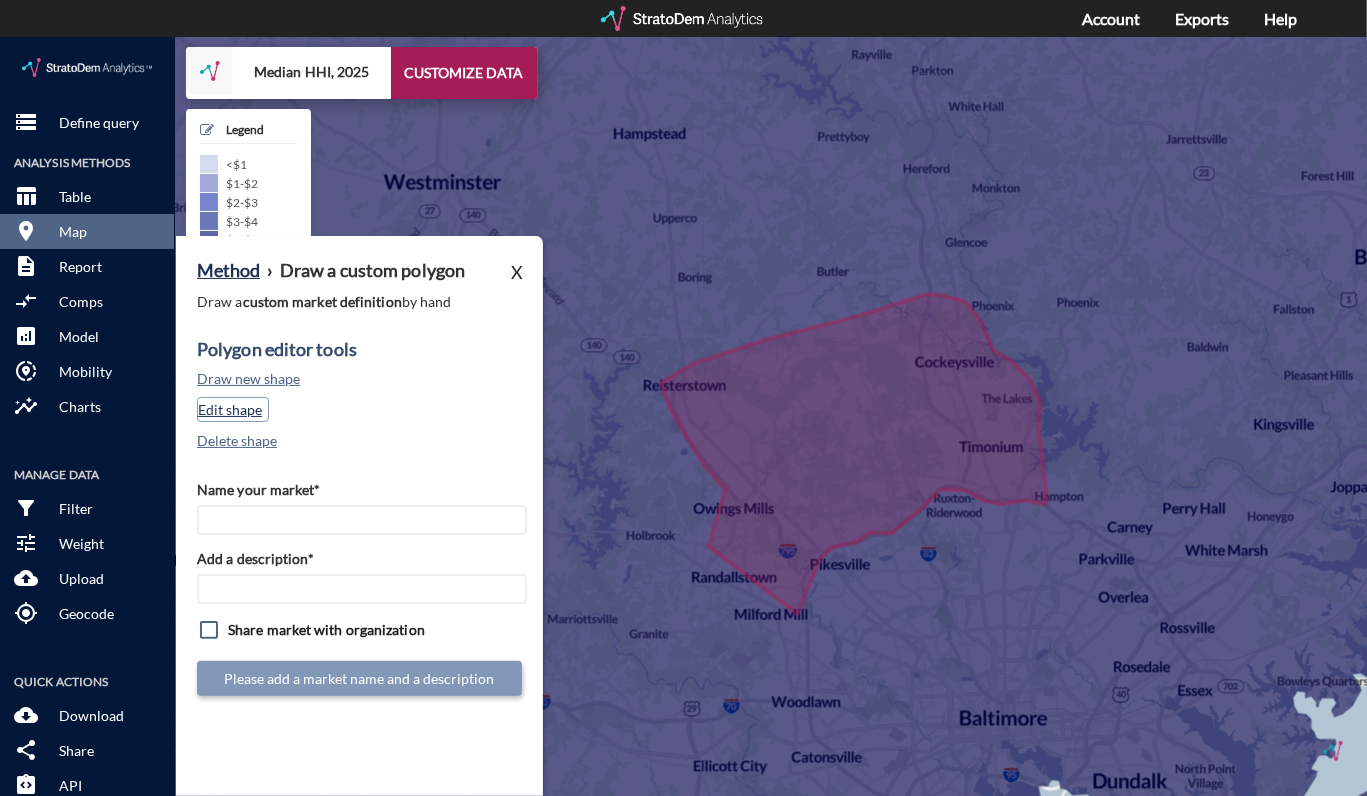 click on "Edit shape" 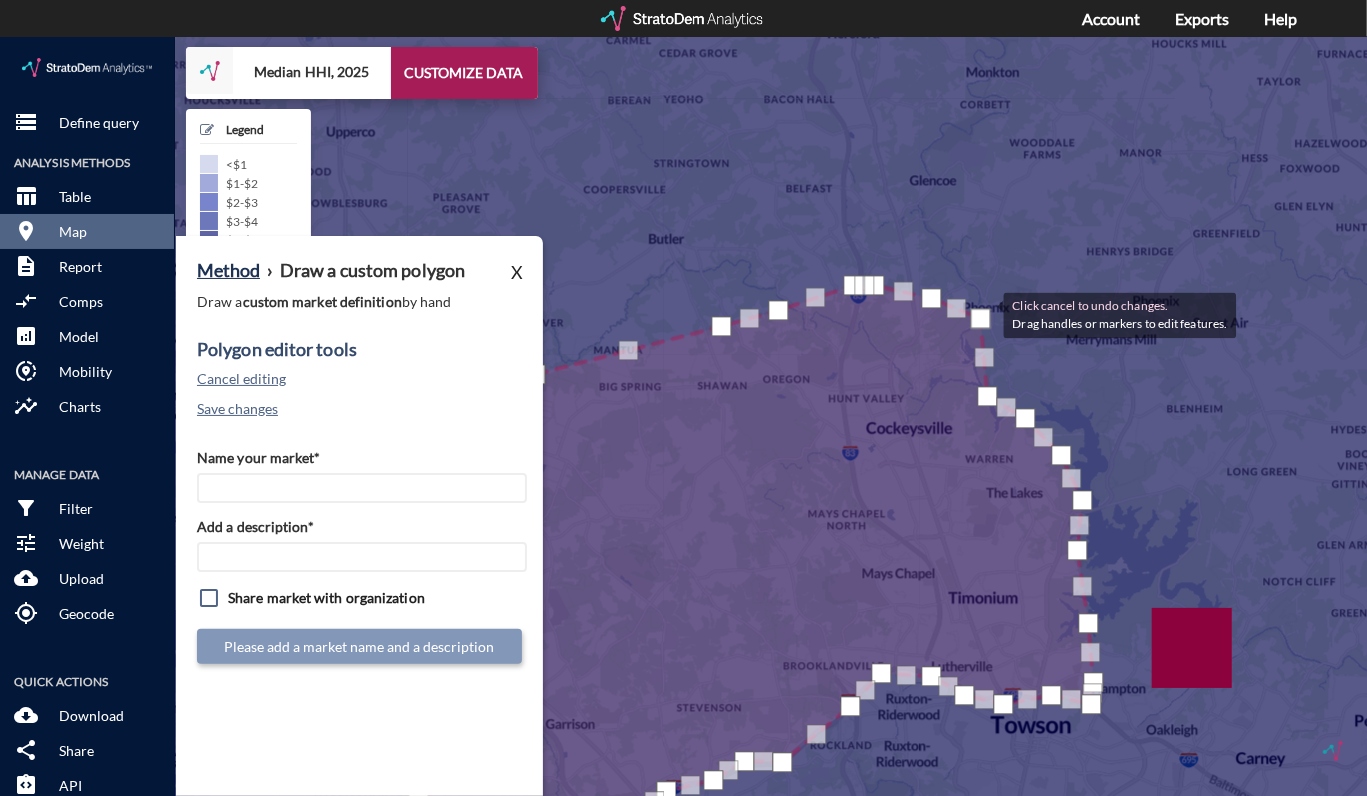 drag, startPoint x: 961, startPoint y: 298, endPoint x: 983, endPoint y: 277, distance: 30.413813 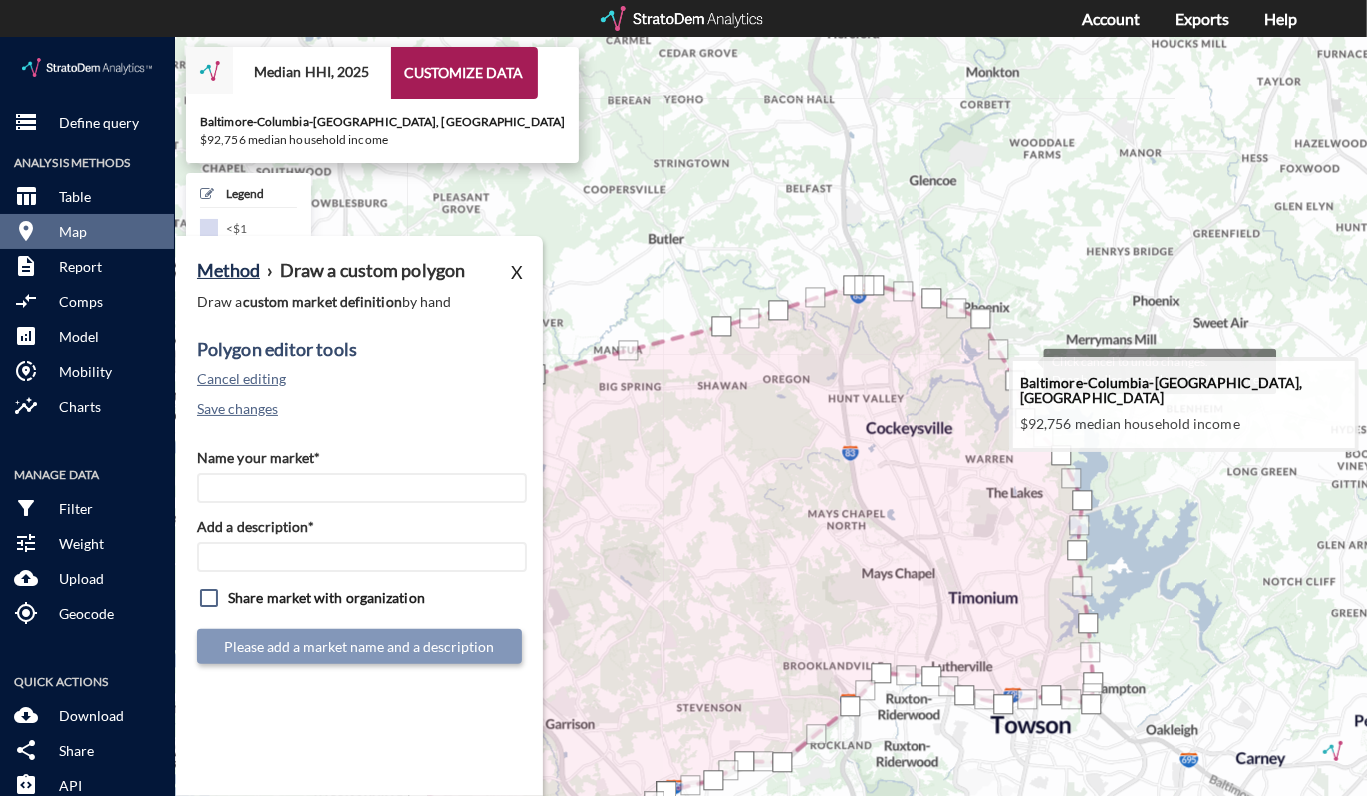 drag, startPoint x: 989, startPoint y: 351, endPoint x: 1023, endPoint y: 333, distance: 38.470768 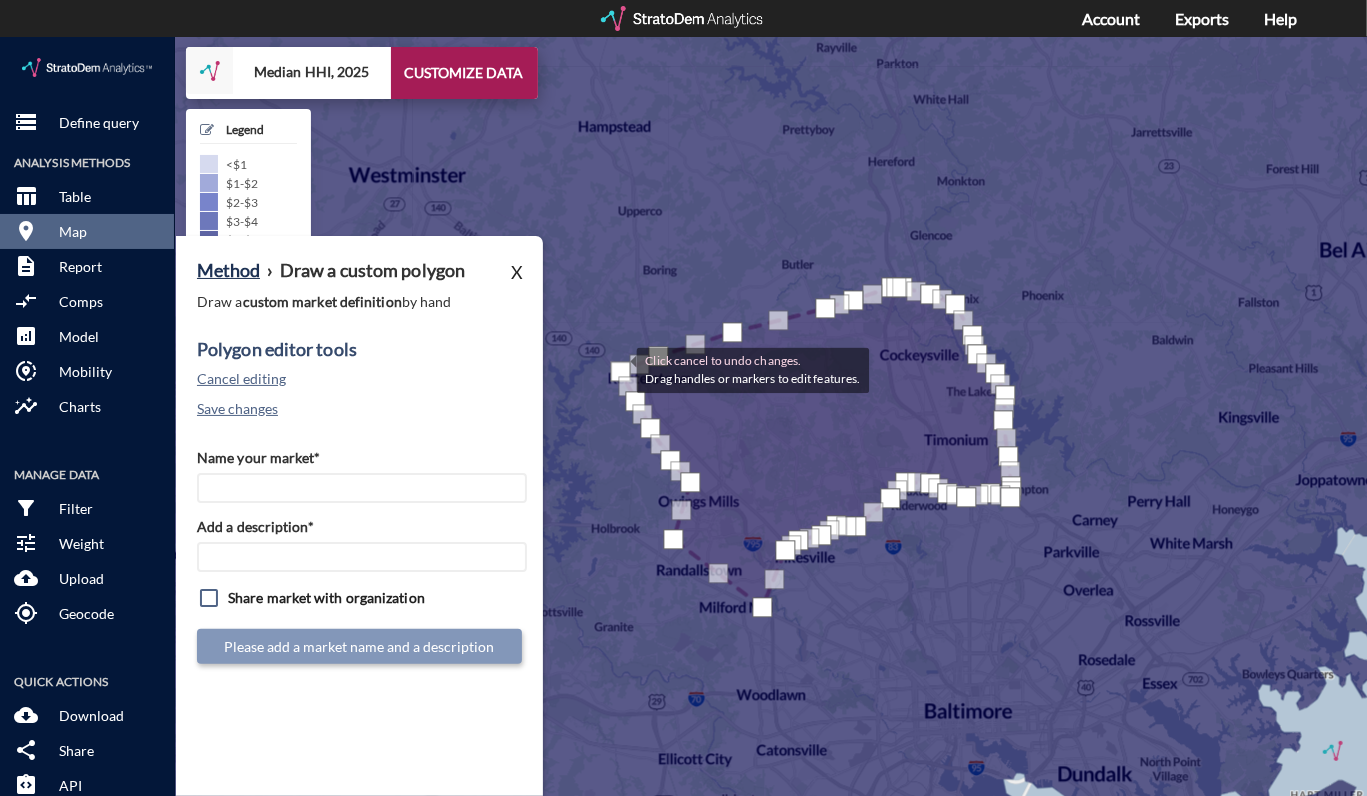 click 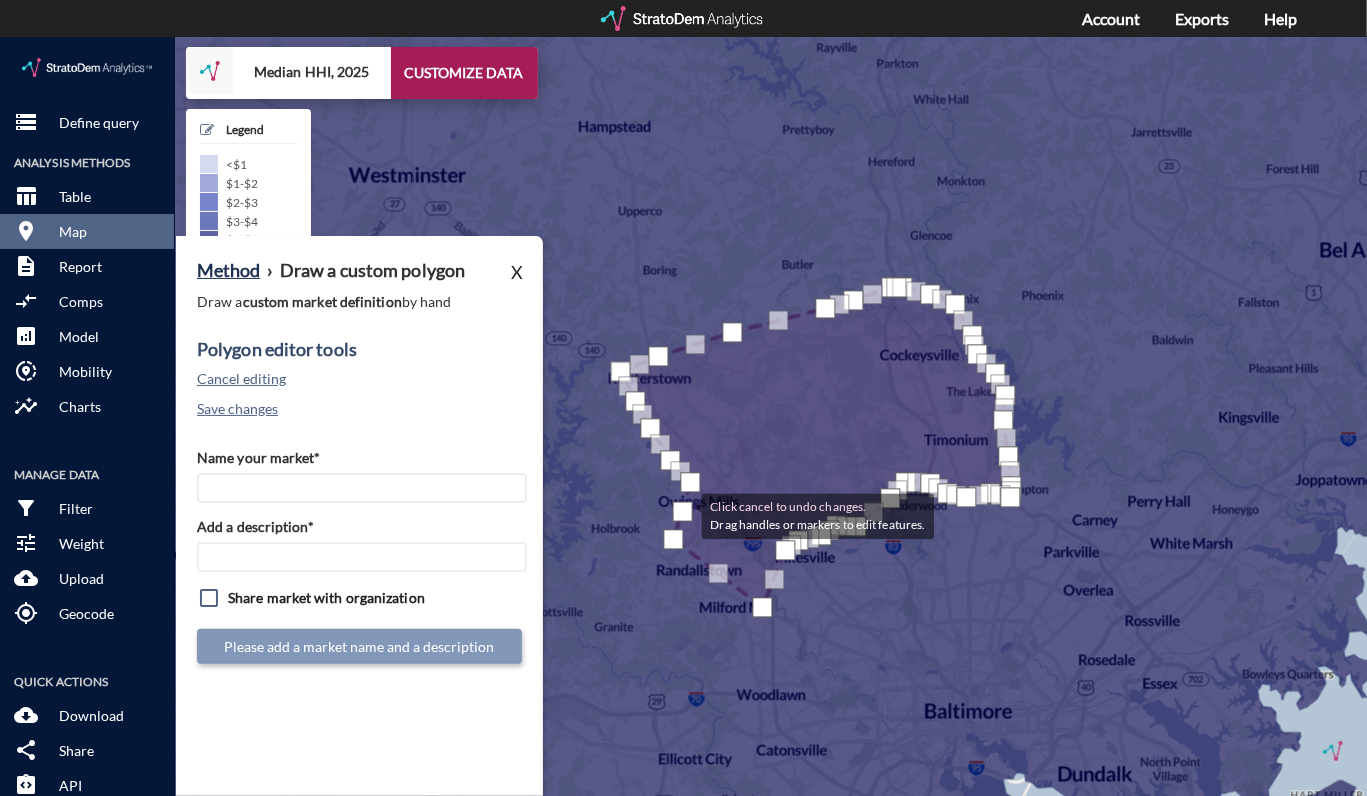 click 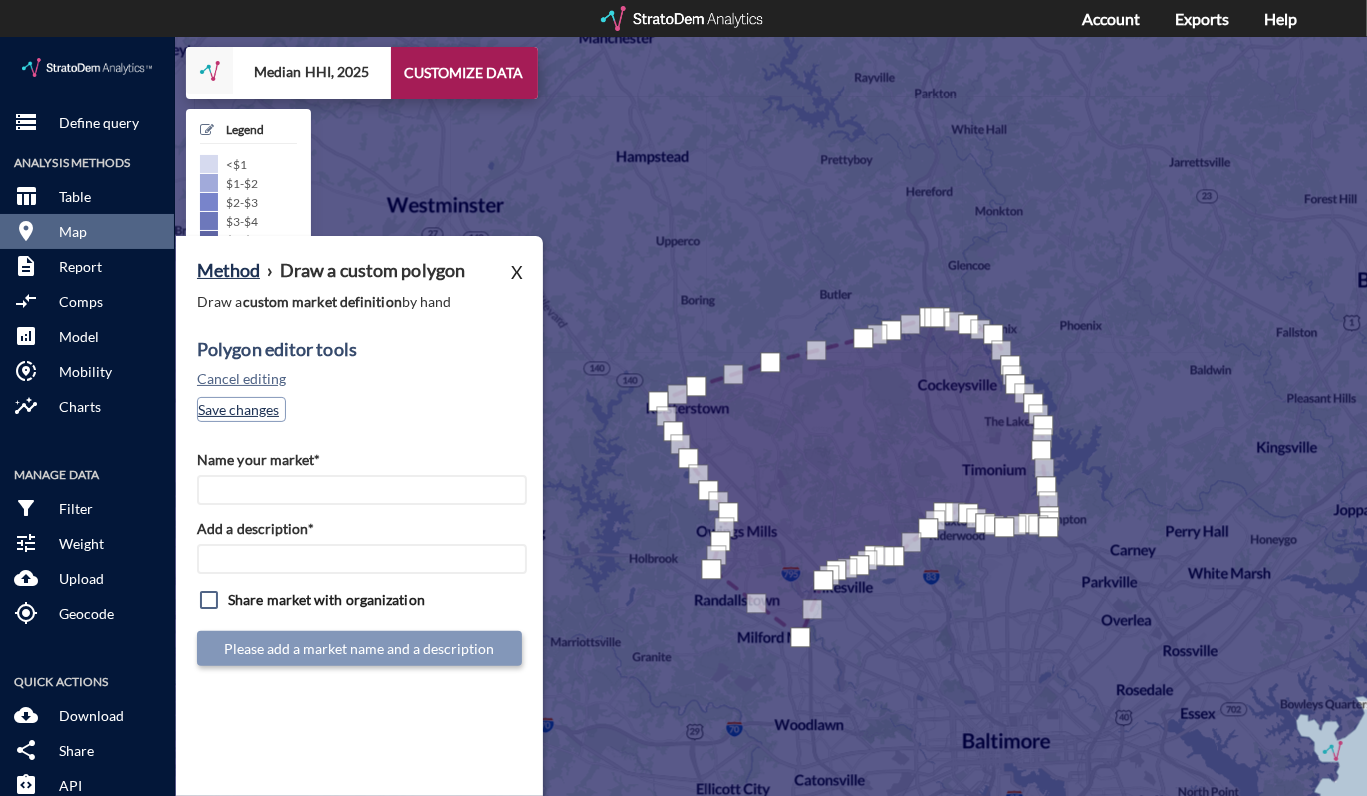 click on "Save changes" 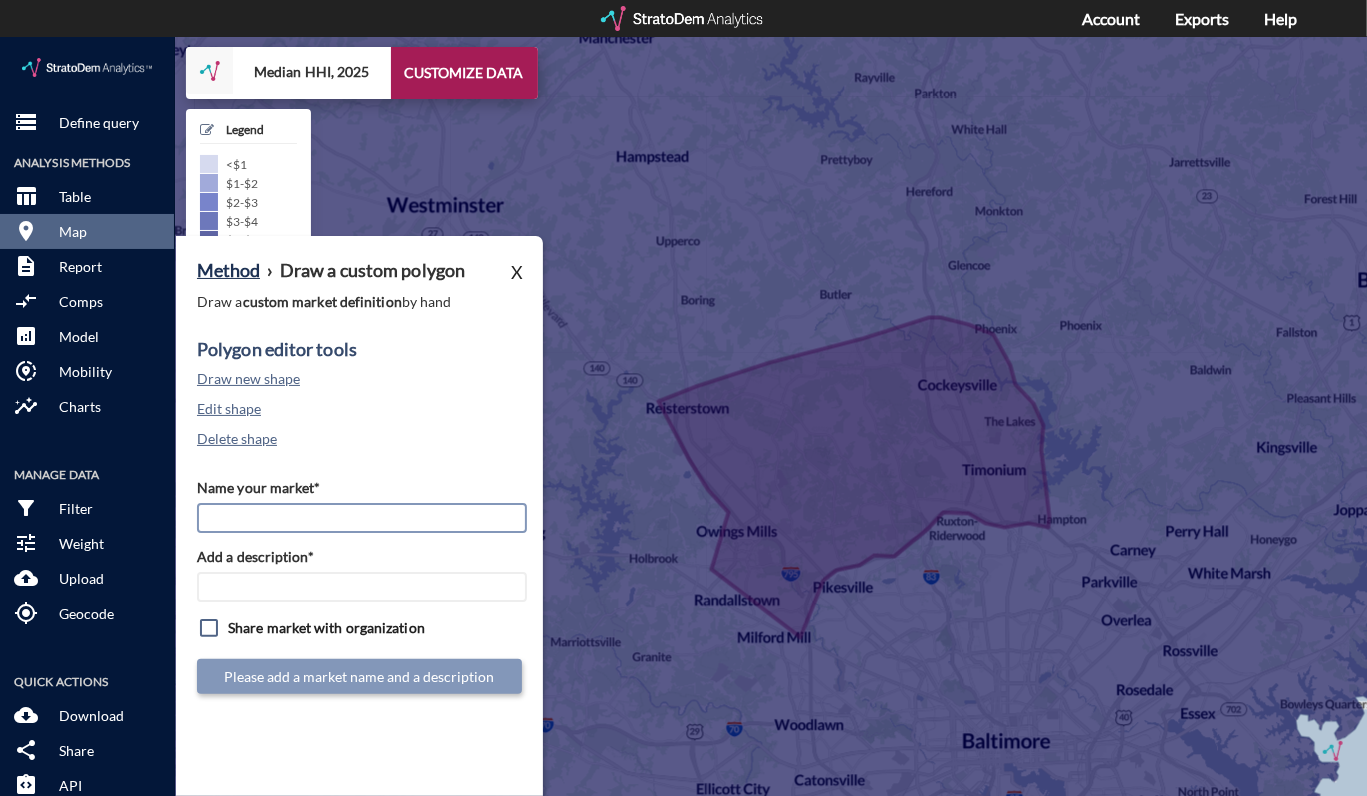 click on "Name your market*" 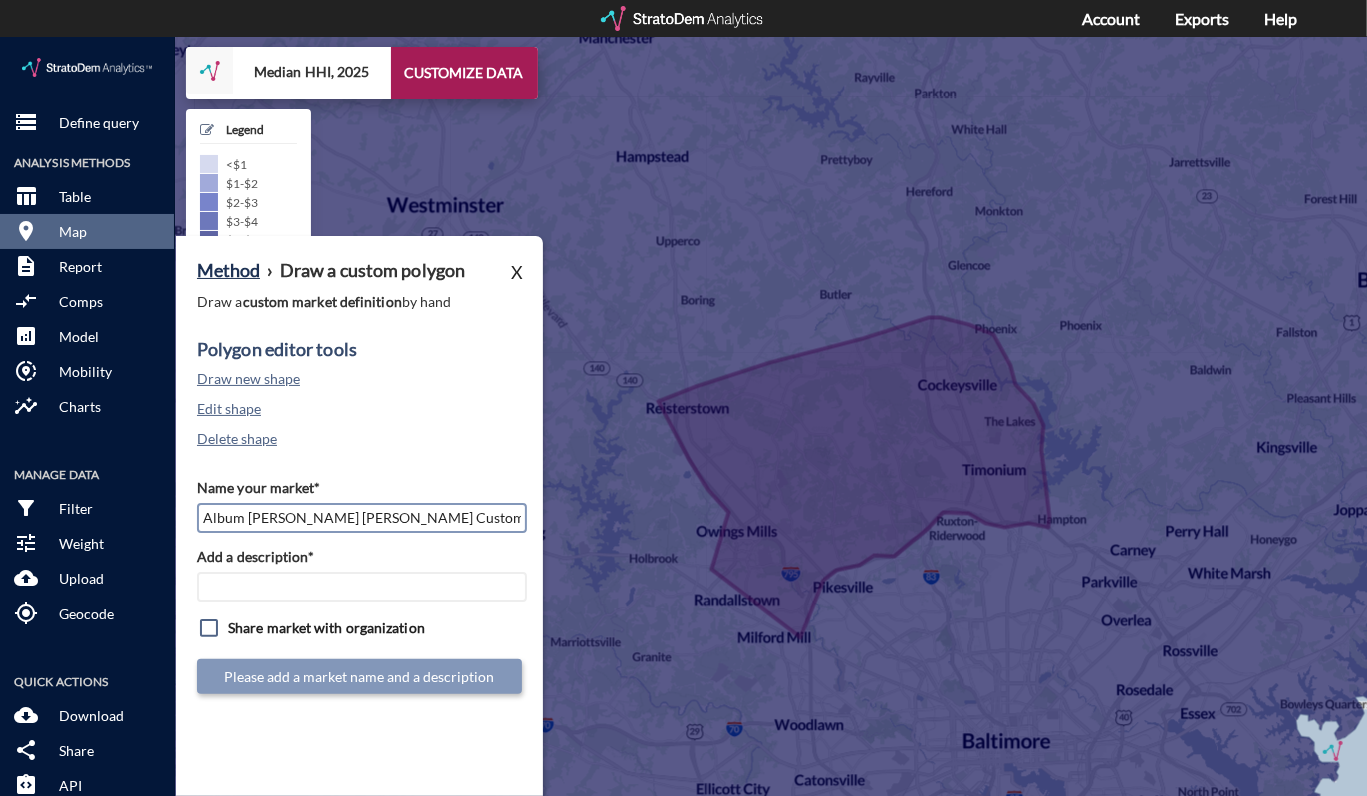 type on "Album Owings Mills Custom Poly" 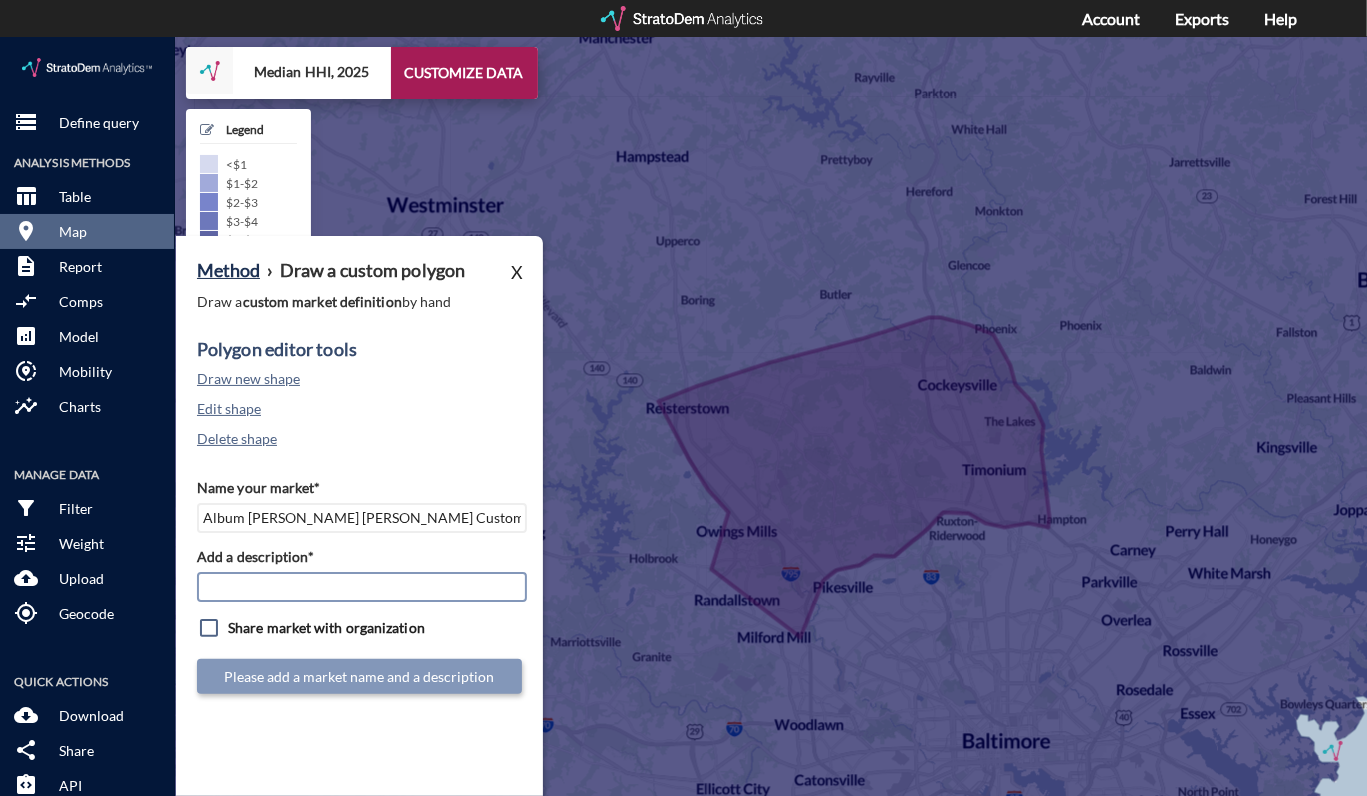click on "Add a description*" 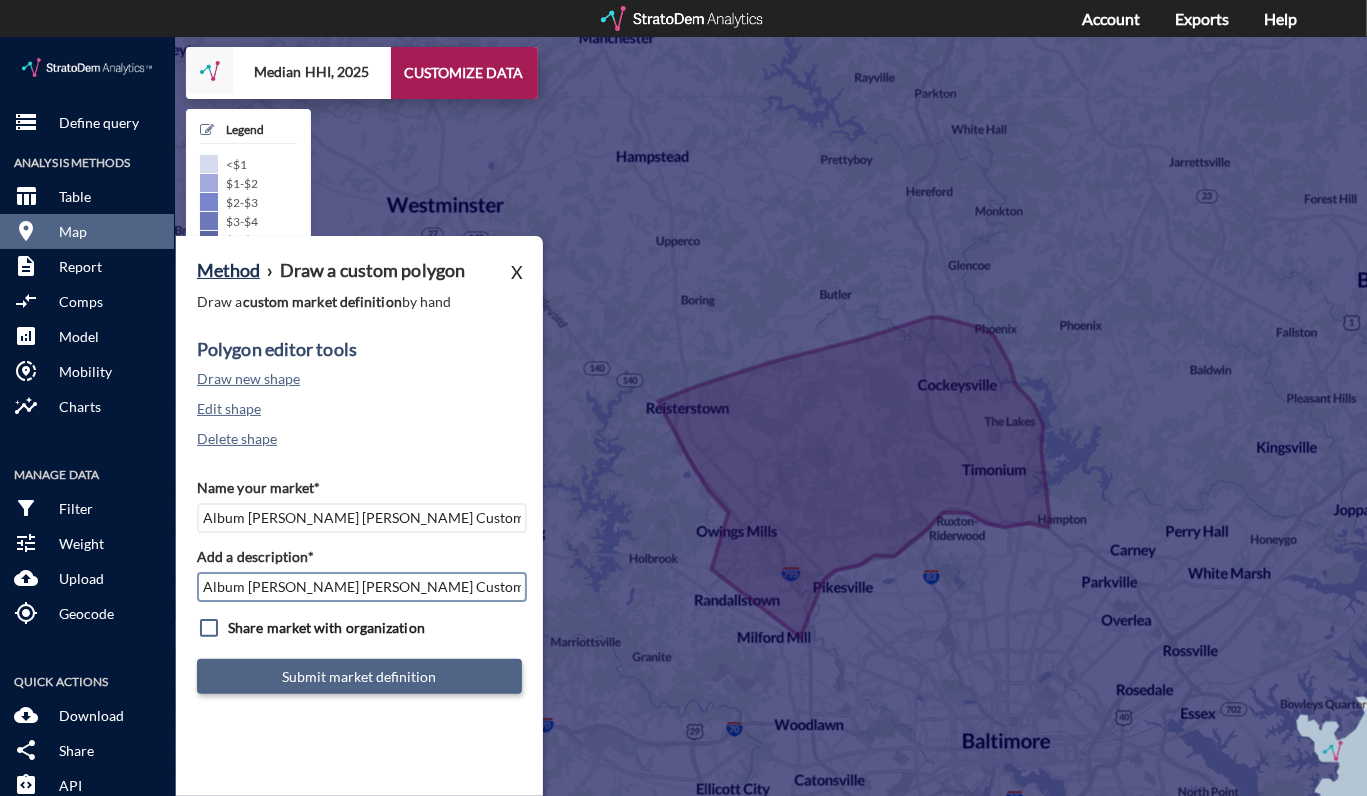 type on "Album Owings Mills Custom Poly" 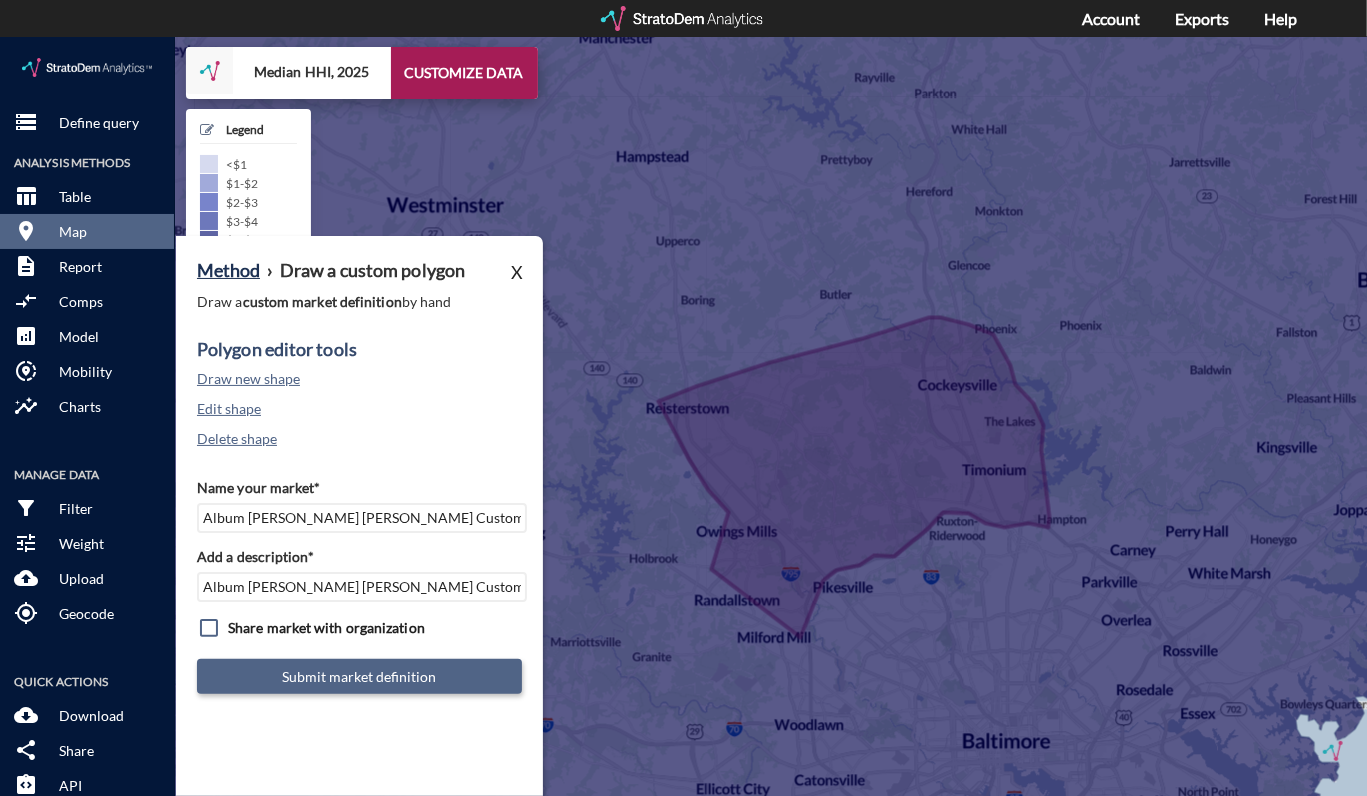 click on "Submit market definition" 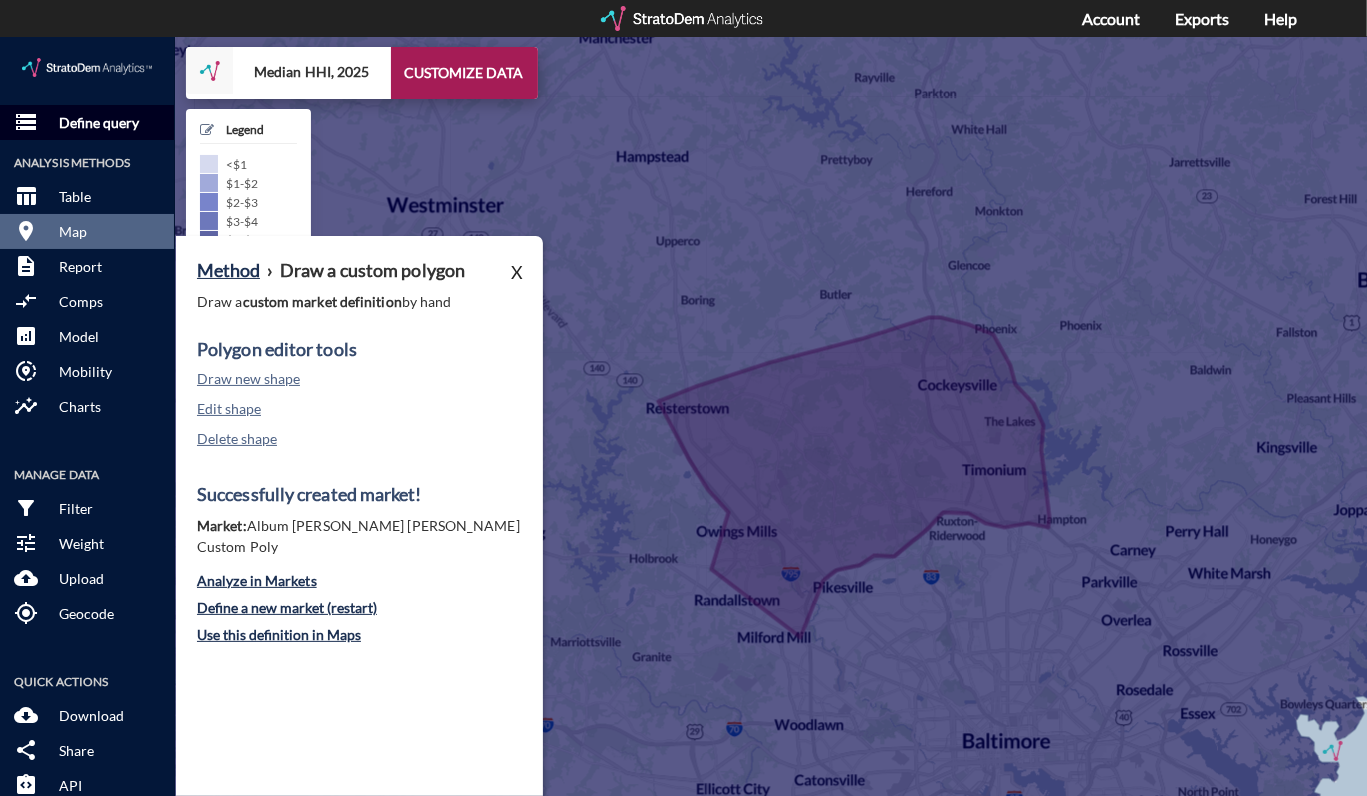 click on "Define query" 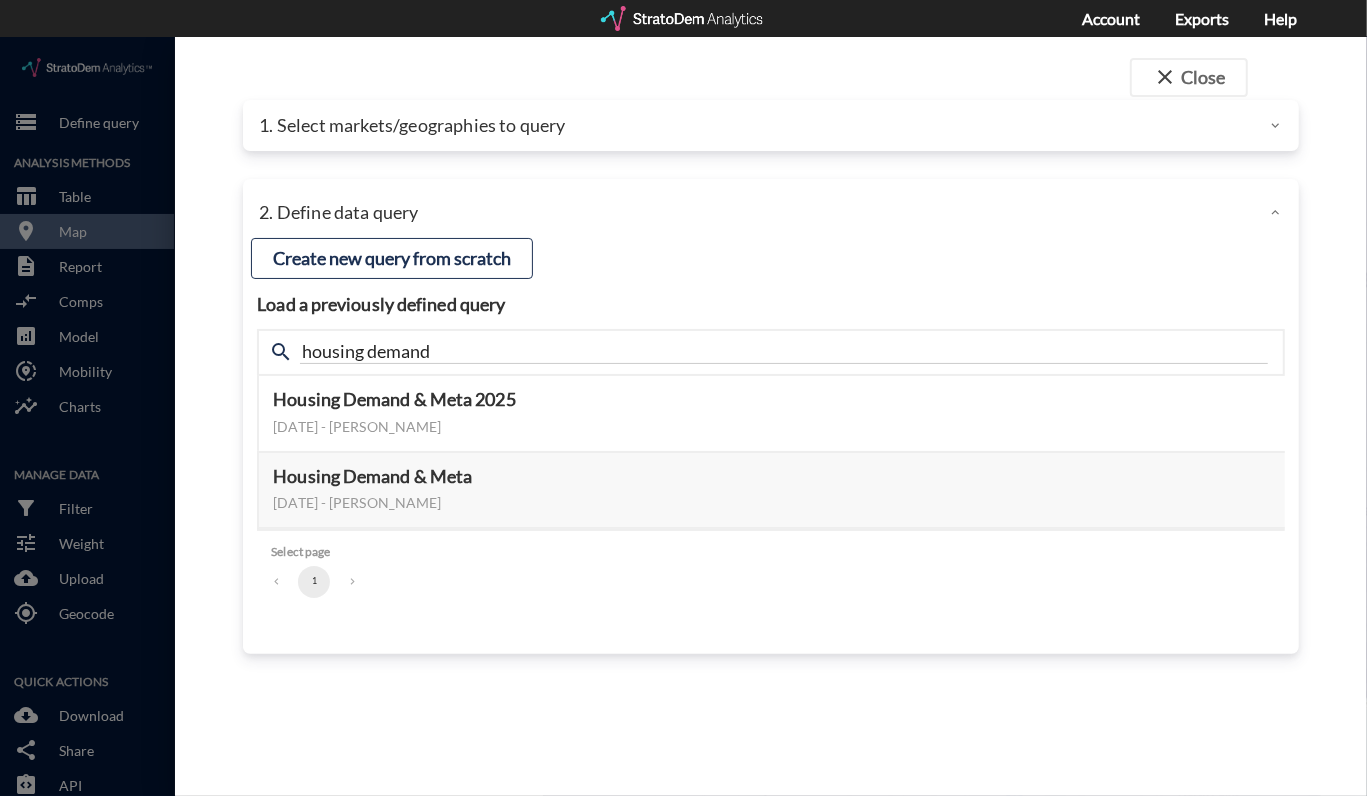 click on "1. Select markets/geographies to query" 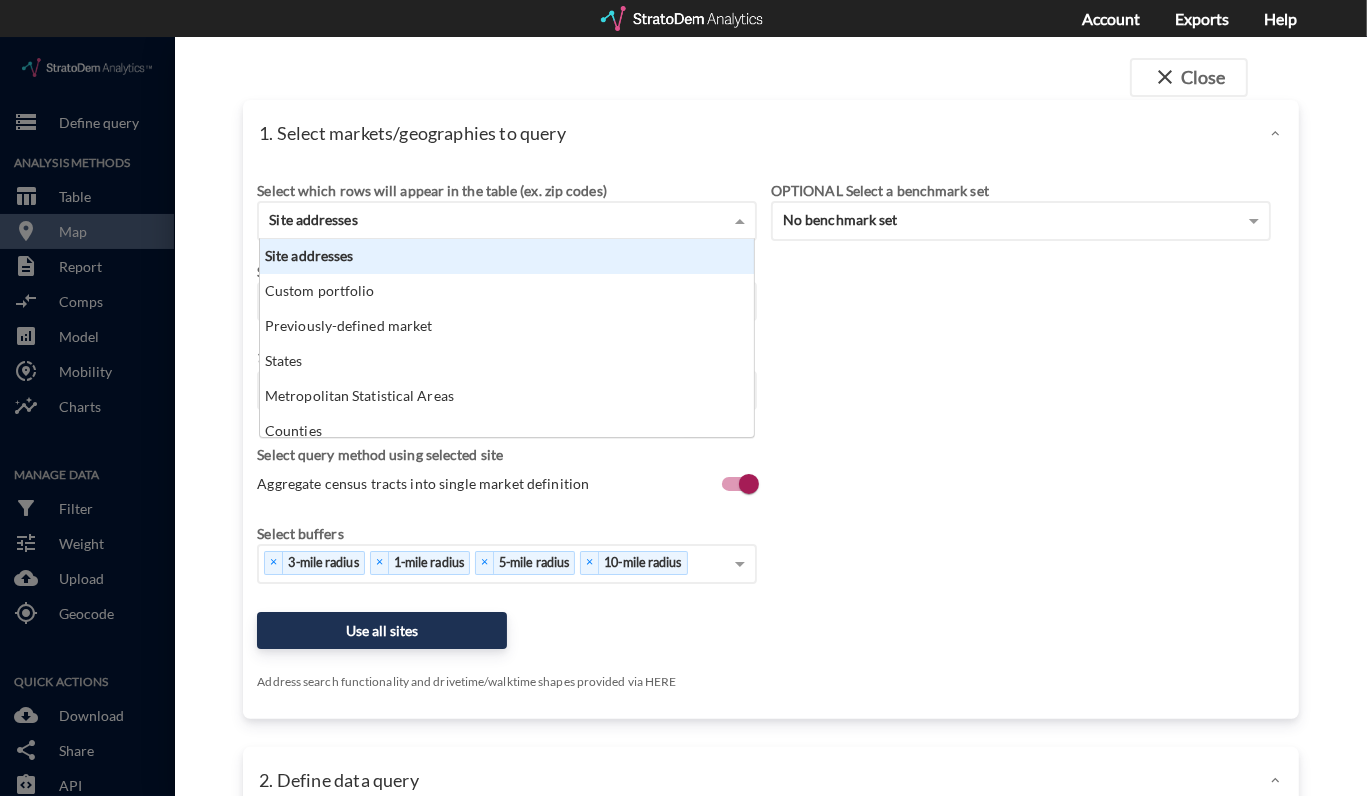 click on "Site addresses" 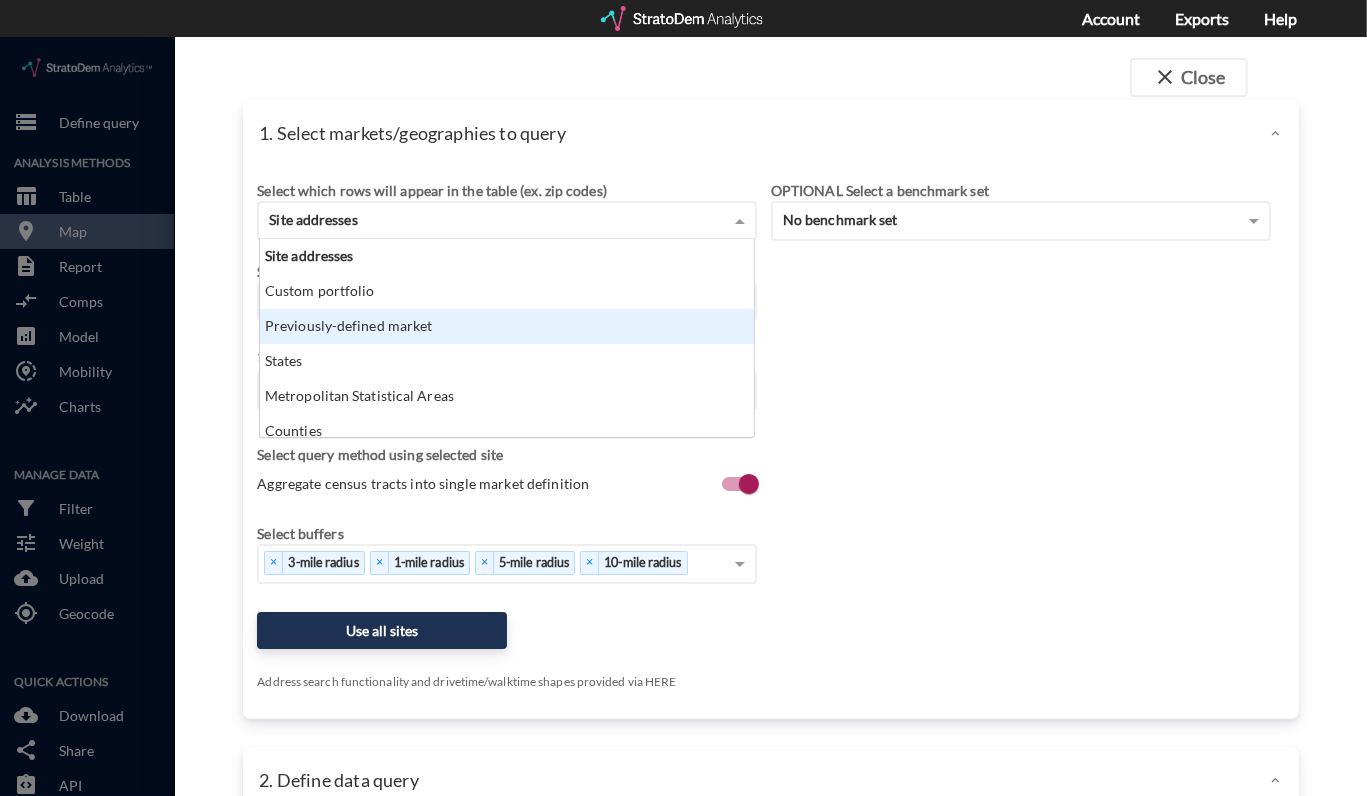 click on "Previously-defined market" 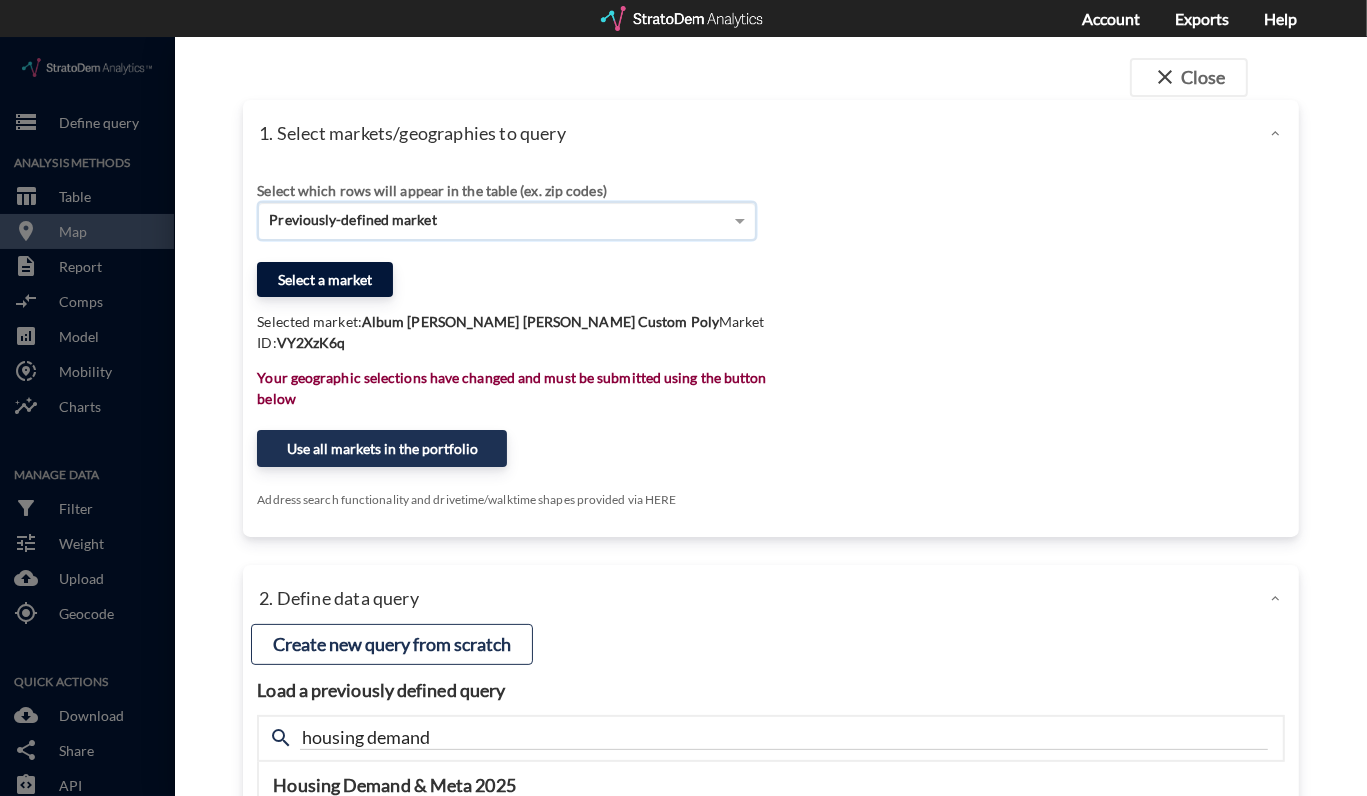 click on "Select a market" 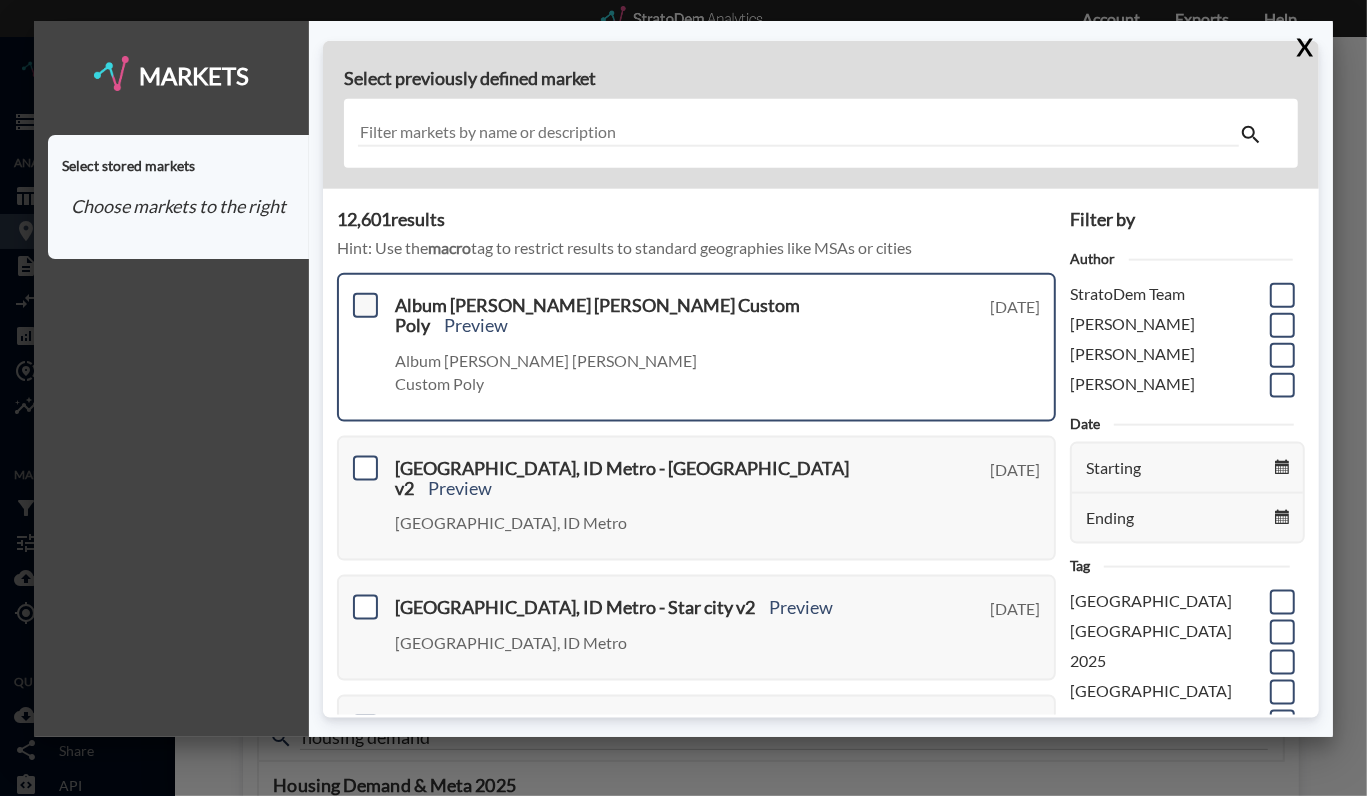 click at bounding box center [365, 305] 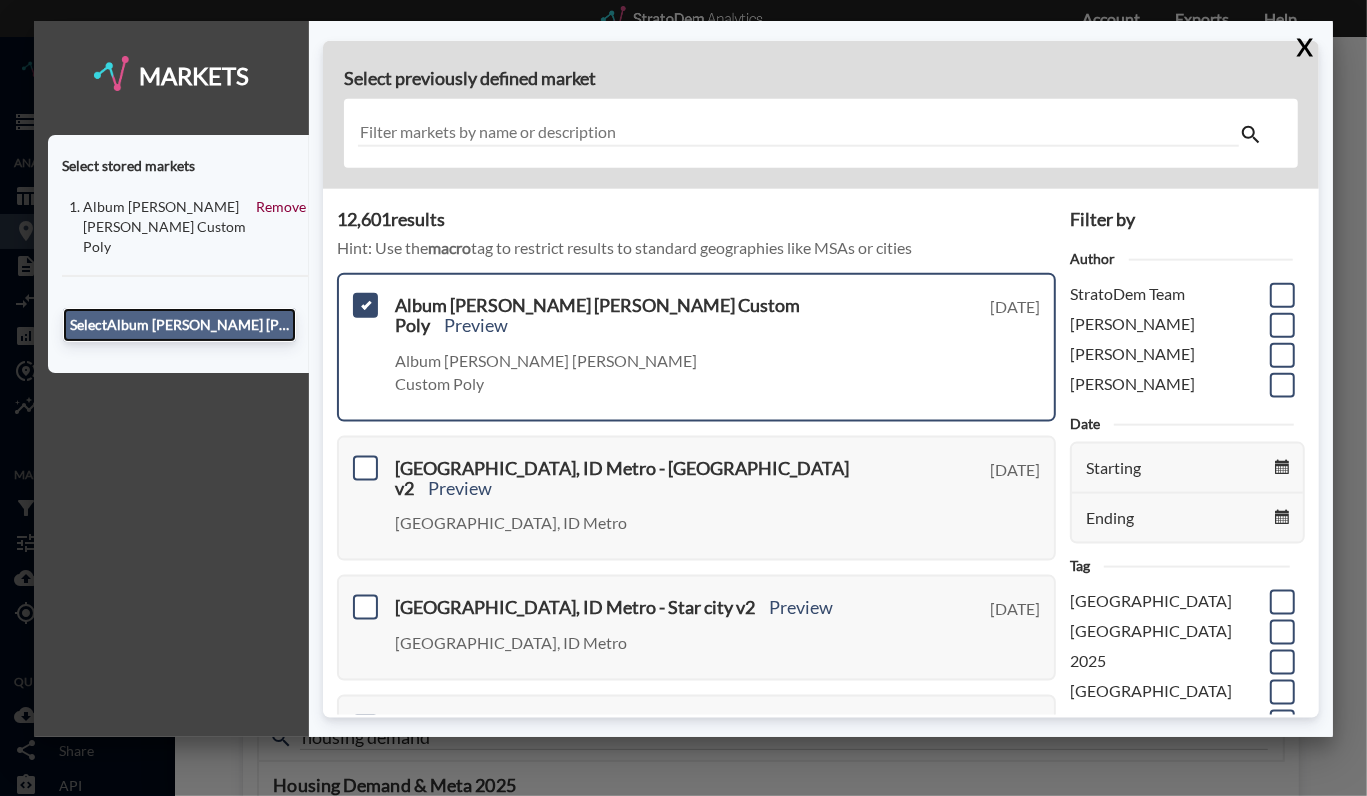 click on "Select  Album Owings Mills Custom Poly" at bounding box center [179, 325] 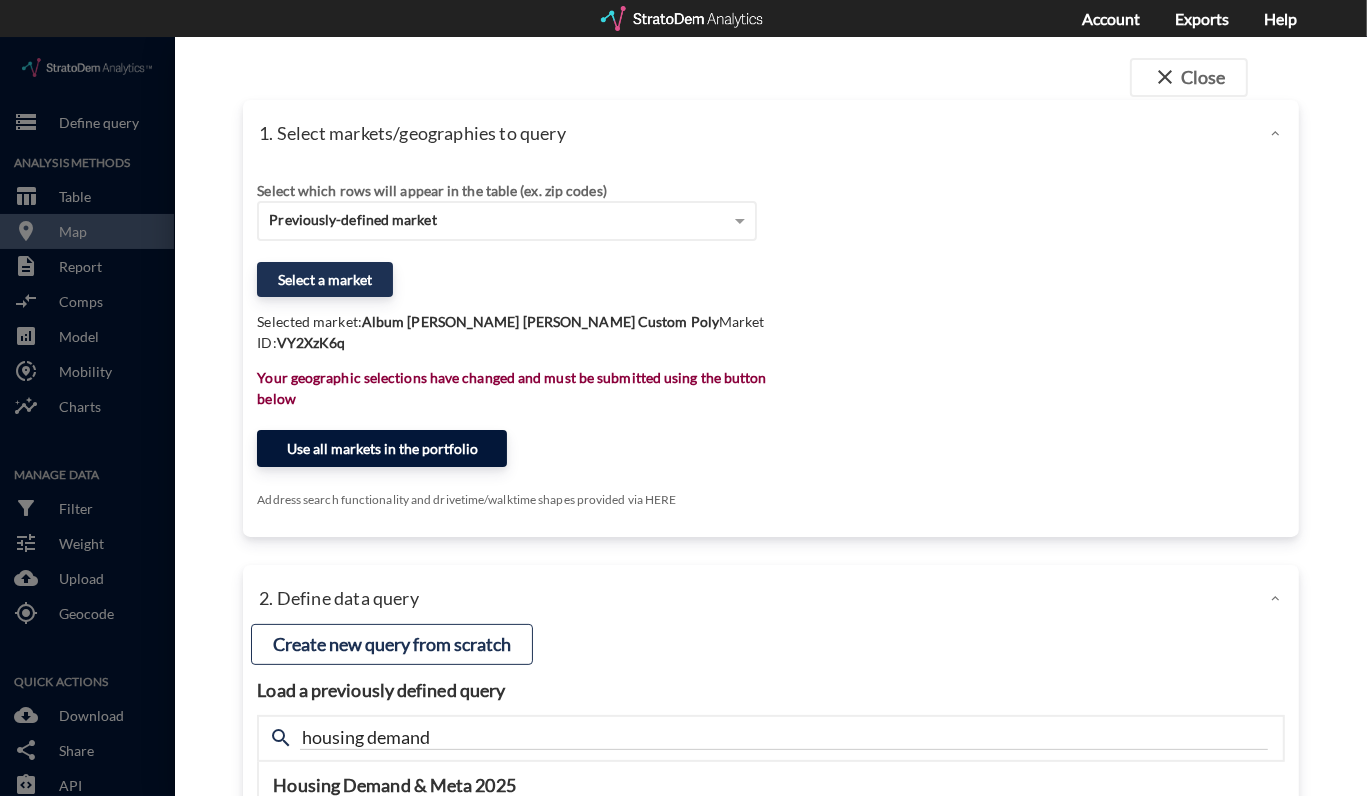 click on "Use all markets in the portfolio" 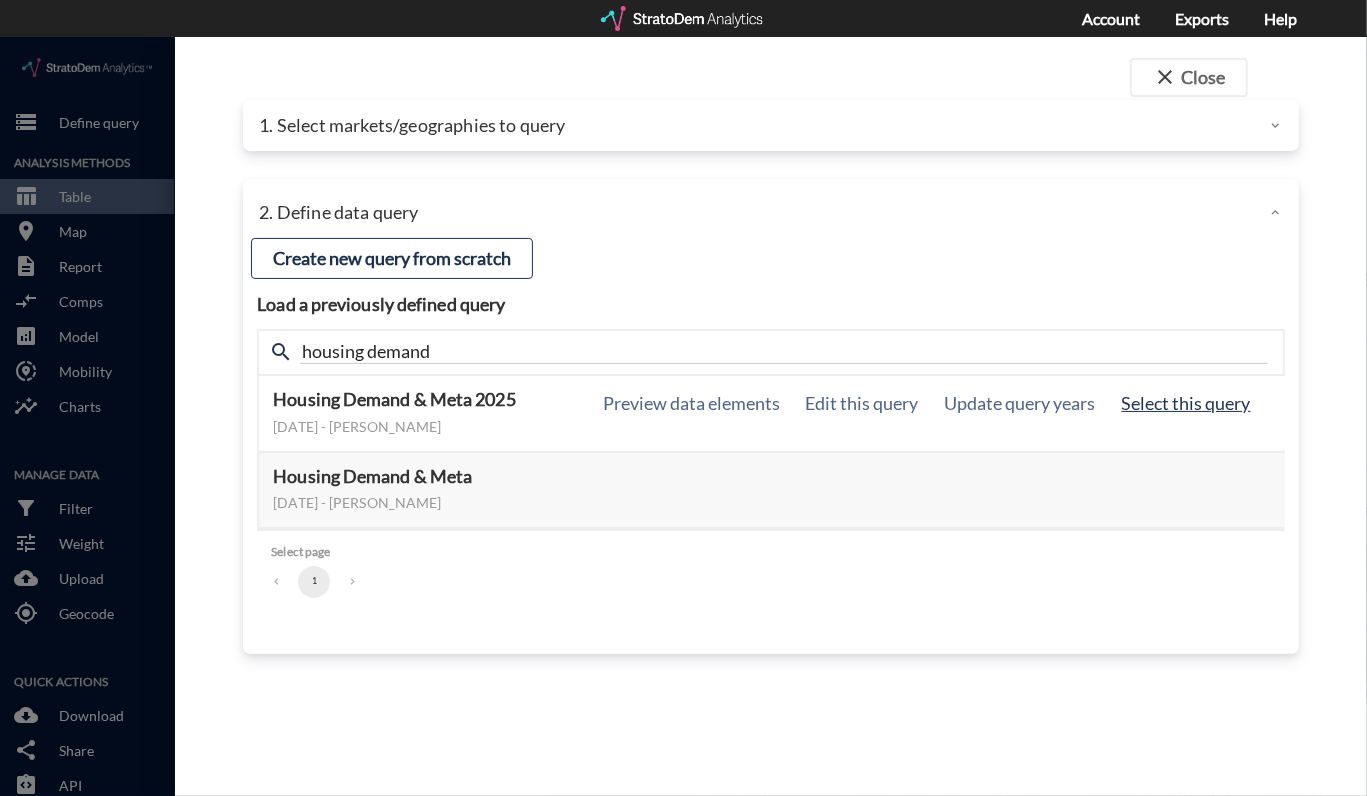click on "Select this query" 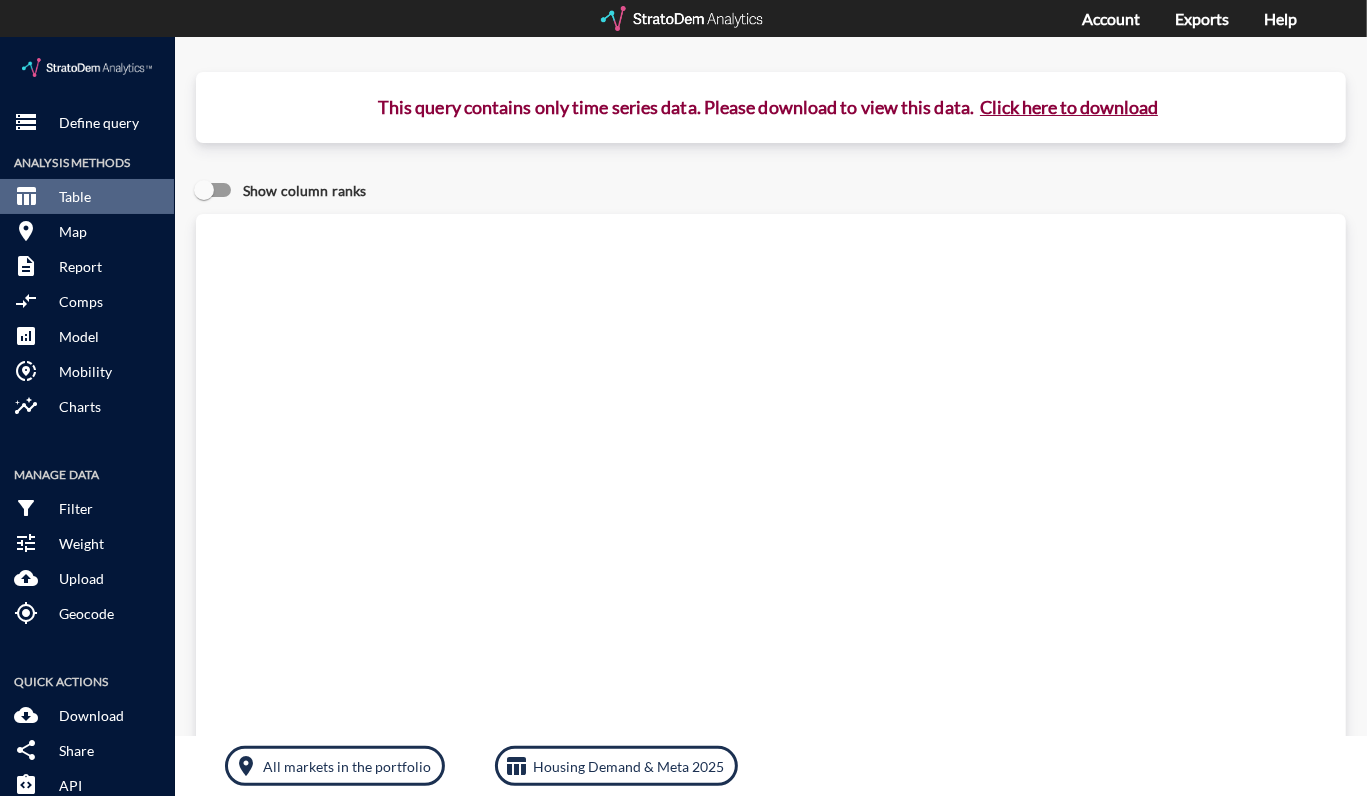 click on "Click here to download" 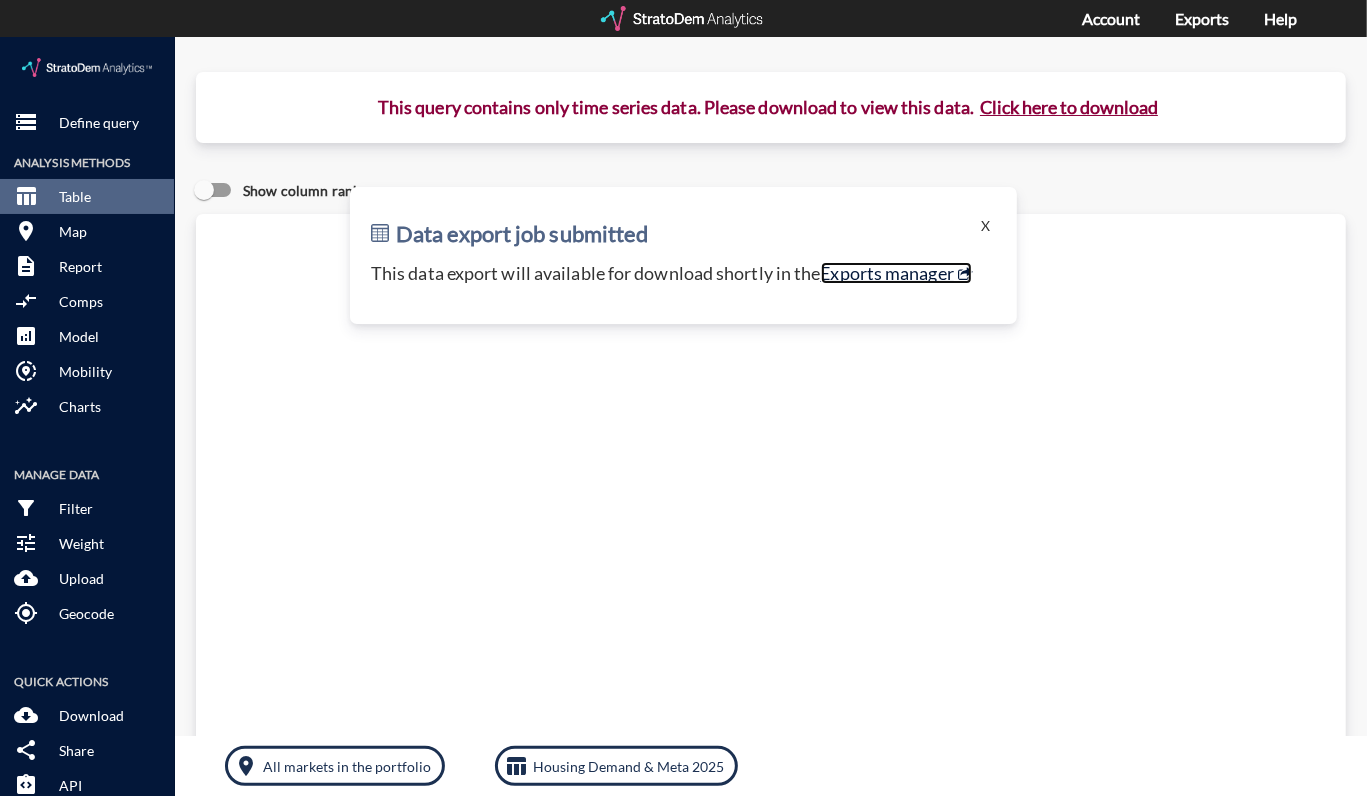 click on "Exports manager" 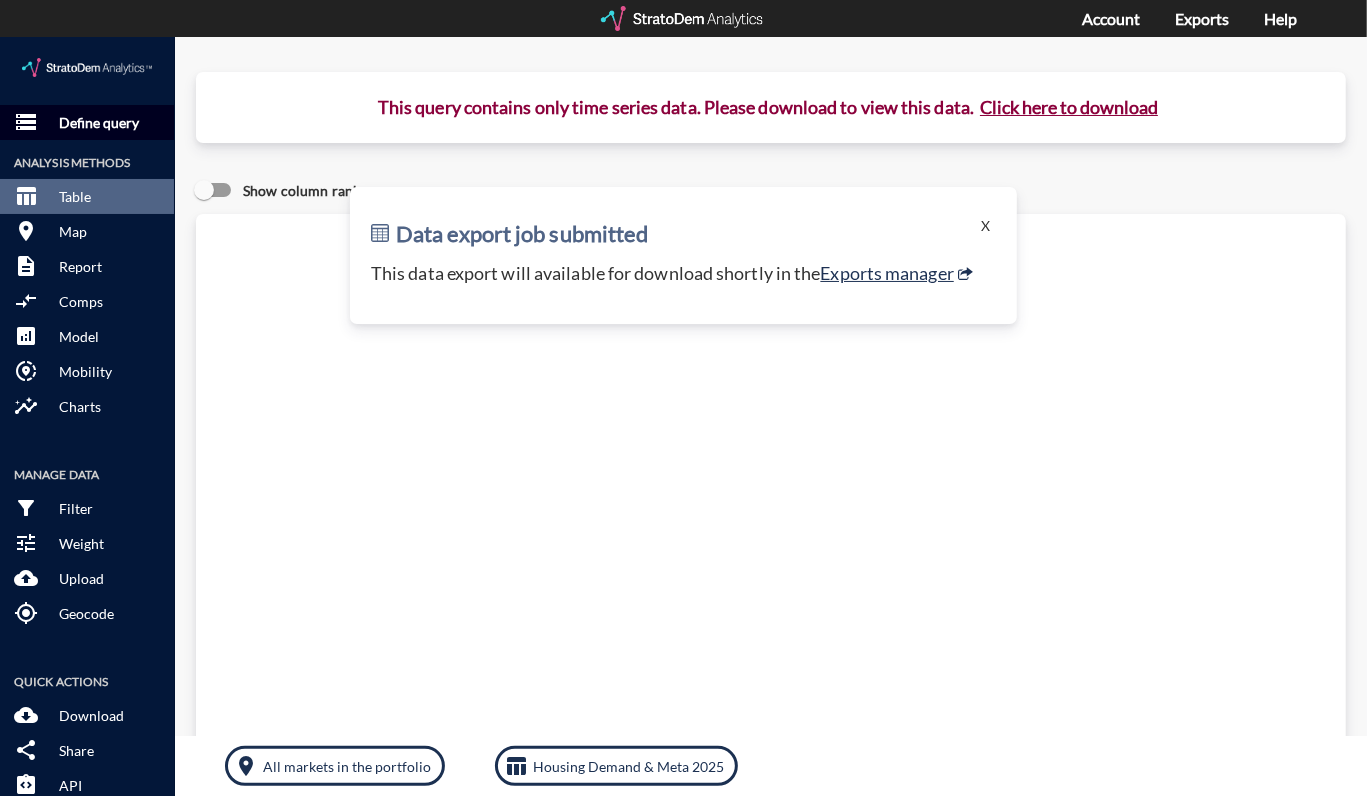 click on "Define query" 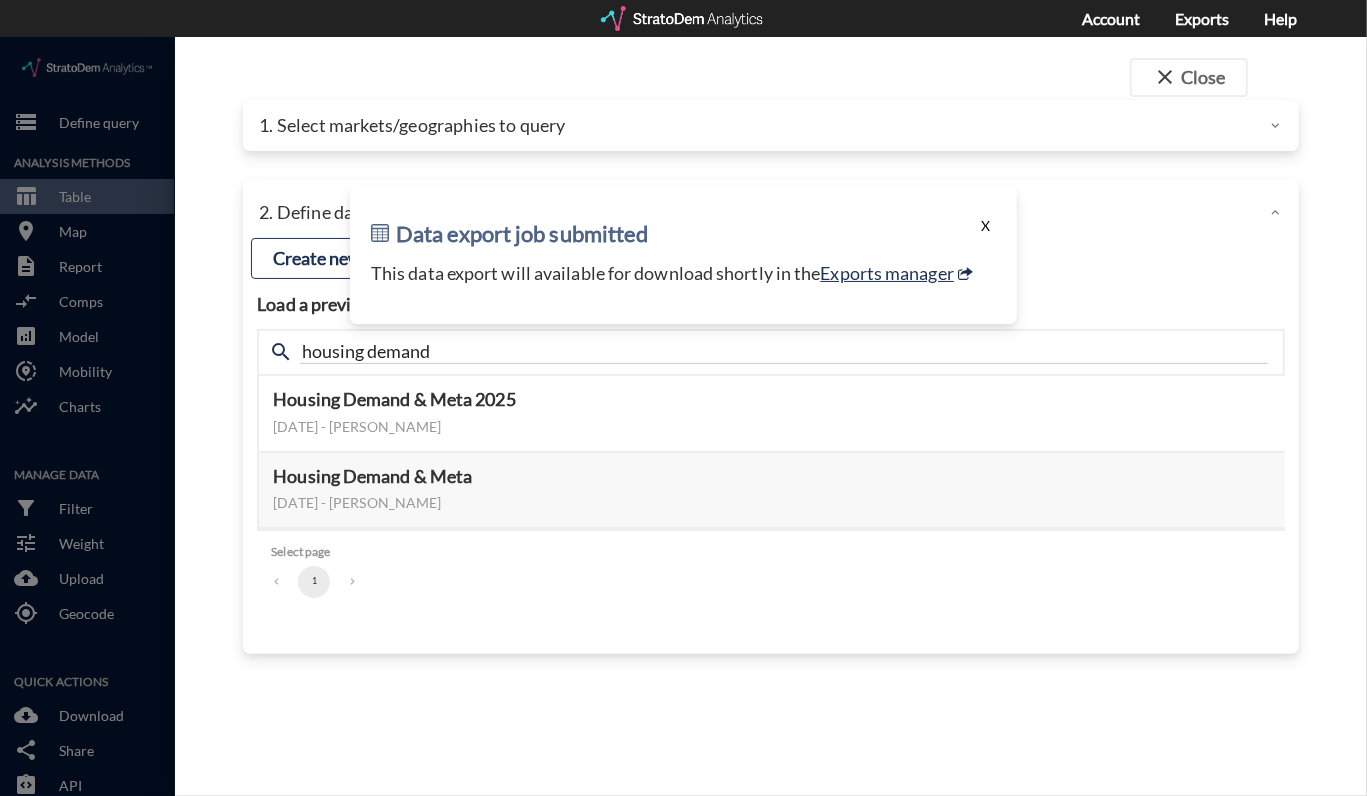 click on "X" 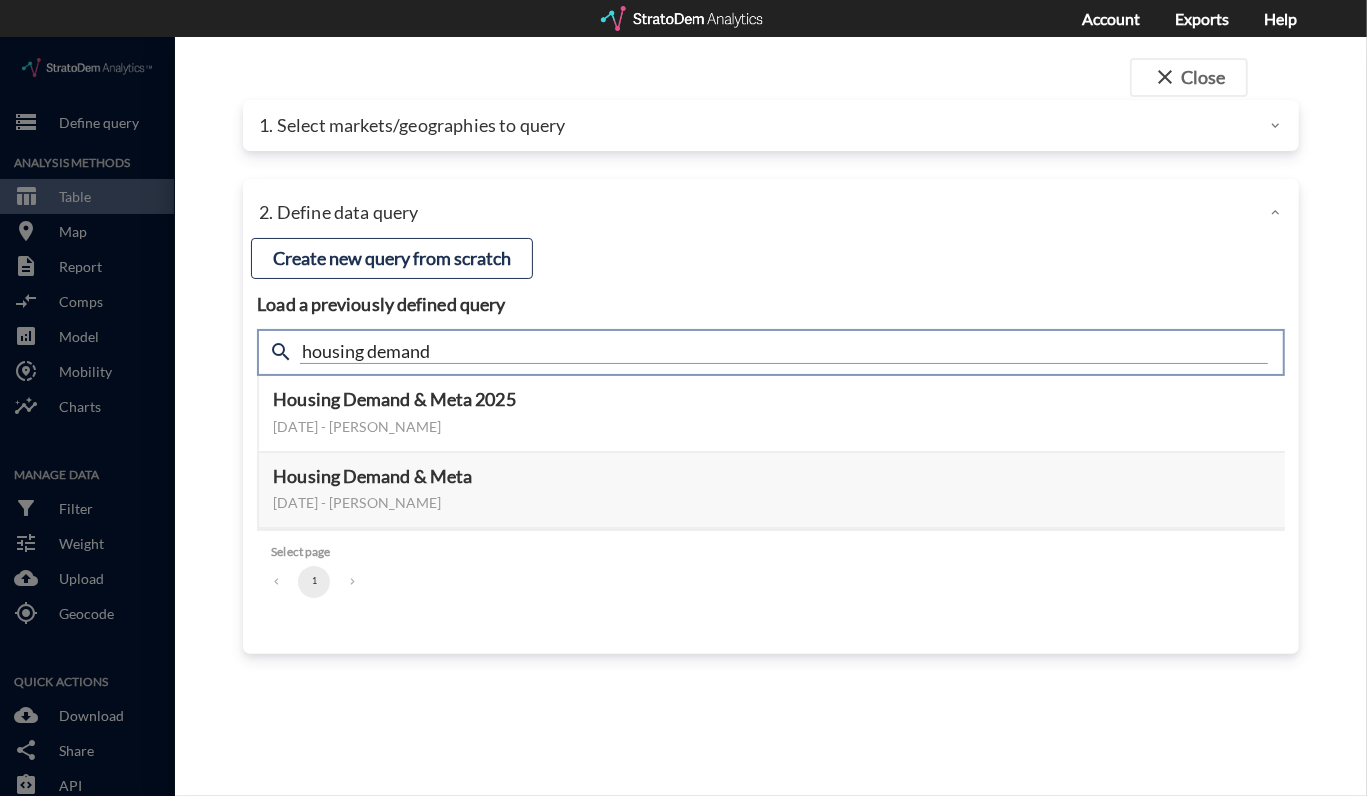 click on "housing demand" 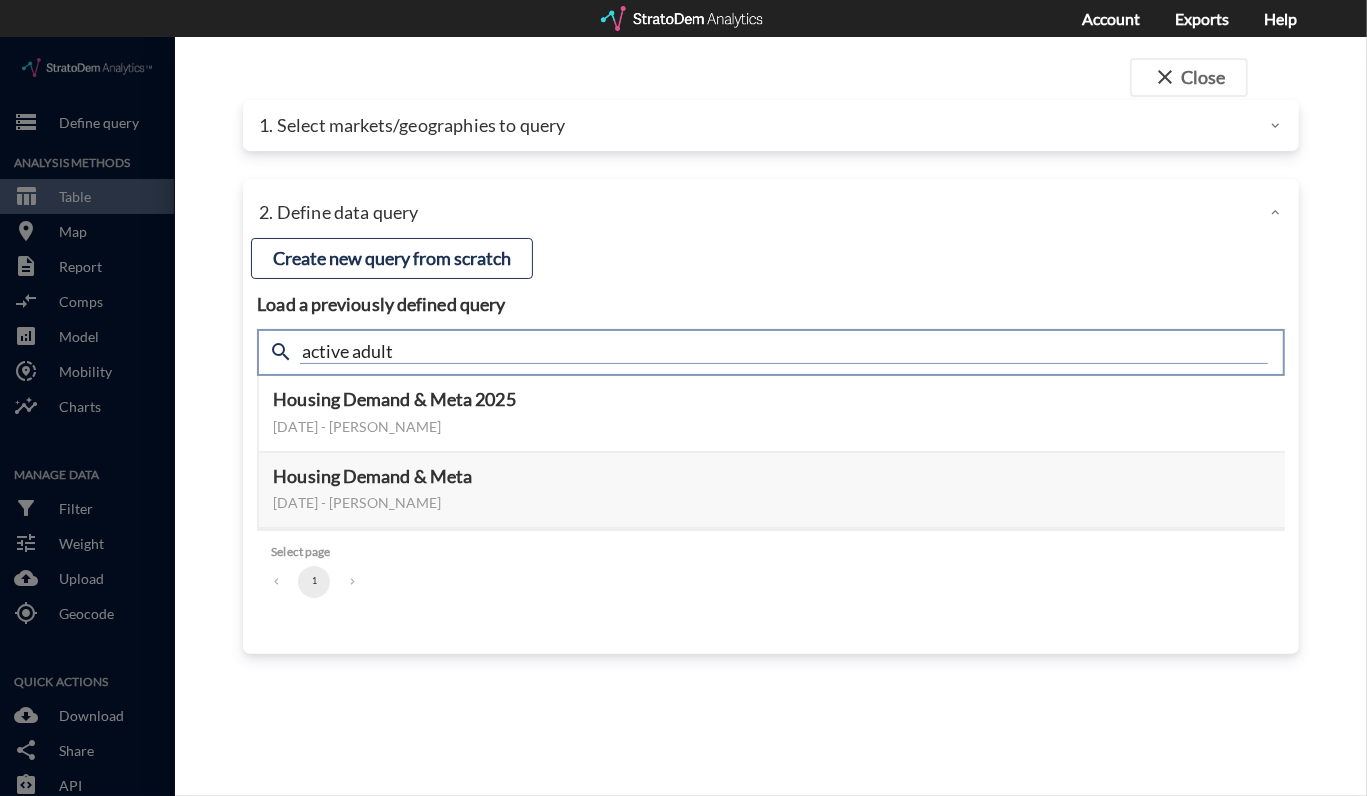 type on "active adult" 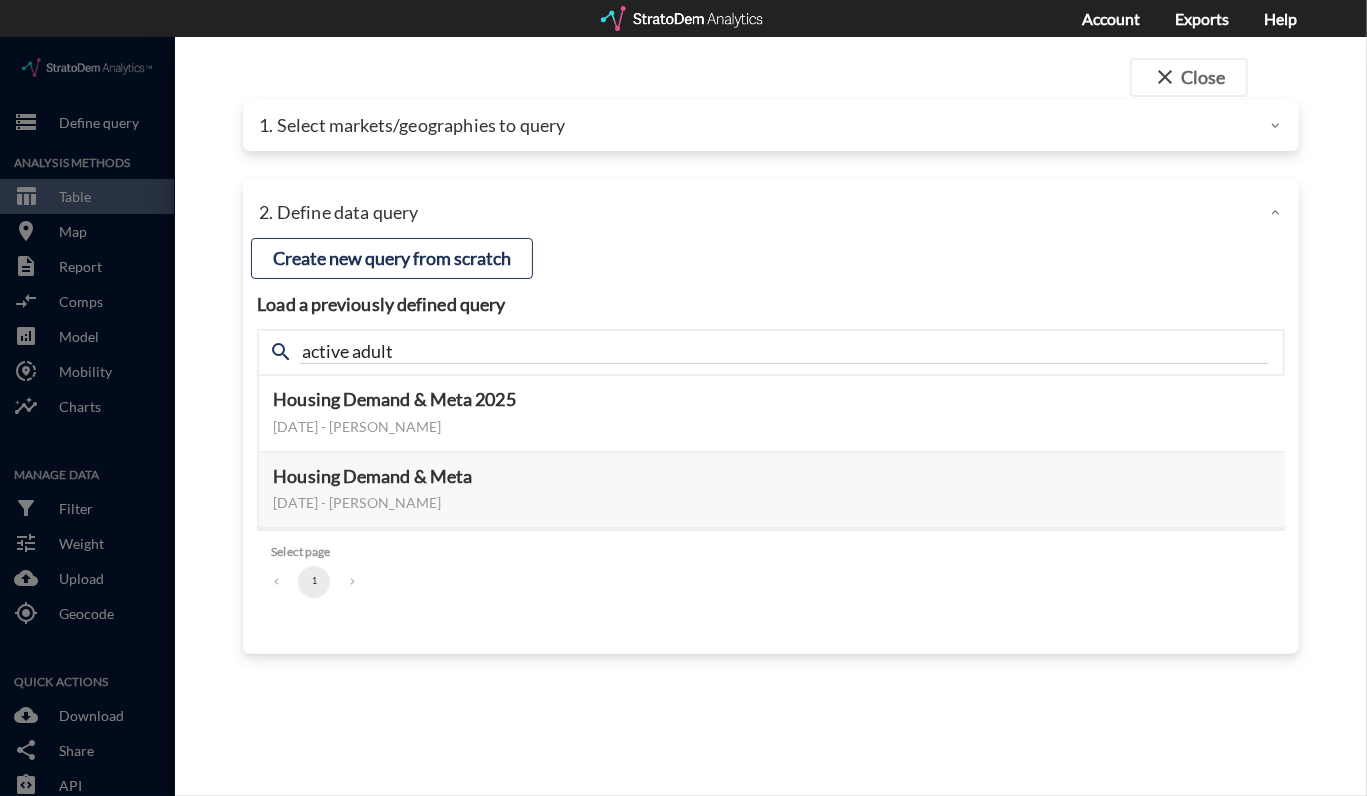 click on "Load a previously defined query Create new query from scratch search active adult Housing Demand & Meta 2025 January 07, 2025 - Lucas Wratschko Preview data elements Edit this query Update query years Select this query 465 data elements Count of renters, age under 25 with HHI of under $10,000  (Time Series) Count of renters, age under 25 with HHI of $10,000 to $14,999  (Time Series) Count of renters, age under 25 with HHI of $15,000 to $19,999  (Time Series) Count of renters, age under 25 with HHI of $20,000 to $24,999  (Time Series) Count of renters, age under 25 with HHI of $25,000 to $29,999  (Time Series) Count of renters, age under 25 with HHI of $30,000 to $34,999  (Time Series) Count of renters, age under 25 with HHI of $35,000 to $39,999  (Time Series) Count of renters, age under 25 with HHI of $40,000 to $44,999  (Time Series) Count of renters, age under 25 with HHI of $45,000 to $49,999  (Time Series) Count of renters, age under 25 with HHI of $50,000 to $59,999  (Time Series) 6qWXBK7g zDzKy2qP 1" 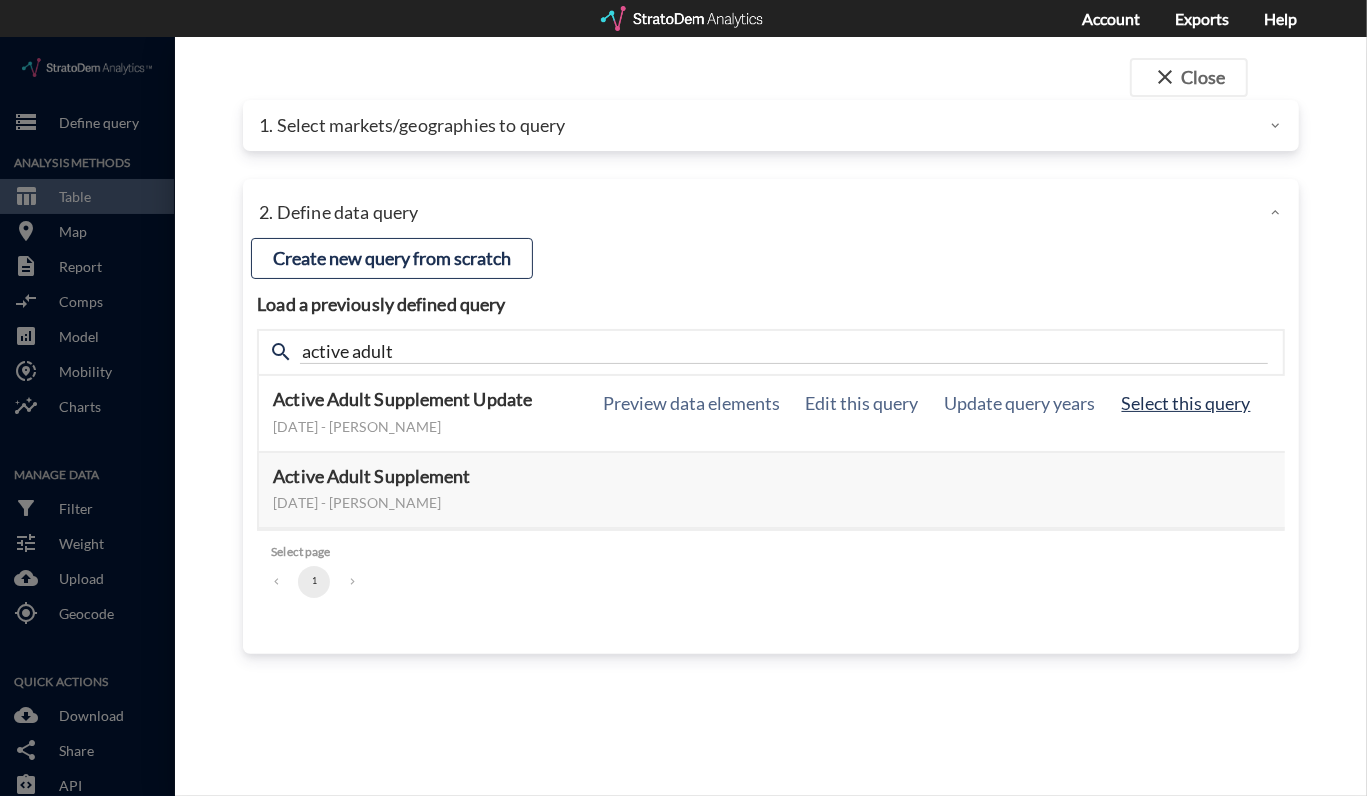 click on "Select this query" 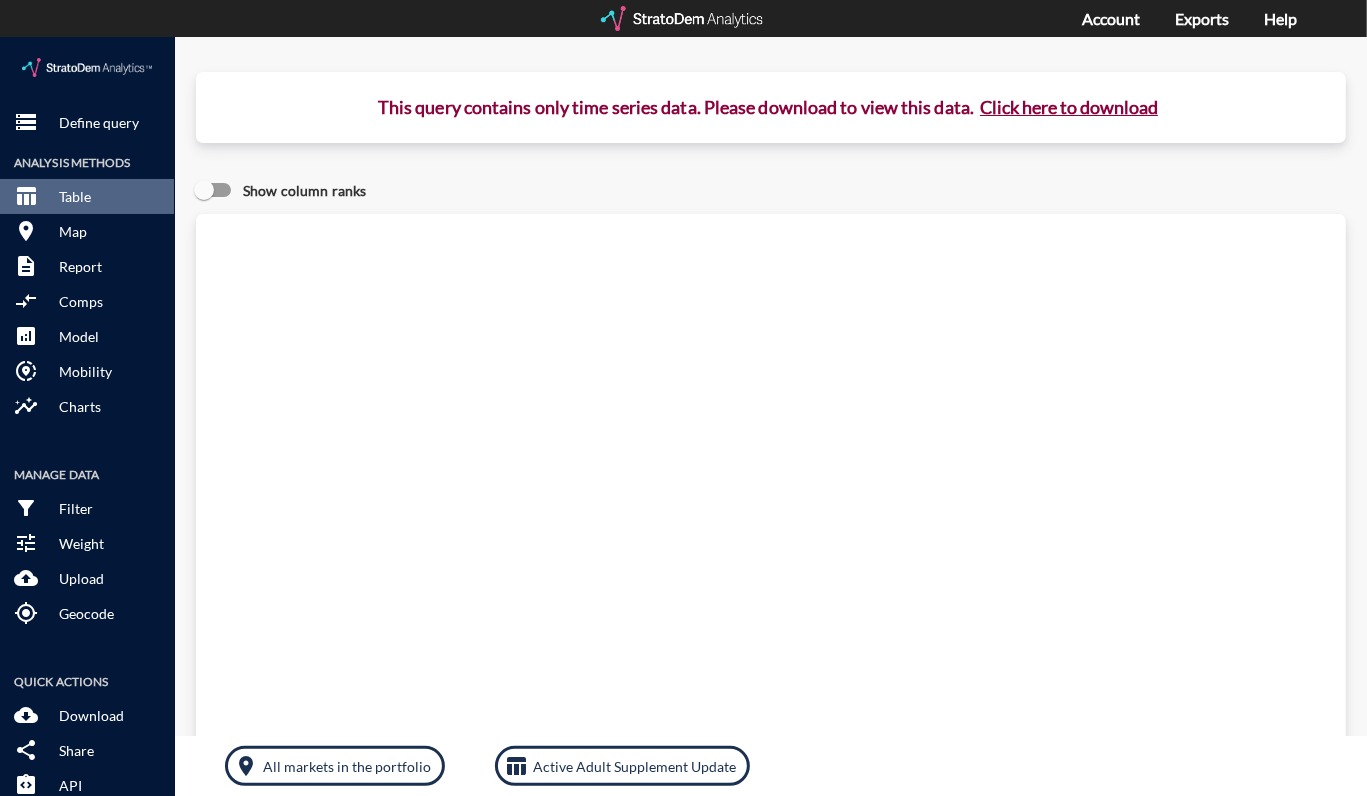 click on "Click here to download" 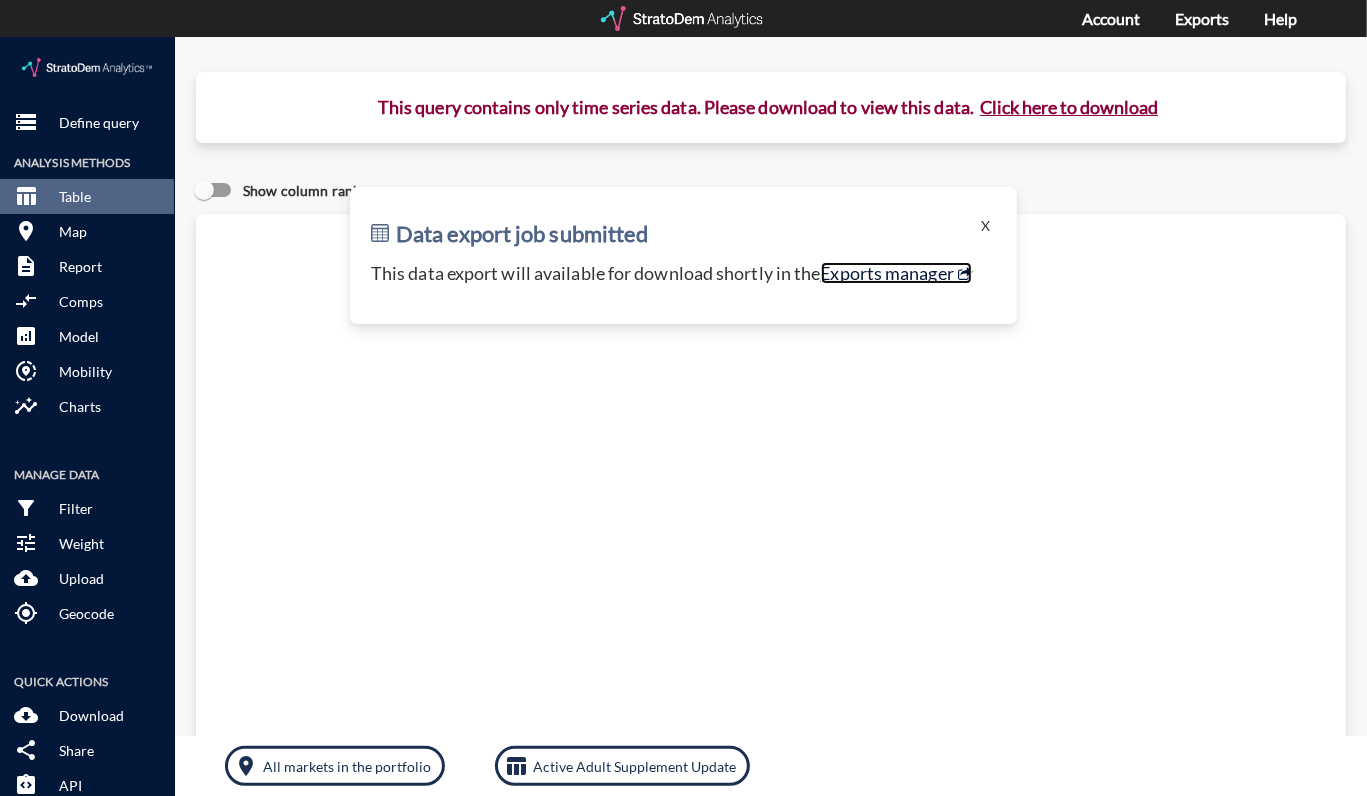 click on "Exports manager" 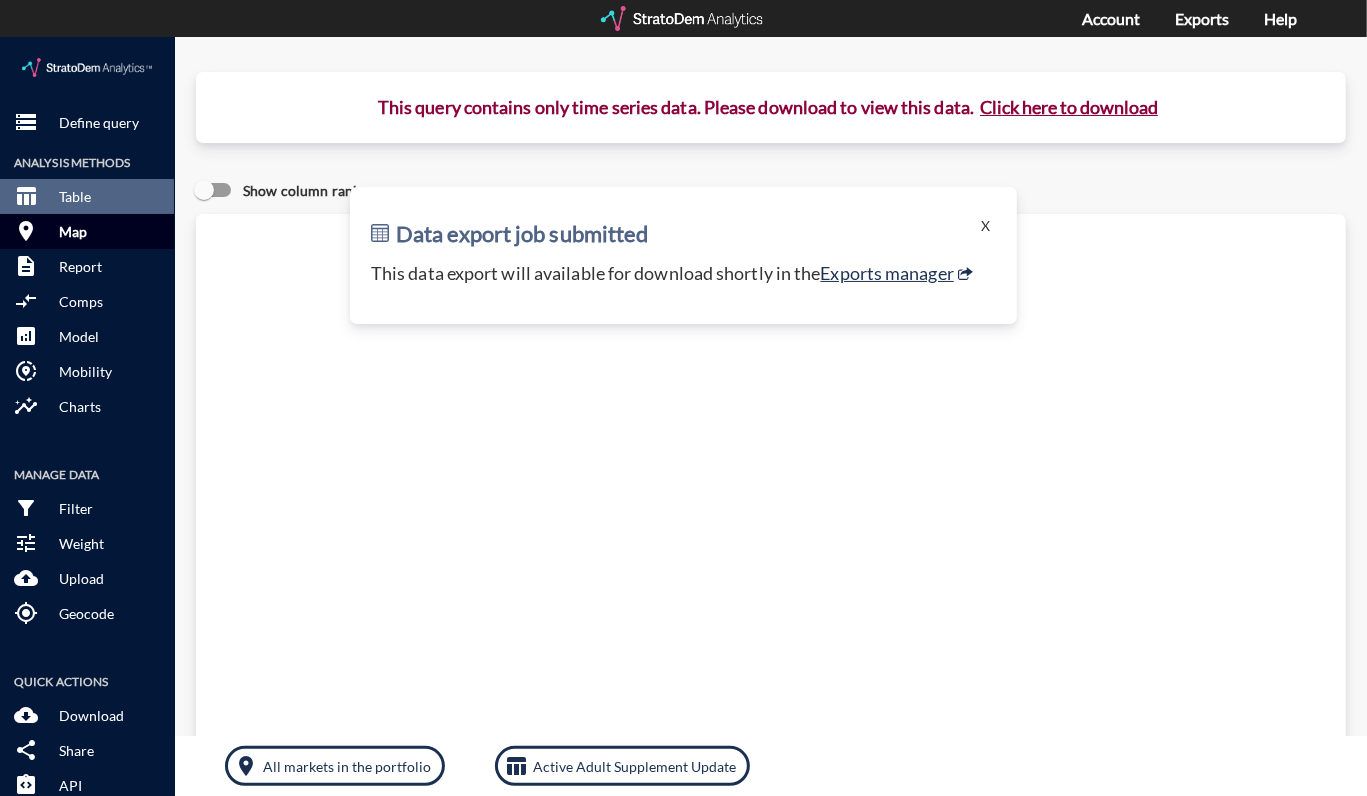 click on "room Map" 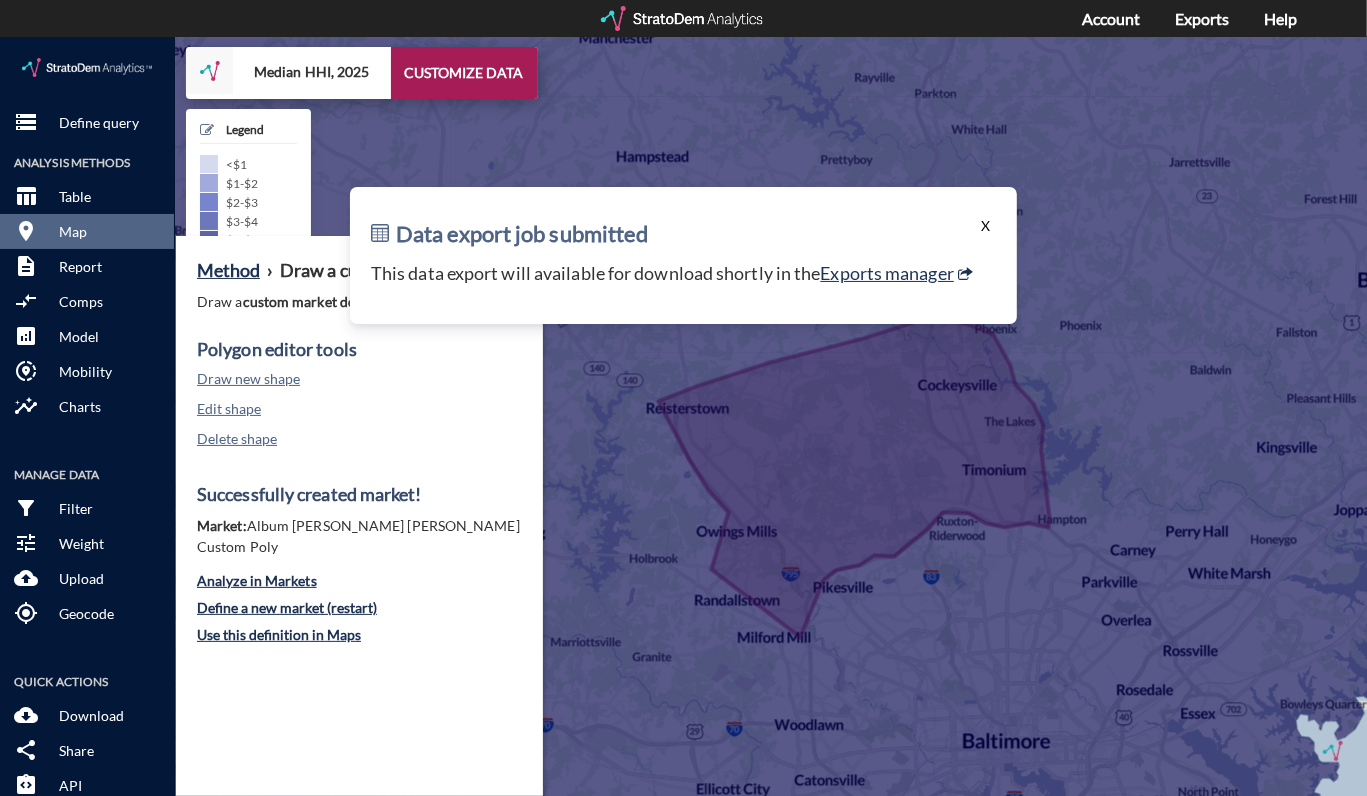 click on "X" 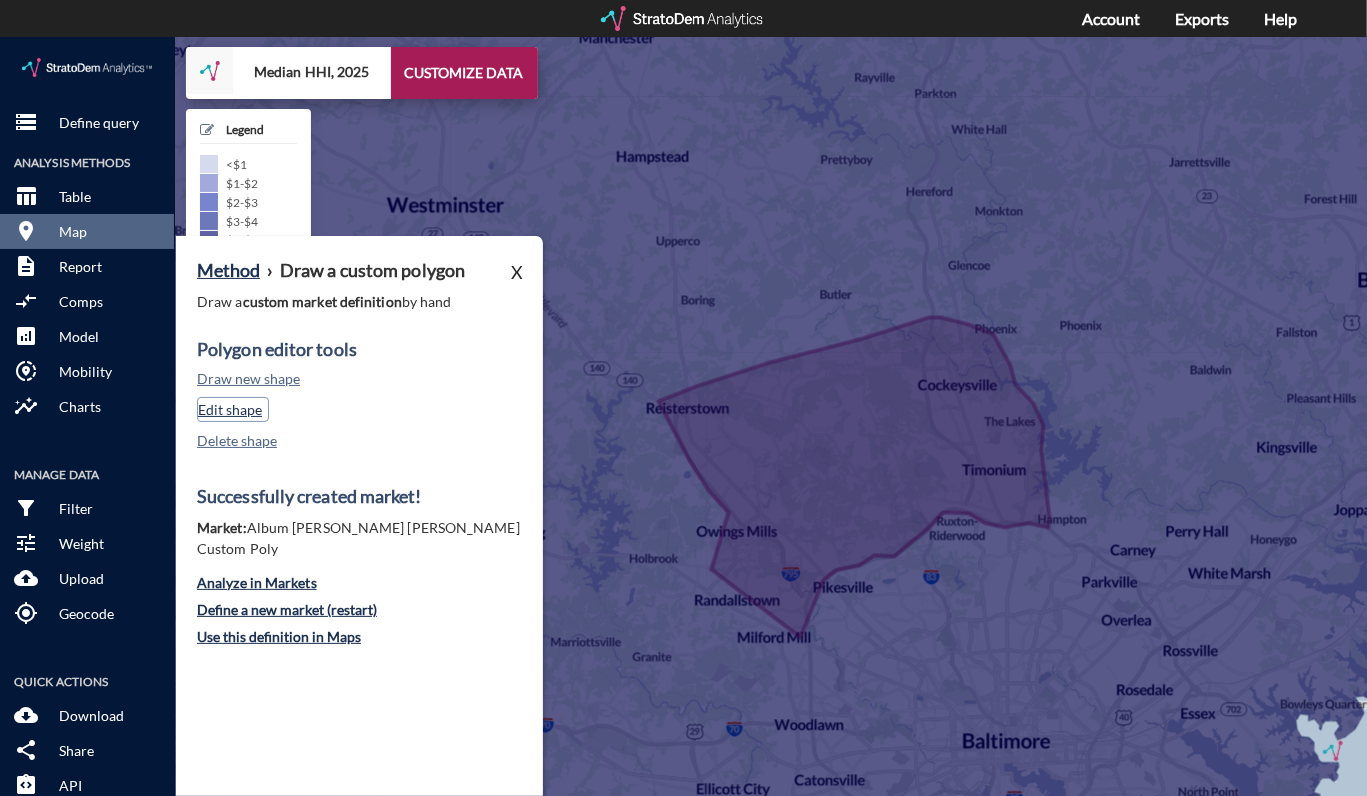 click on "Edit shape" 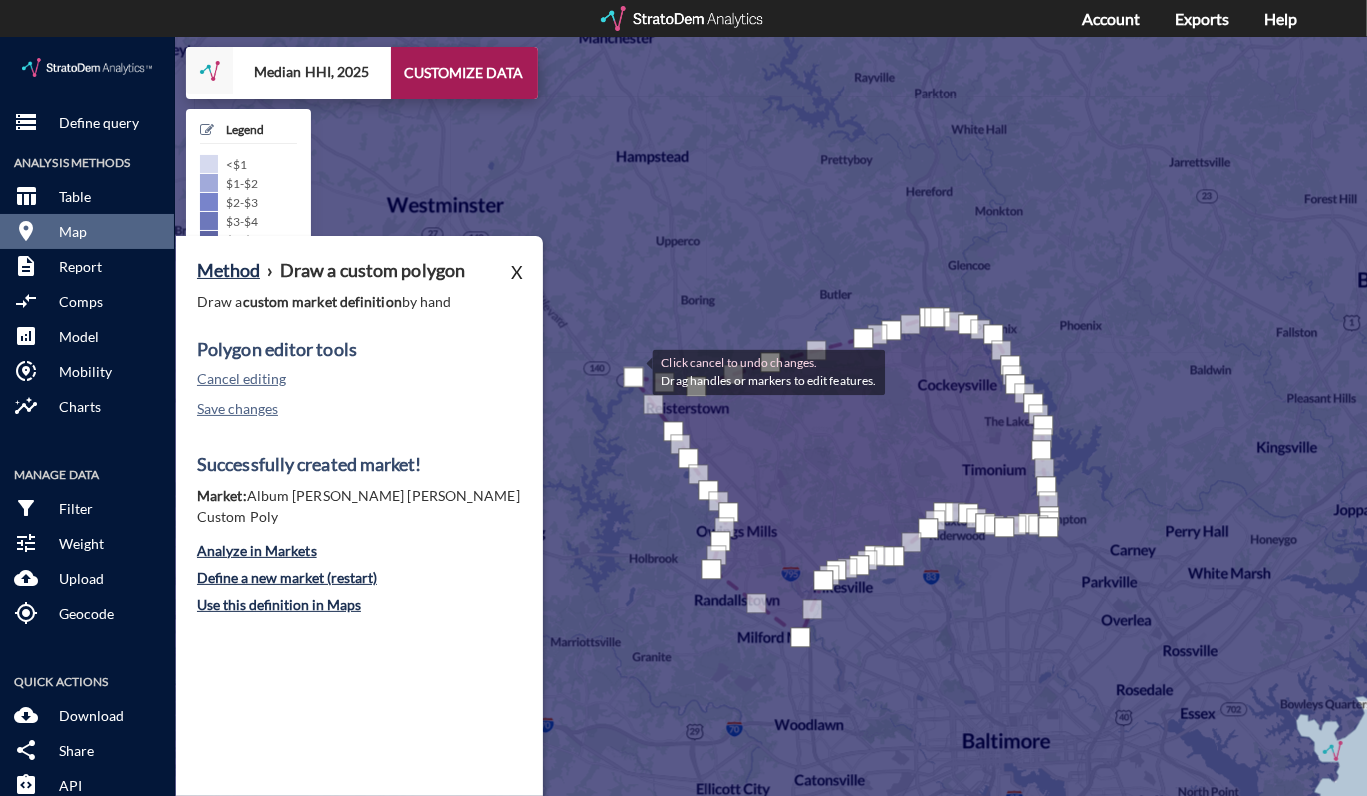 drag, startPoint x: 659, startPoint y: 361, endPoint x: 632, endPoint y: 334, distance: 38.183765 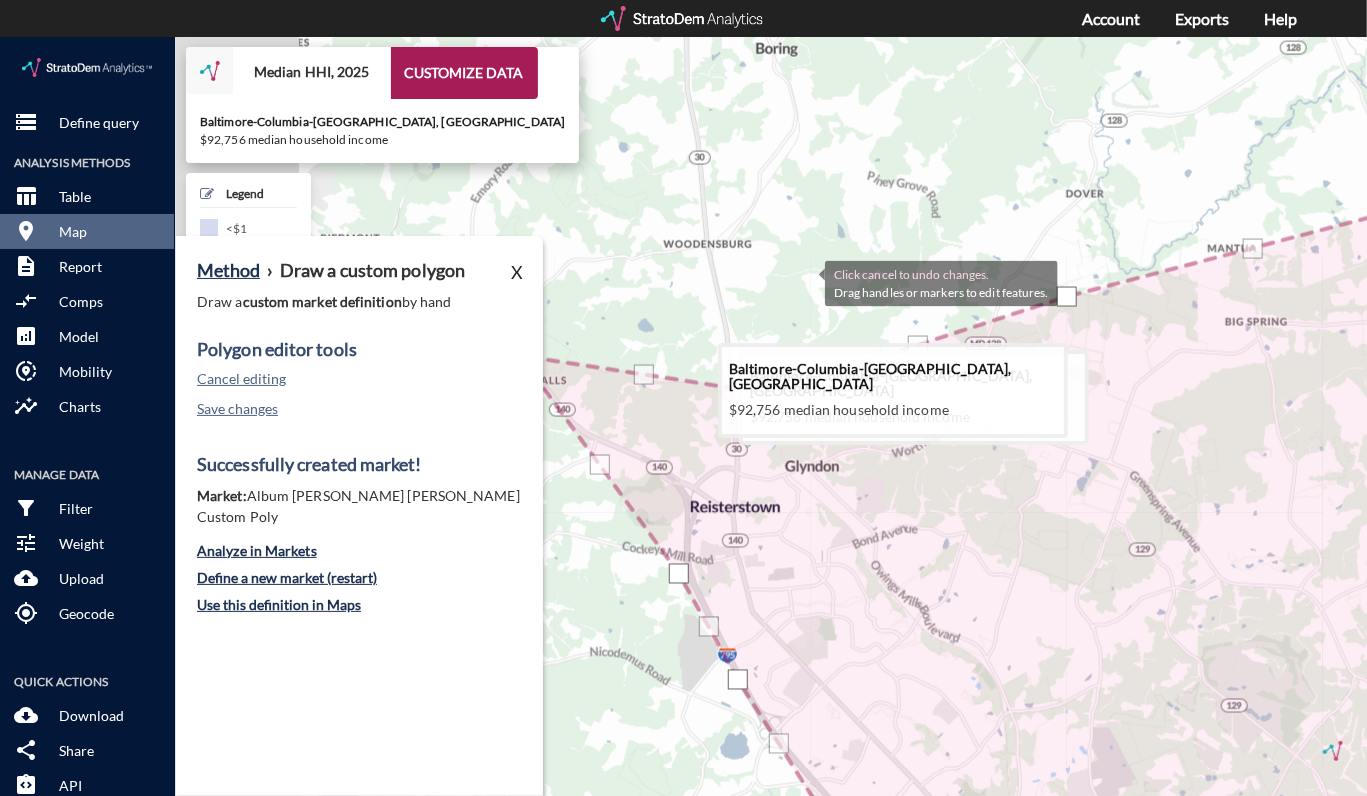 drag, startPoint x: 652, startPoint y: 276, endPoint x: 806, endPoint y: 246, distance: 156.89487 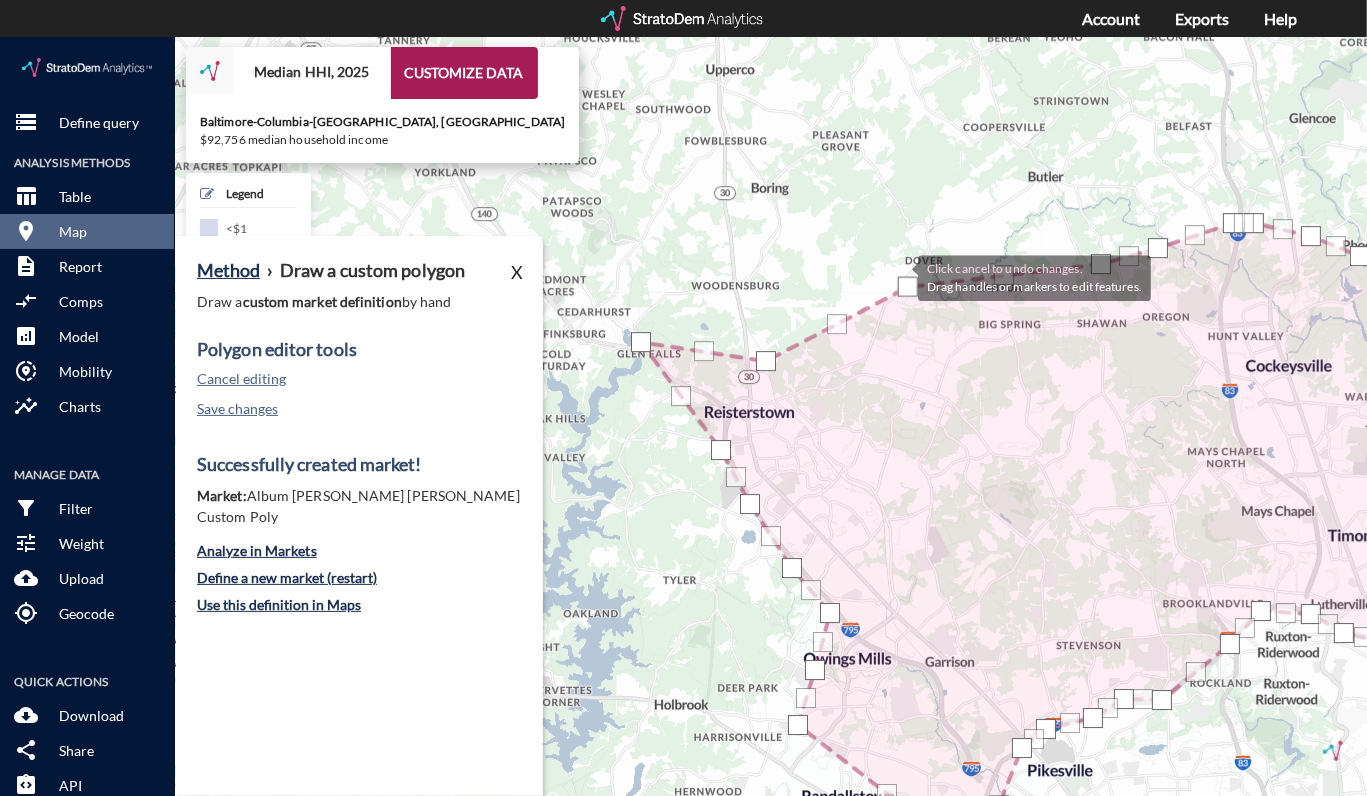 drag, startPoint x: 902, startPoint y: 253, endPoint x: 896, endPoint y: 233, distance: 20.880613 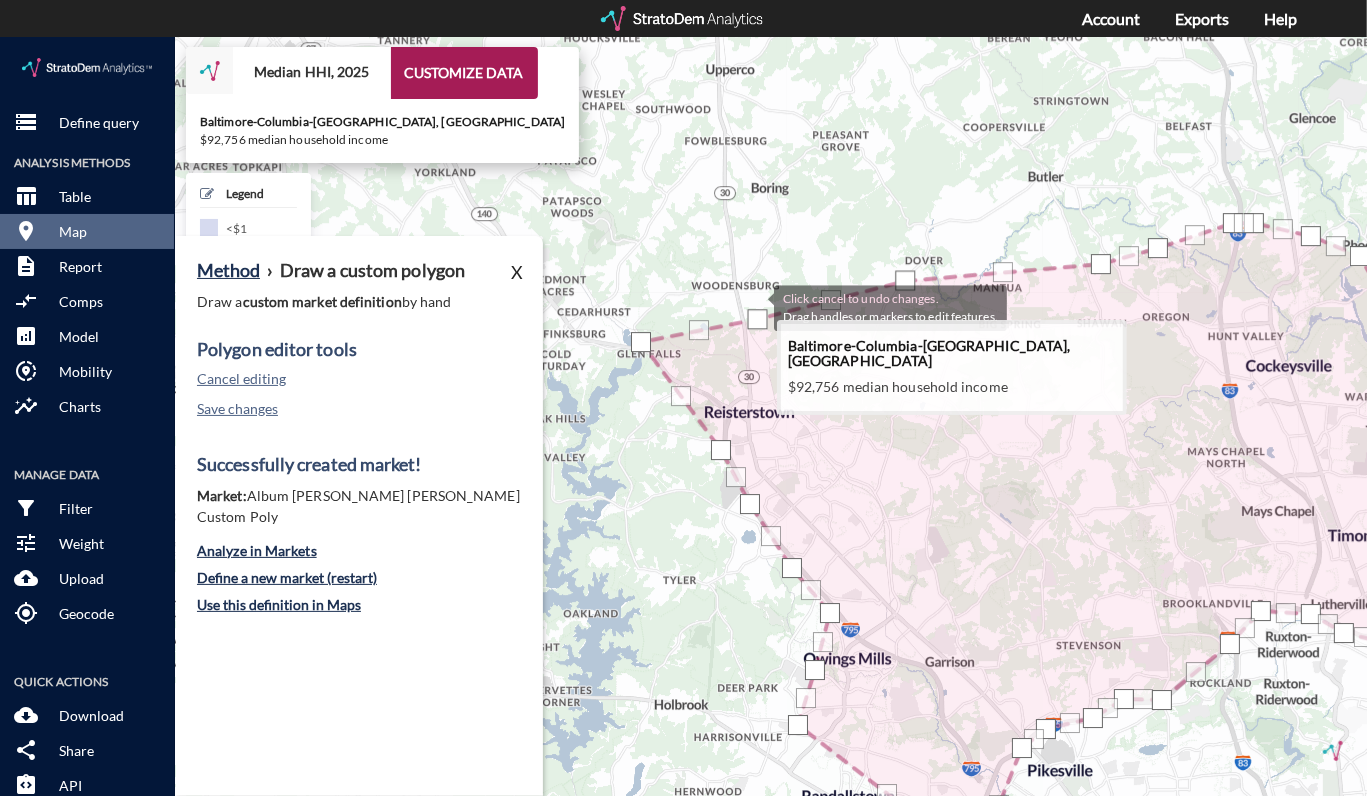 drag, startPoint x: 763, startPoint y: 316, endPoint x: 753, endPoint y: 268, distance: 49.0306 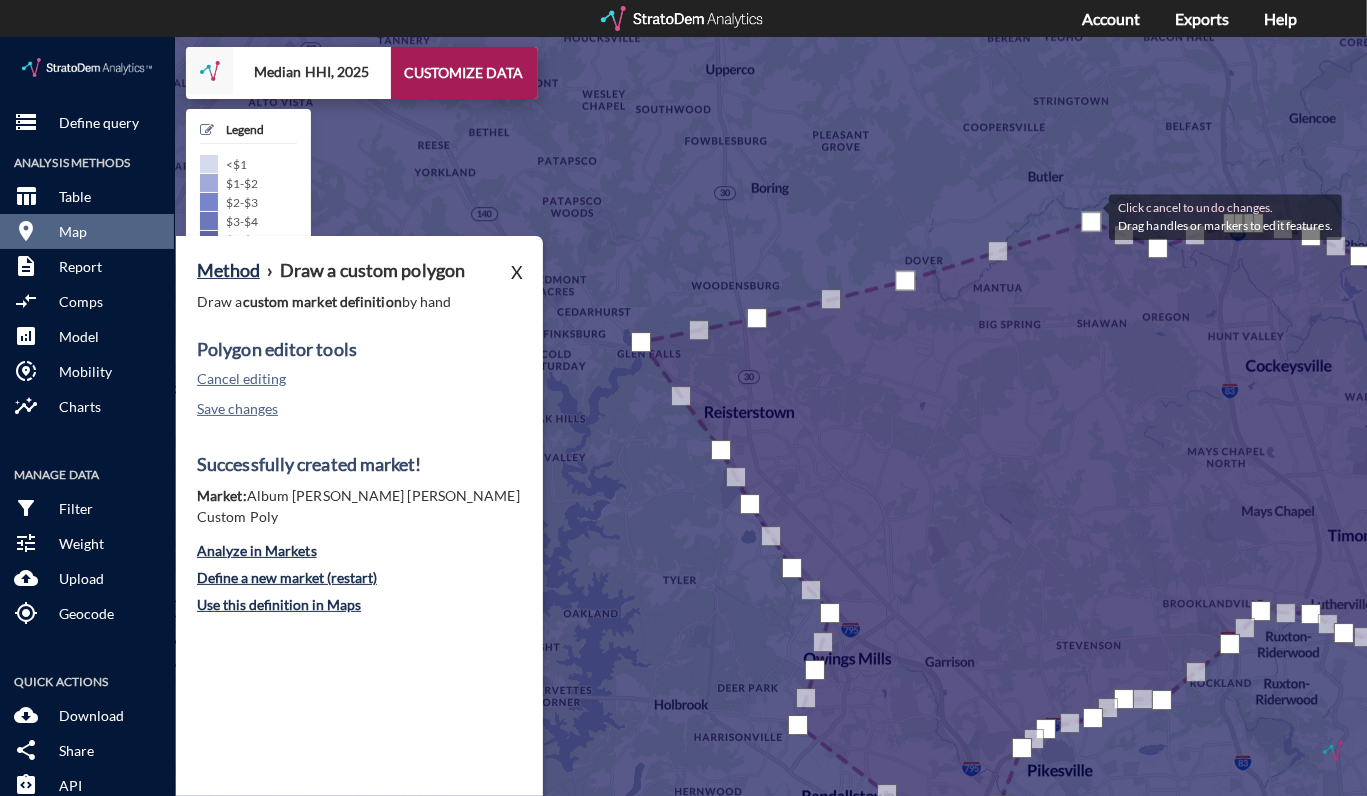 drag, startPoint x: 1099, startPoint y: 220, endPoint x: 1089, endPoint y: 178, distance: 43.174065 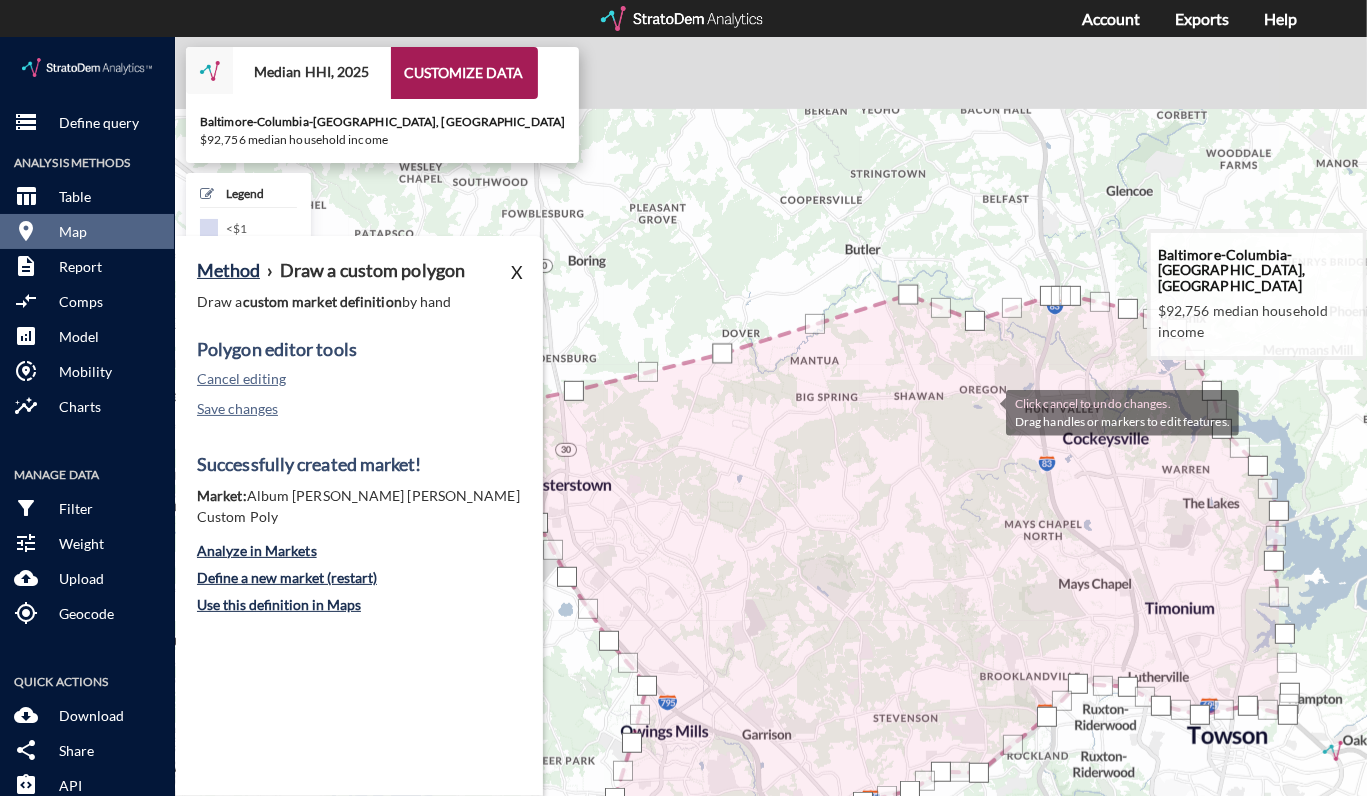 drag, startPoint x: 1175, startPoint y: 297, endPoint x: 986, endPoint y: 374, distance: 204.08331 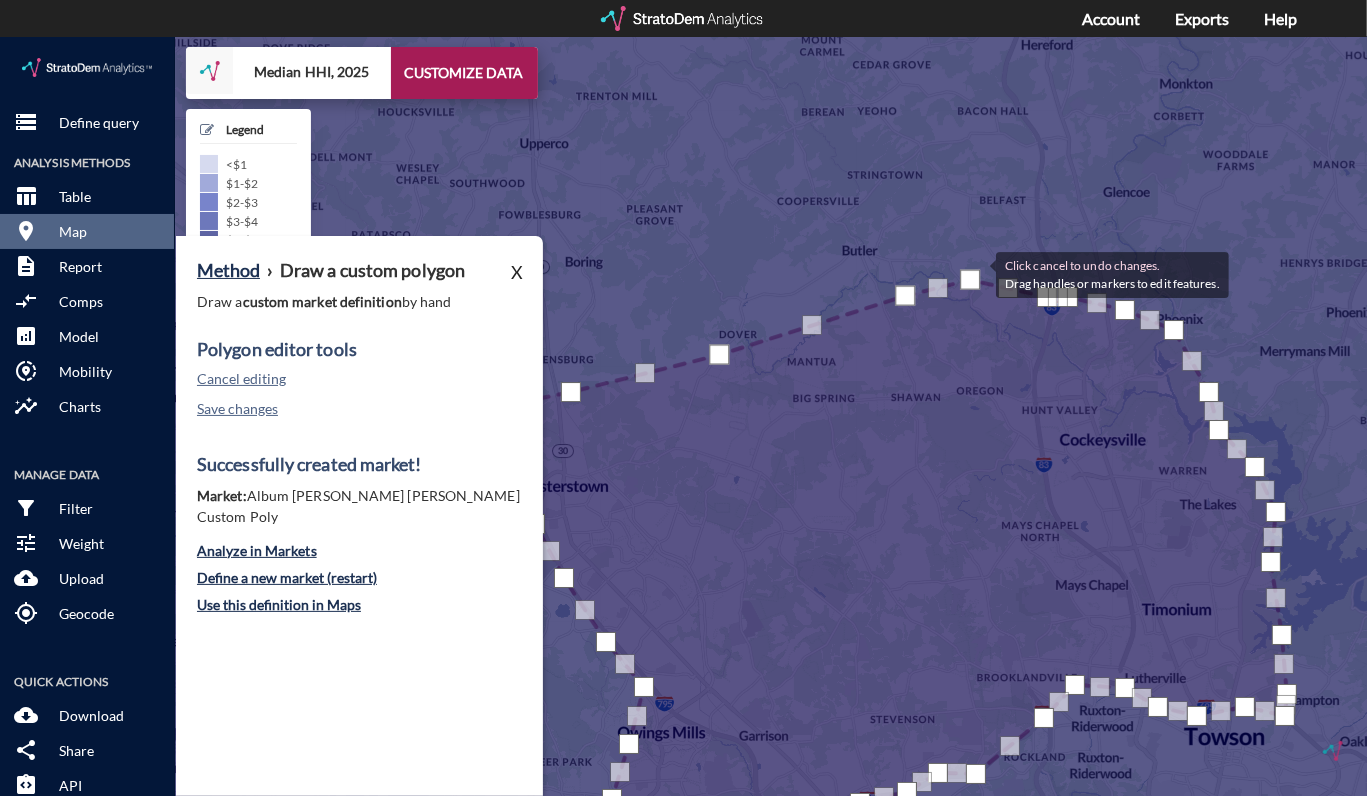 drag, startPoint x: 978, startPoint y: 285, endPoint x: 976, endPoint y: 236, distance: 49.0408 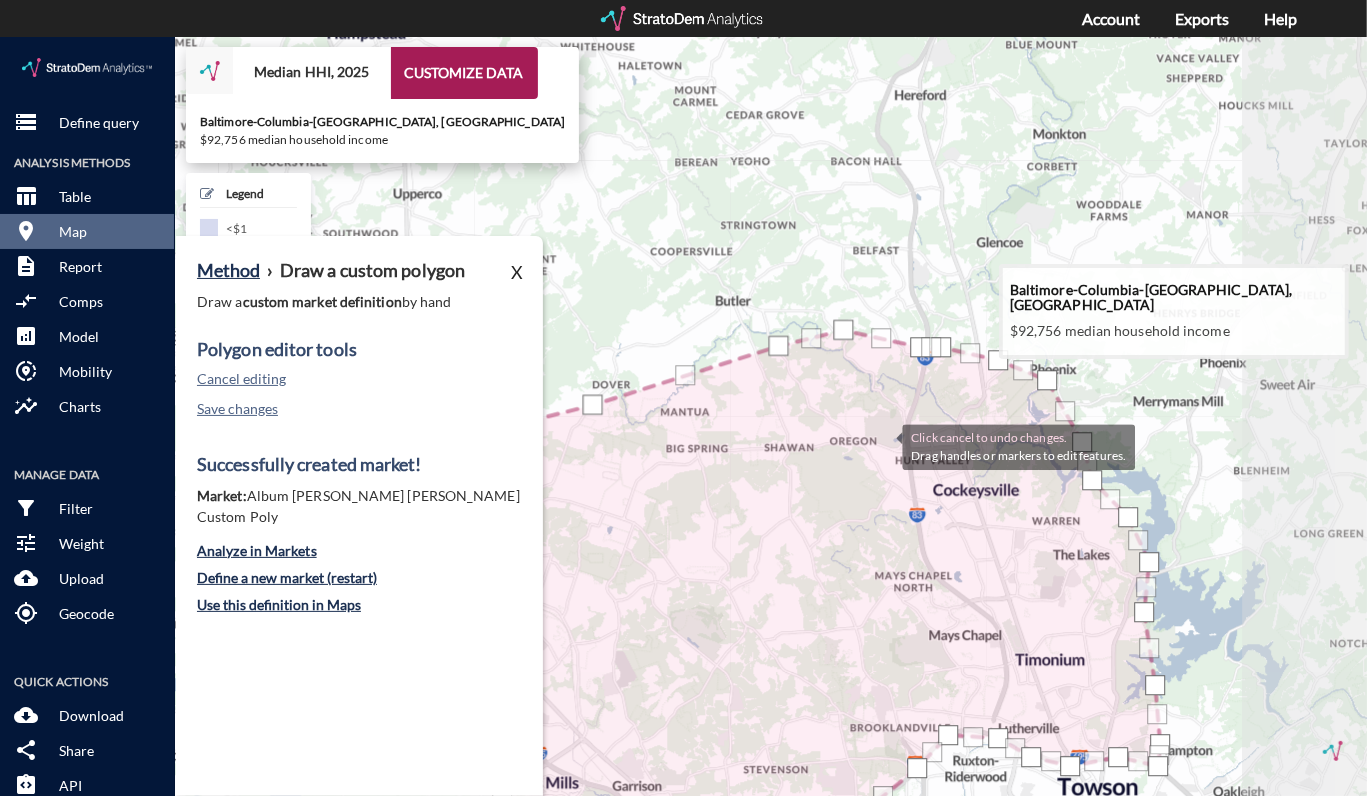drag, startPoint x: 1030, startPoint y: 351, endPoint x: 883, endPoint y: 409, distance: 158.02847 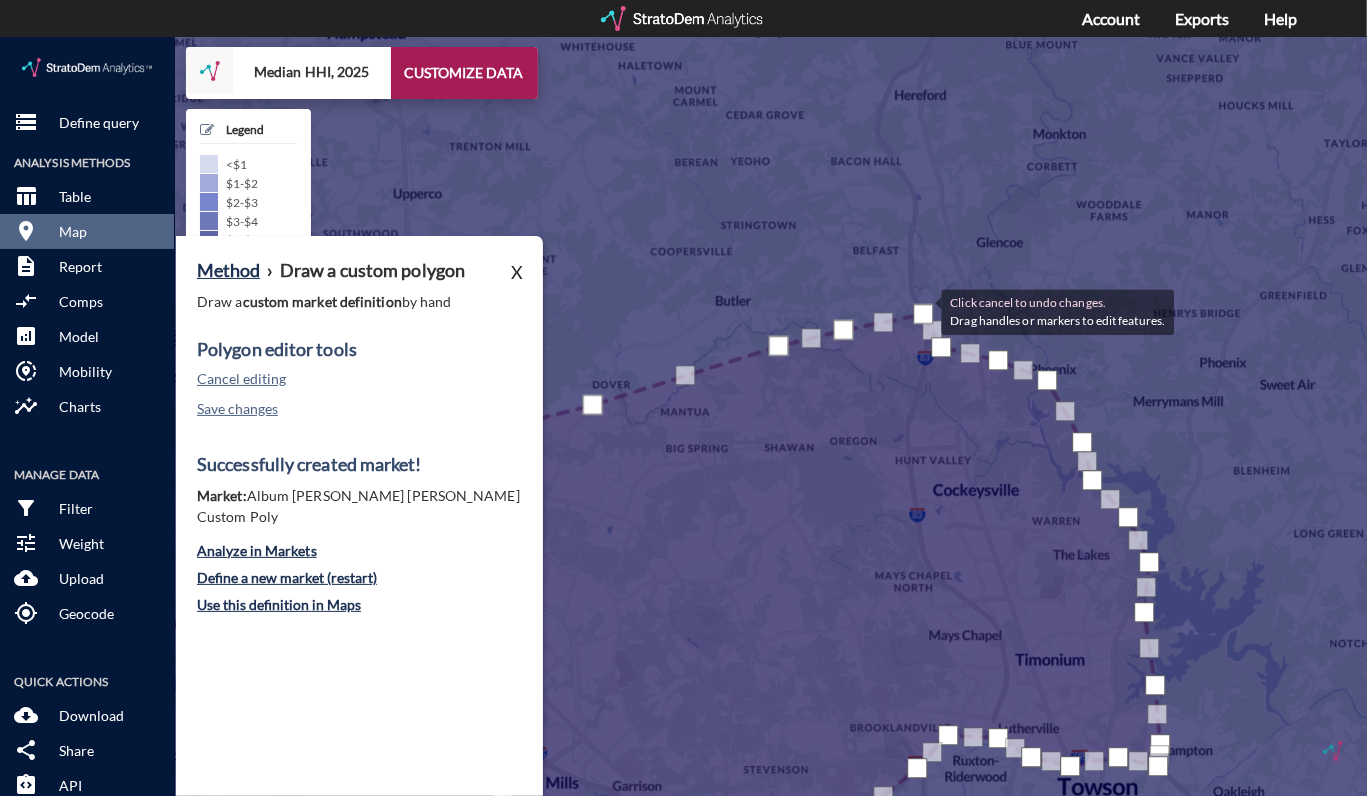drag, startPoint x: 918, startPoint y: 310, endPoint x: 921, endPoint y: 274, distance: 36.124783 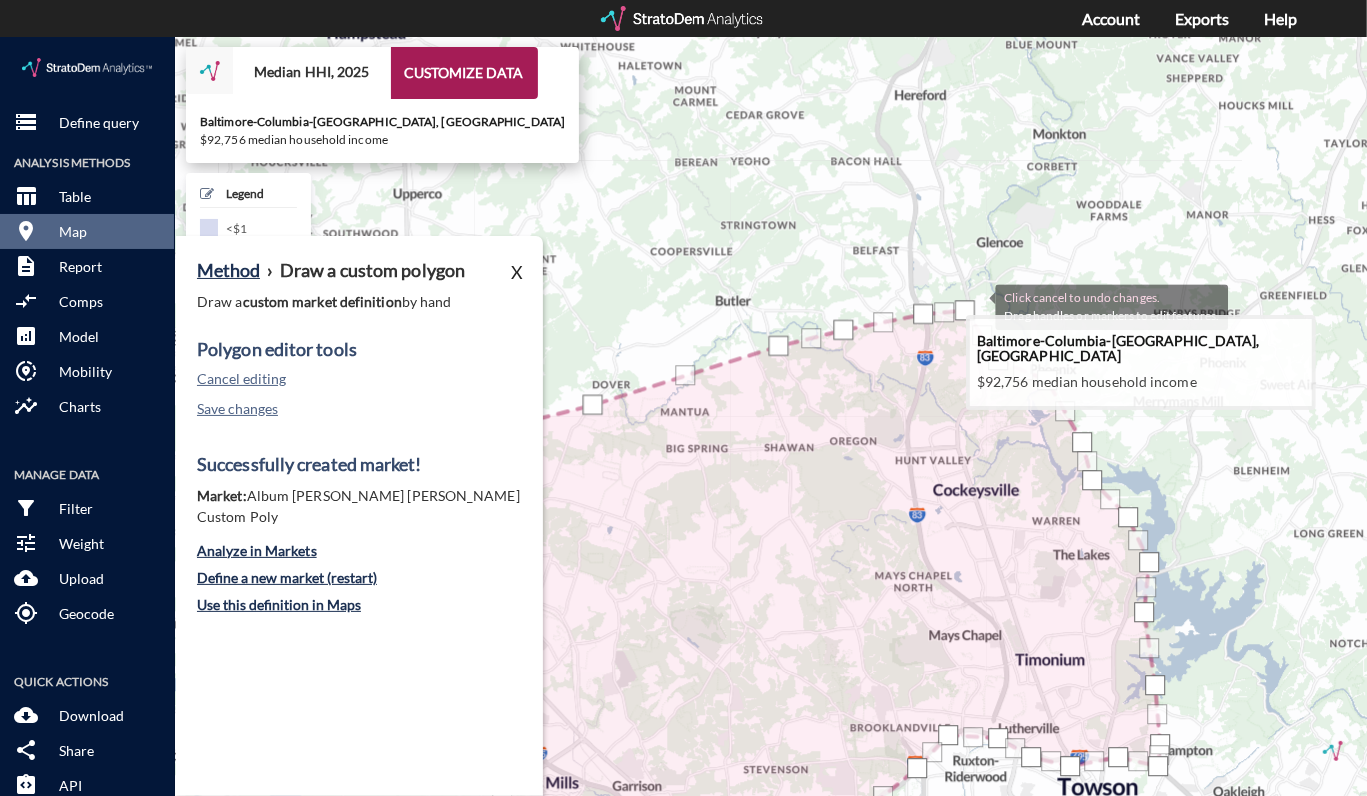 drag, startPoint x: 948, startPoint y: 311, endPoint x: 975, endPoint y: 269, distance: 49.92995 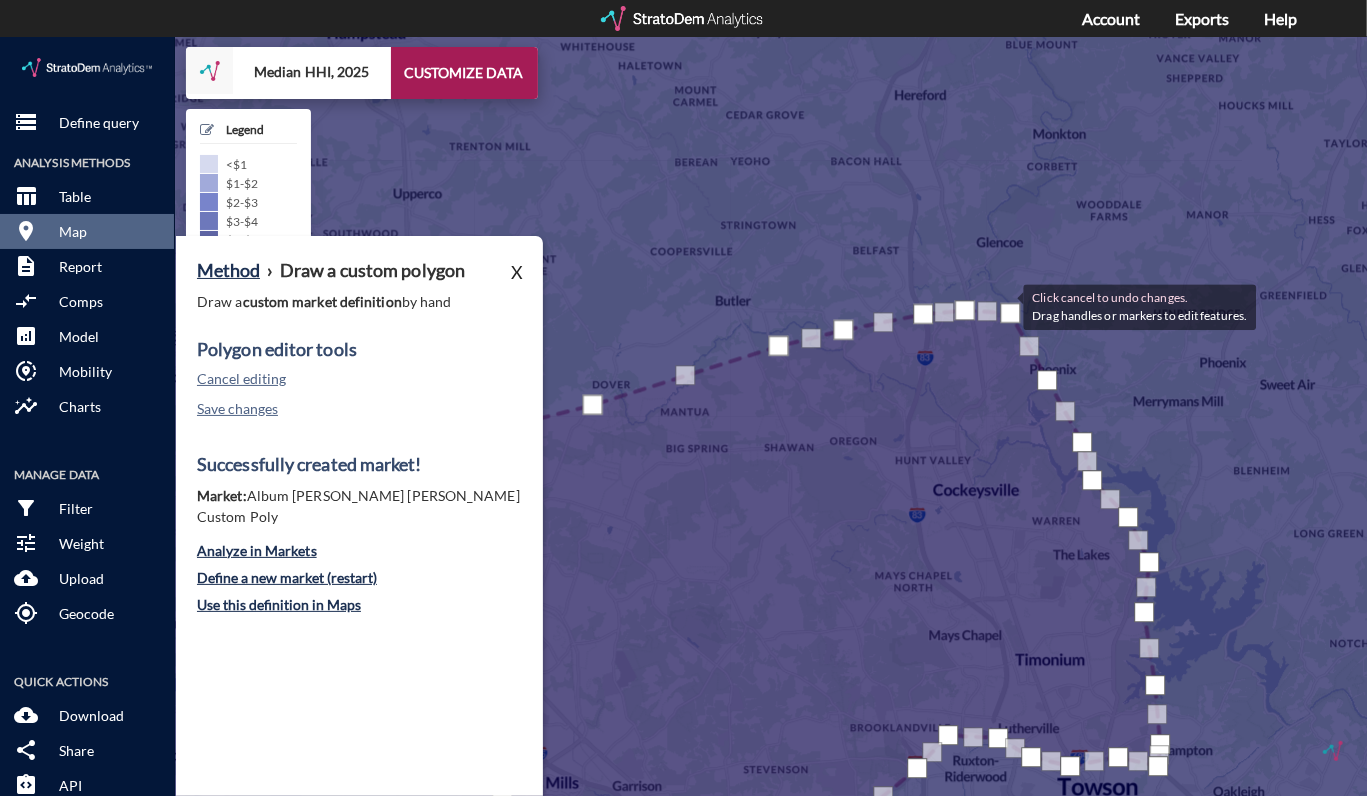 drag, startPoint x: 990, startPoint y: 319, endPoint x: 1002, endPoint y: 269, distance: 51.41984 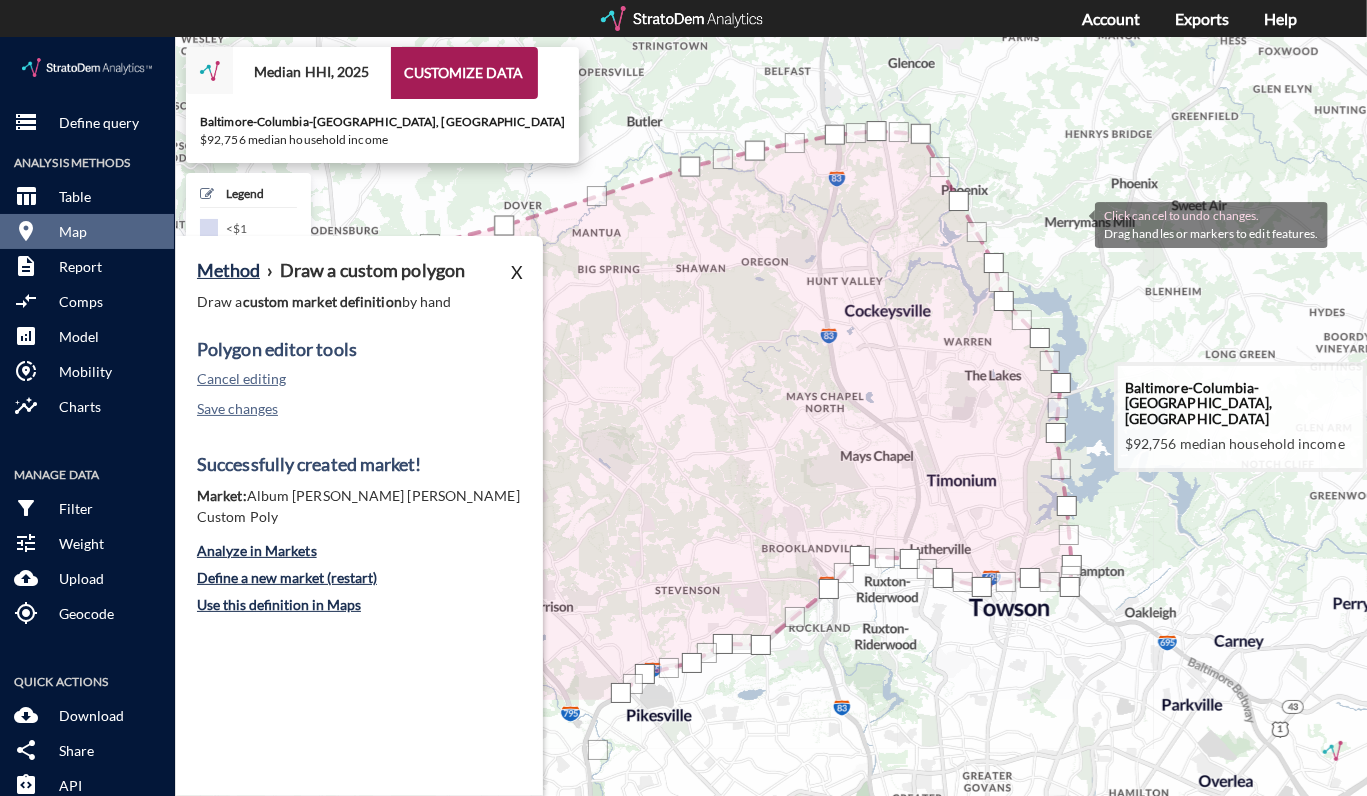 drag, startPoint x: 1141, startPoint y: 314, endPoint x: 1072, endPoint y: 173, distance: 156.9777 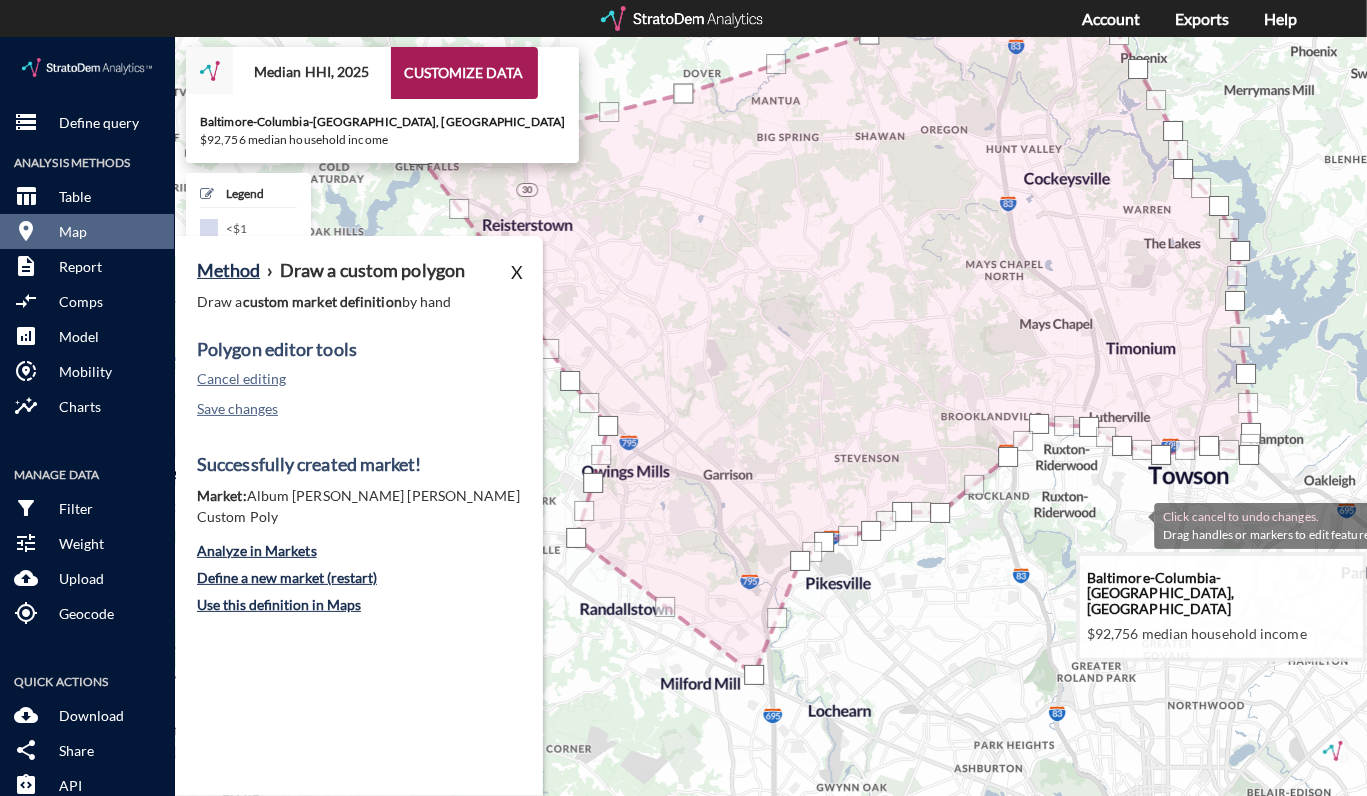 drag, startPoint x: 943, startPoint y: 607, endPoint x: 1133, endPoint y: 486, distance: 225.25763 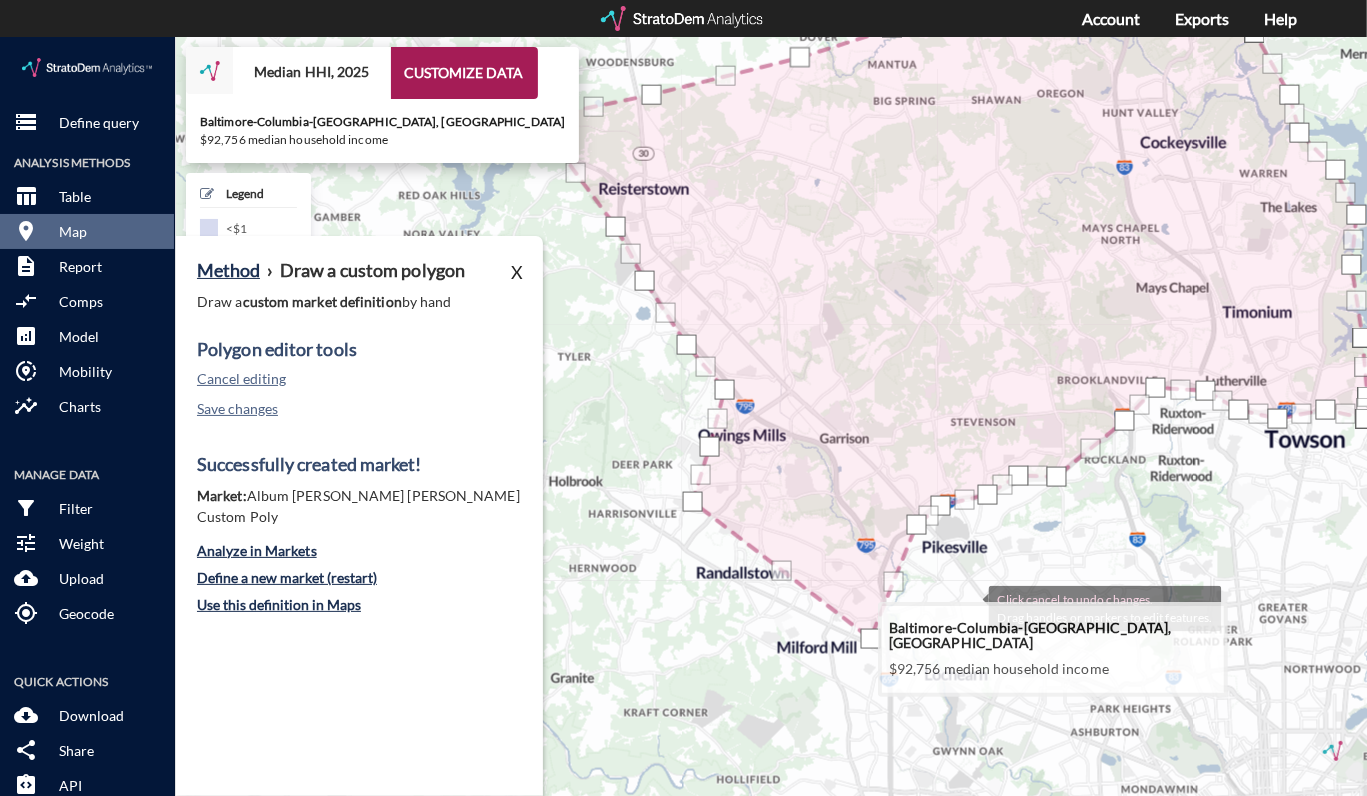 drag, startPoint x: 844, startPoint y: 604, endPoint x: 979, endPoint y: 568, distance: 139.71758 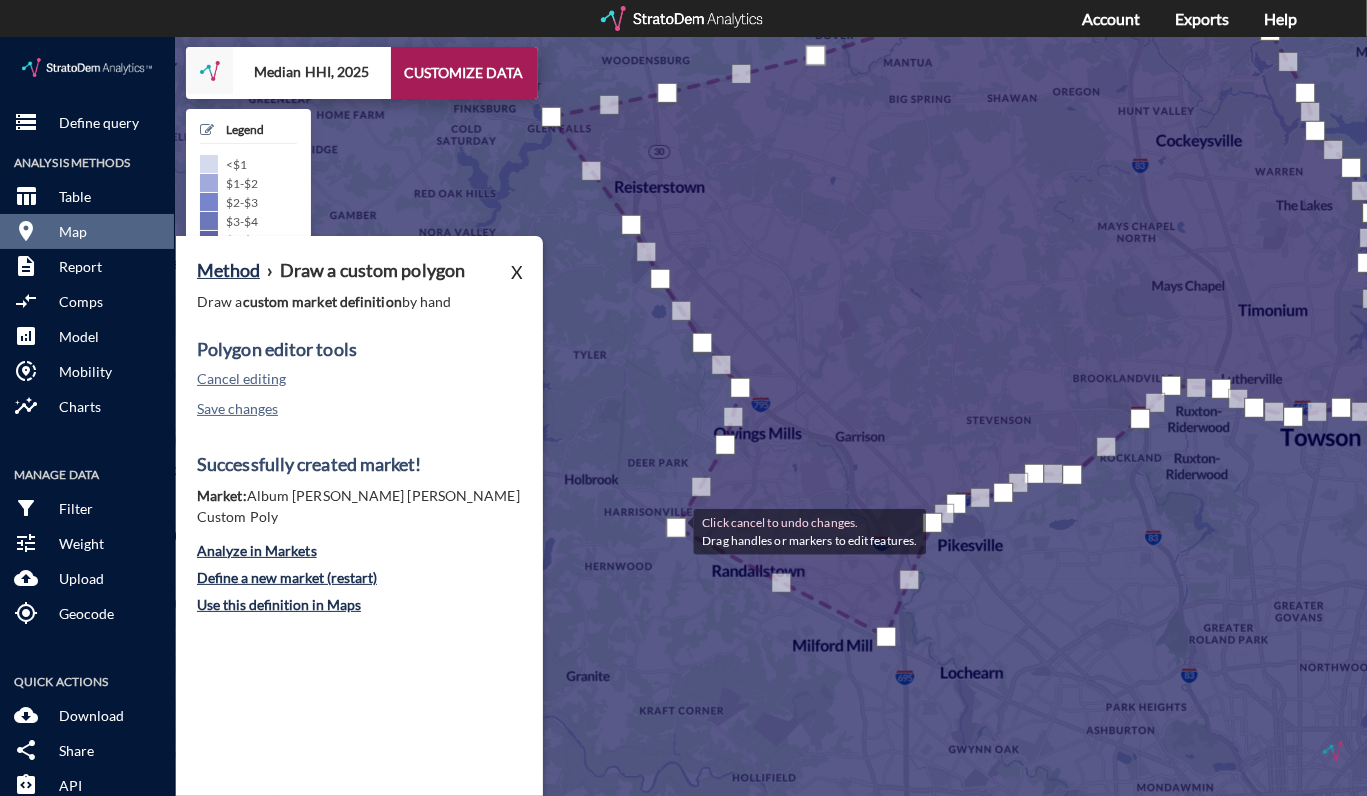 drag, startPoint x: 708, startPoint y: 464, endPoint x: 673, endPoint y: 493, distance: 45.453274 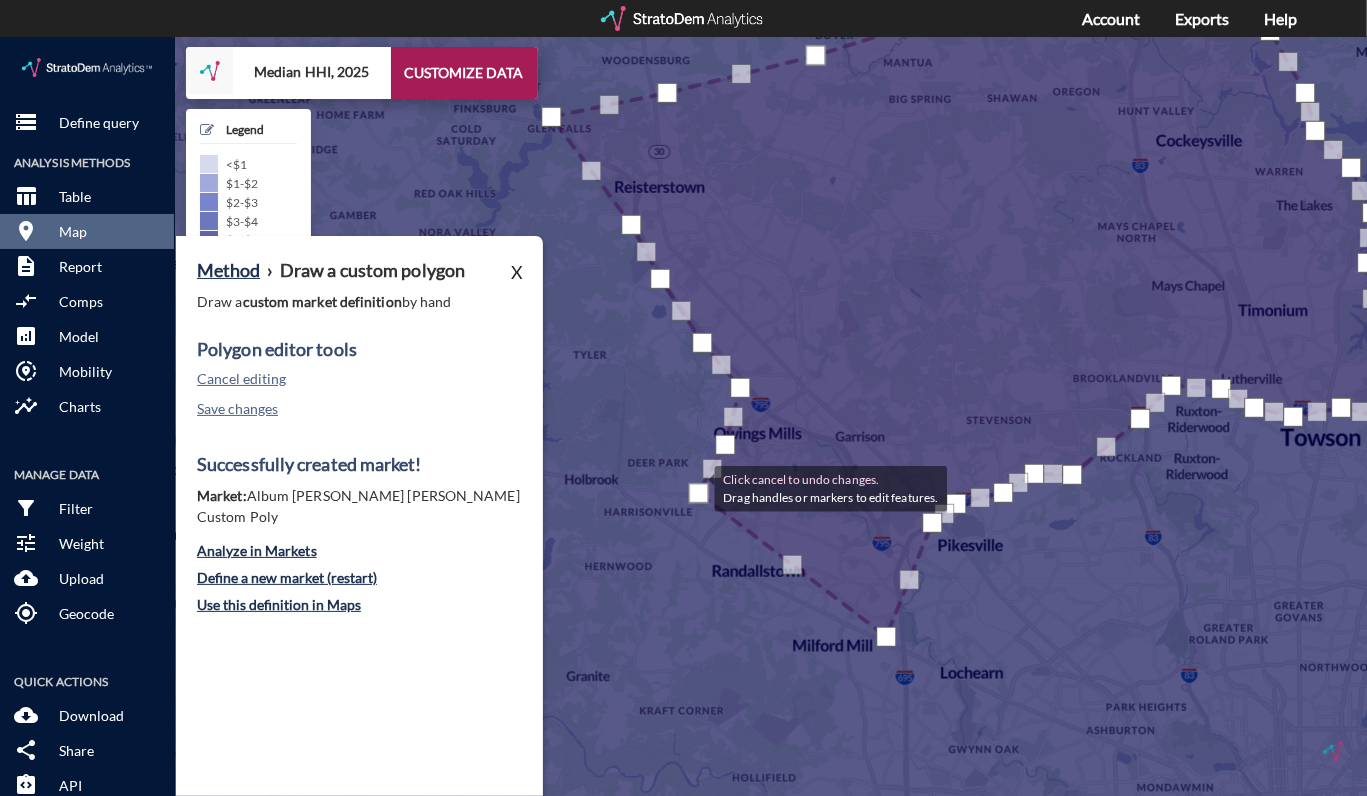drag, startPoint x: 671, startPoint y: 488, endPoint x: 692, endPoint y: 451, distance: 42.544094 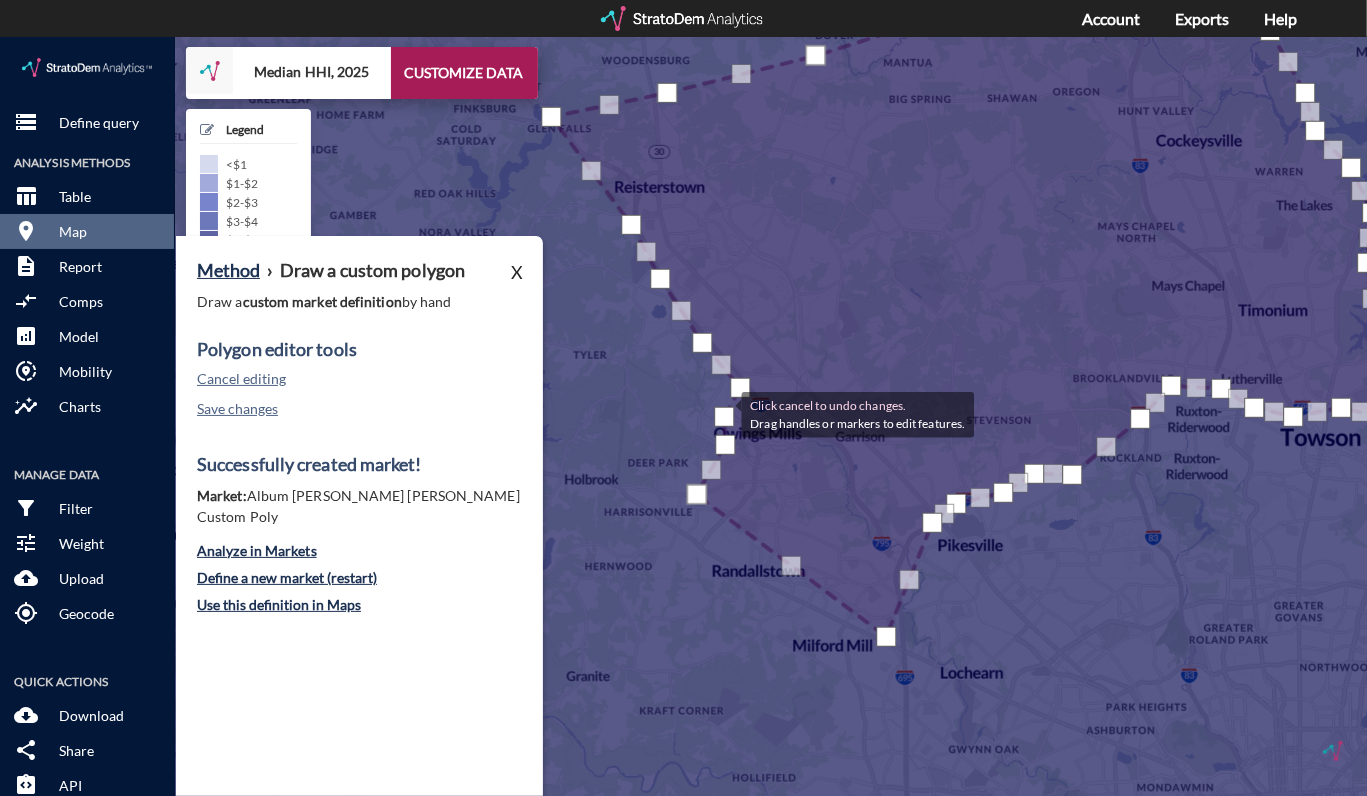 drag, startPoint x: 733, startPoint y: 376, endPoint x: 721, endPoint y: 376, distance: 12 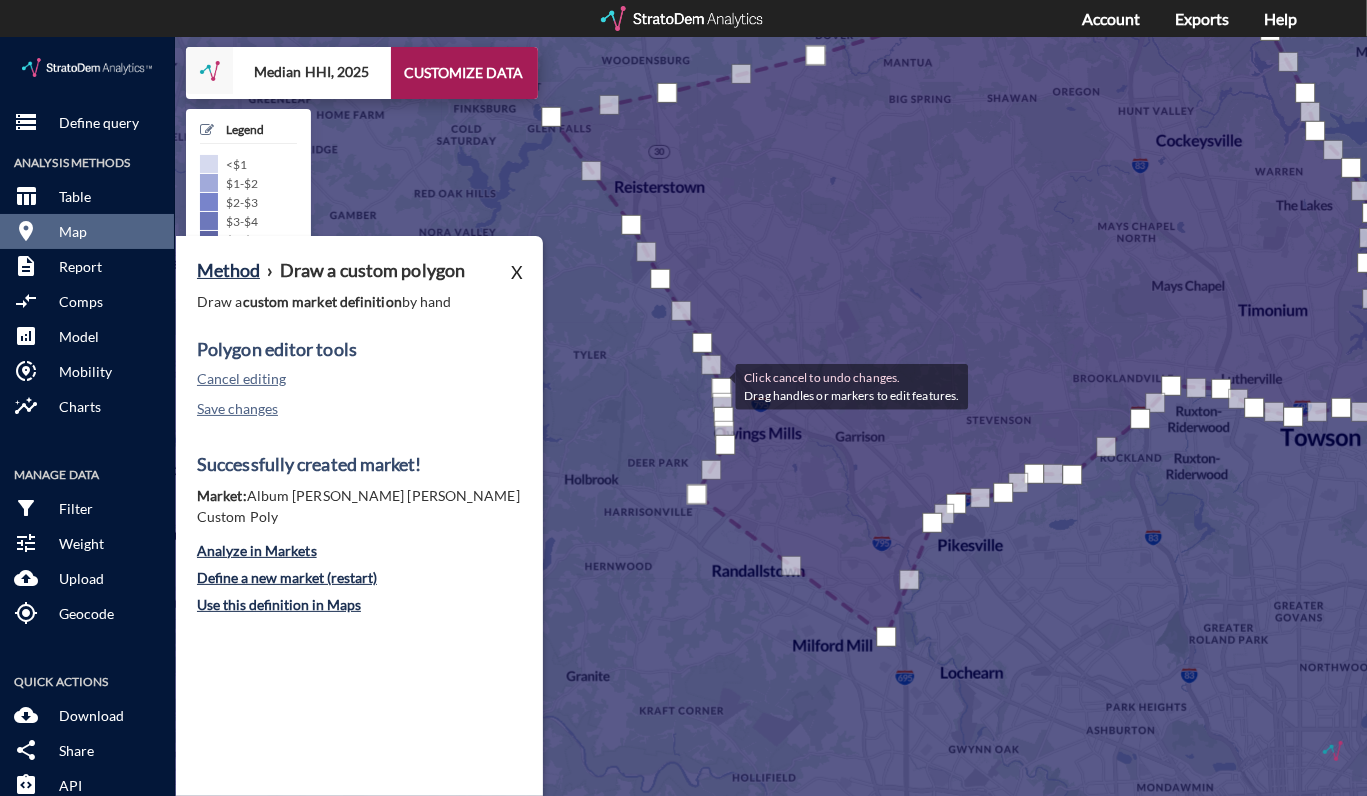 drag, startPoint x: 737, startPoint y: 349, endPoint x: 714, endPoint y: 348, distance: 23.021729 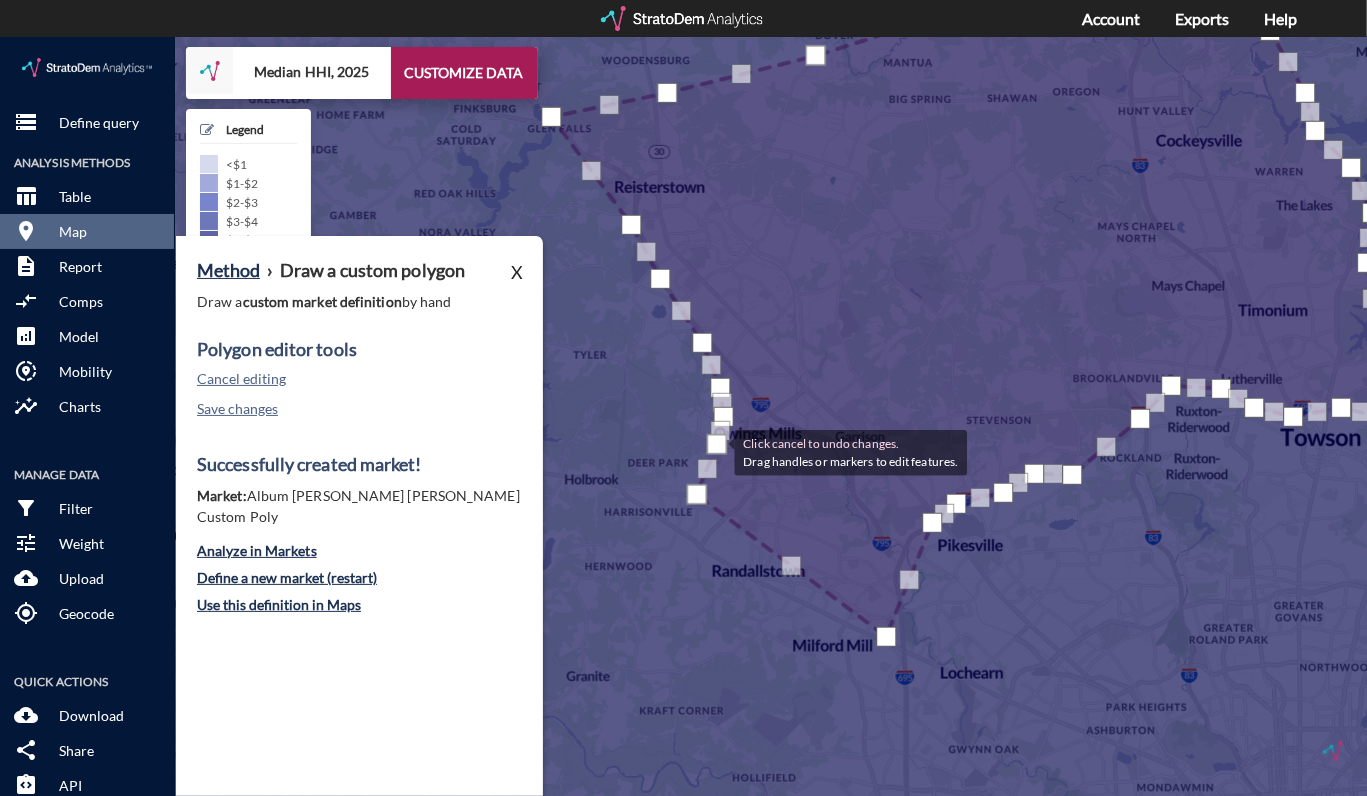 drag, startPoint x: 727, startPoint y: 414, endPoint x: 714, endPoint y: 414, distance: 13 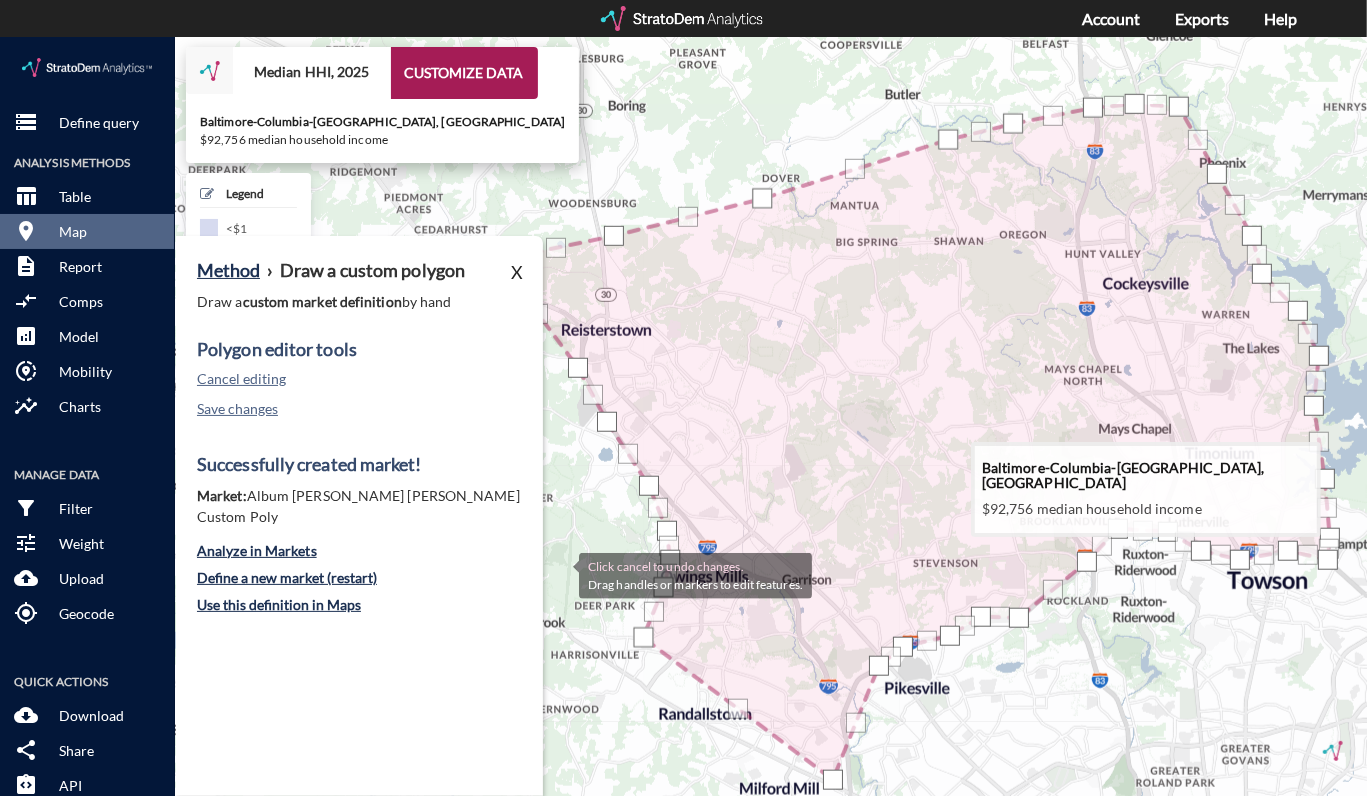 drag, startPoint x: 614, startPoint y: 383, endPoint x: 555, endPoint y: 554, distance: 180.89223 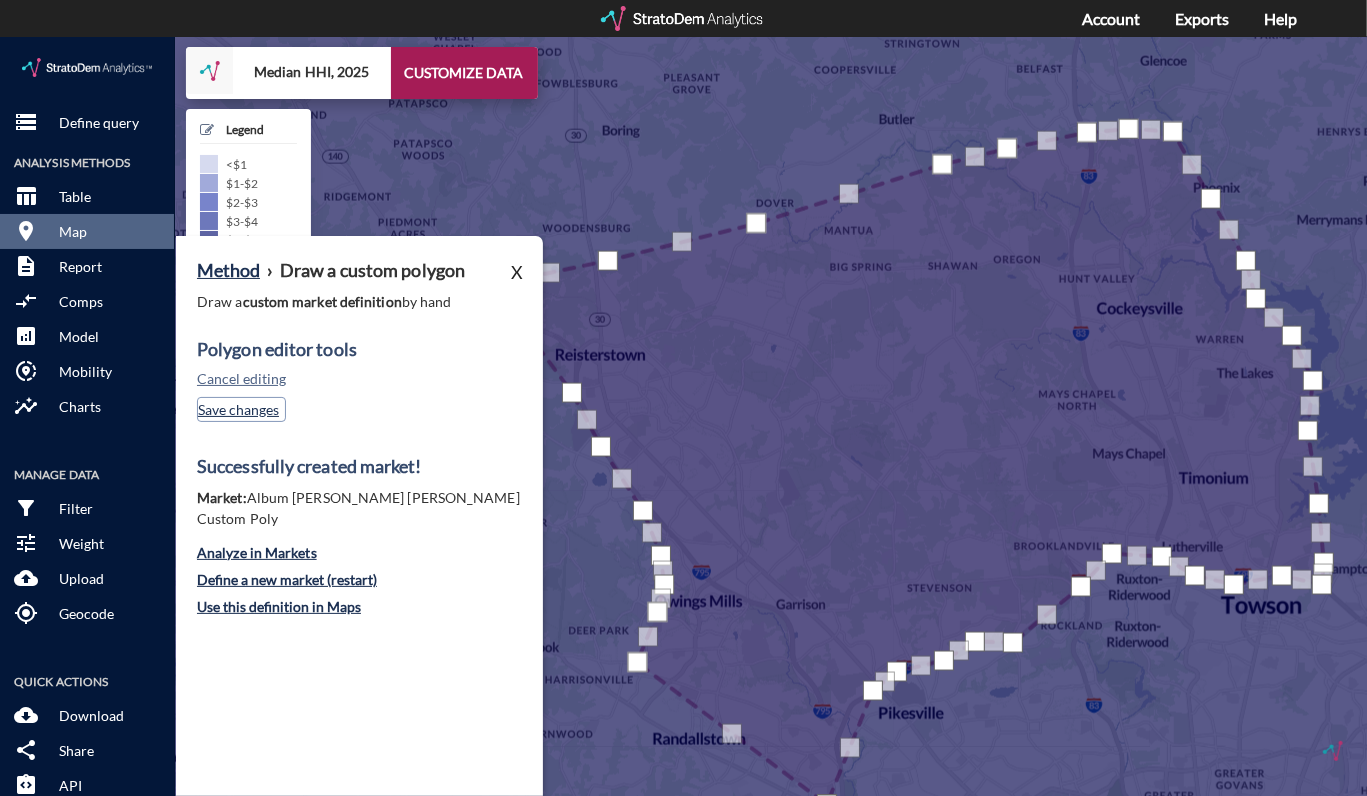 click on "Save changes" 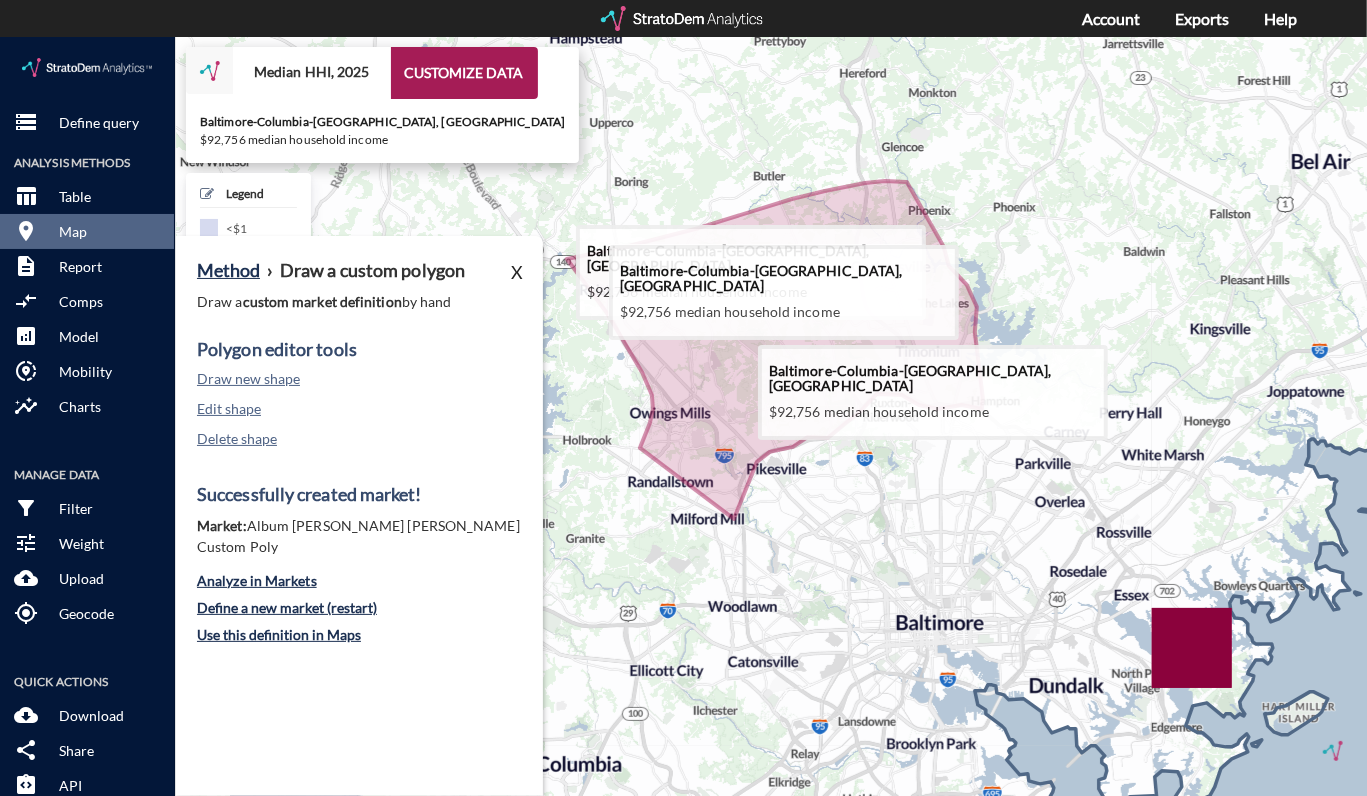 drag, startPoint x: 743, startPoint y: 336, endPoint x: 918, endPoint y: 424, distance: 195.88007 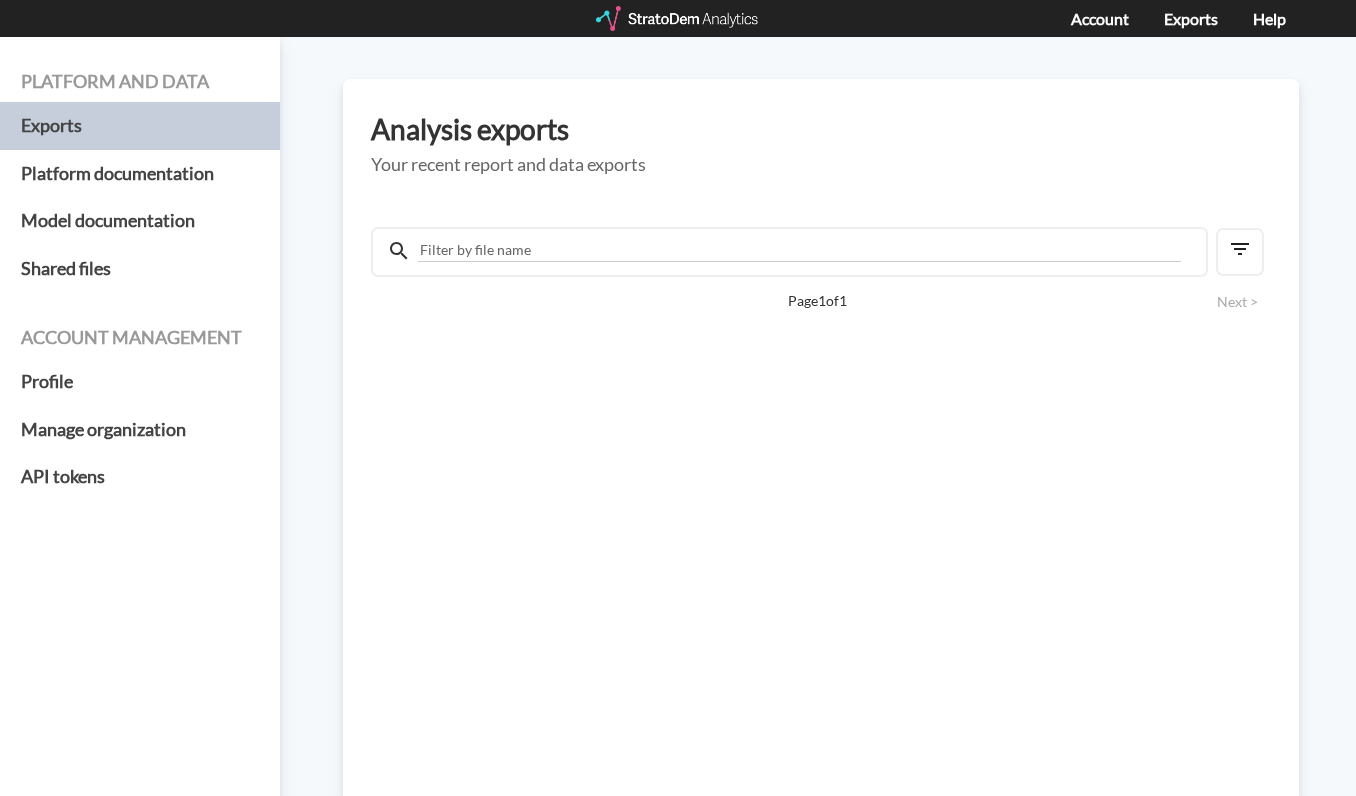 scroll, scrollTop: 0, scrollLeft: 0, axis: both 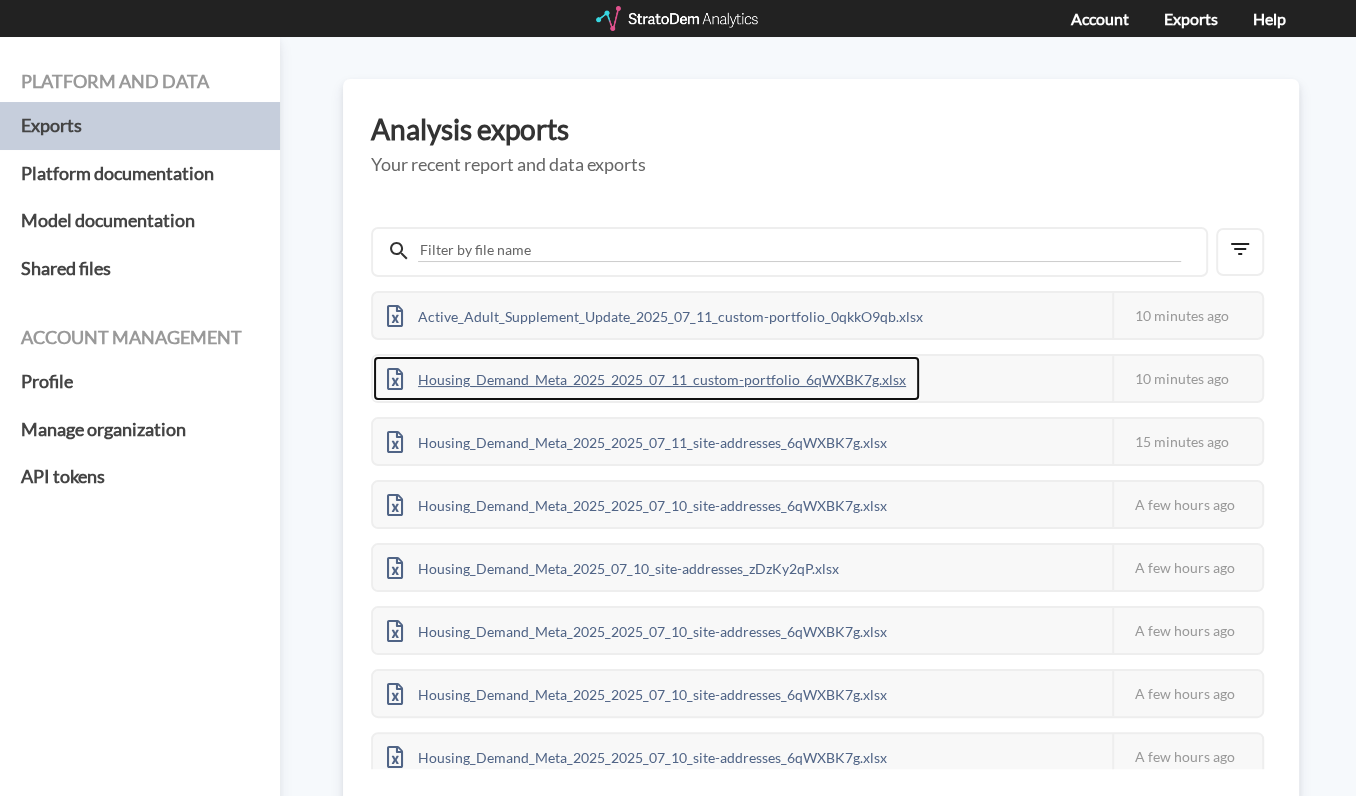click on "Housing_Demand_Meta_2025_2025_07_11_custom-portfolio_6qWXBK7g.xlsx" at bounding box center [646, 378] 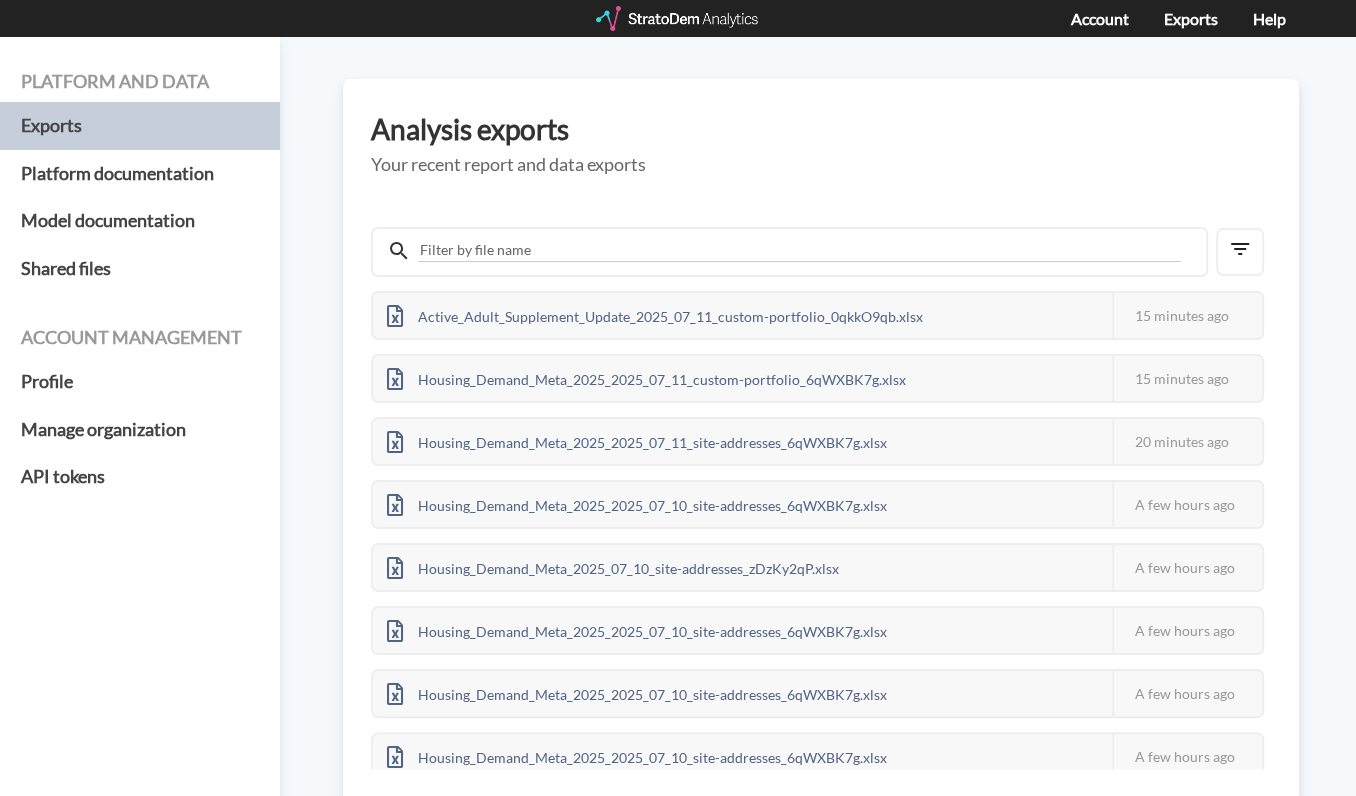 click at bounding box center [678, 18] 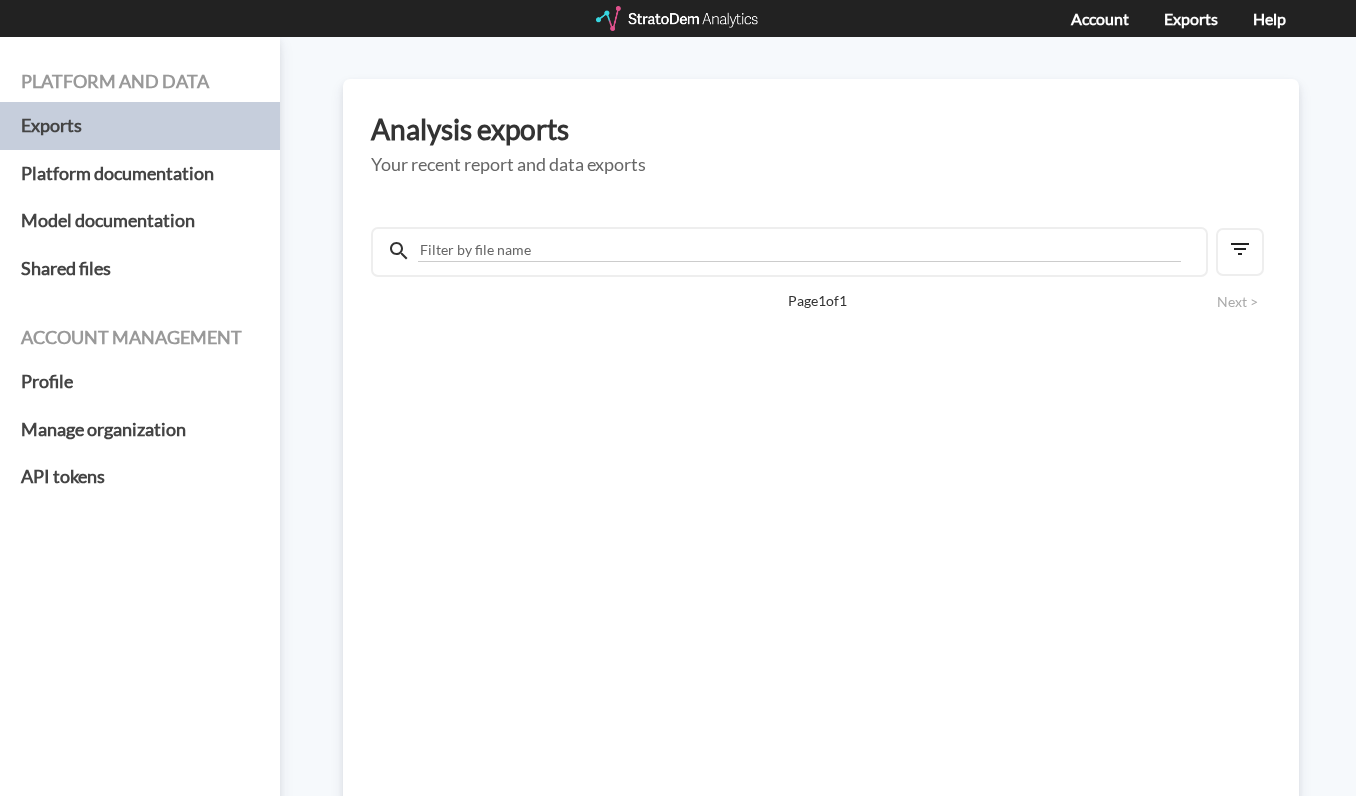 scroll, scrollTop: 0, scrollLeft: 0, axis: both 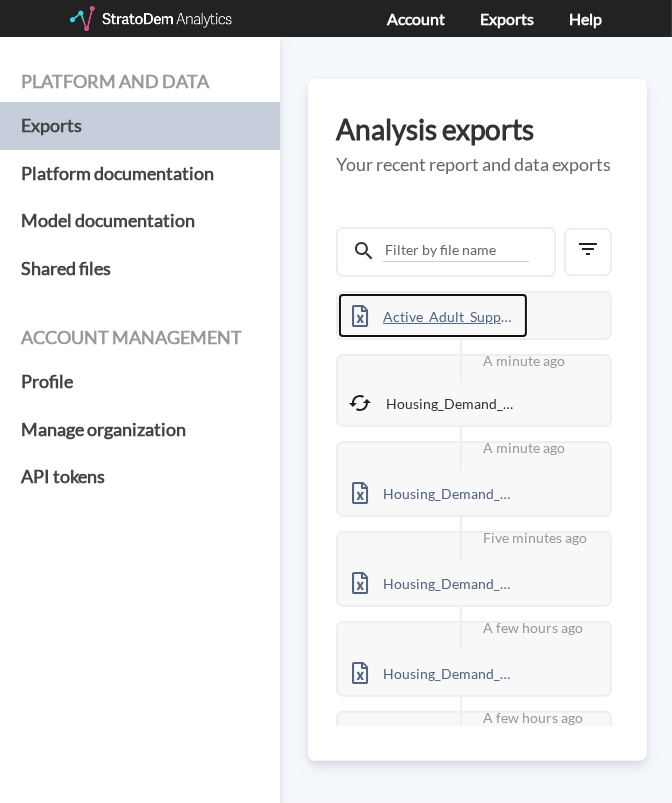 click on "Active_Adult_Supplement_Update_2025_07_11_custom-portfolio_0qkkO9qb.xlsx" at bounding box center (433, 315) 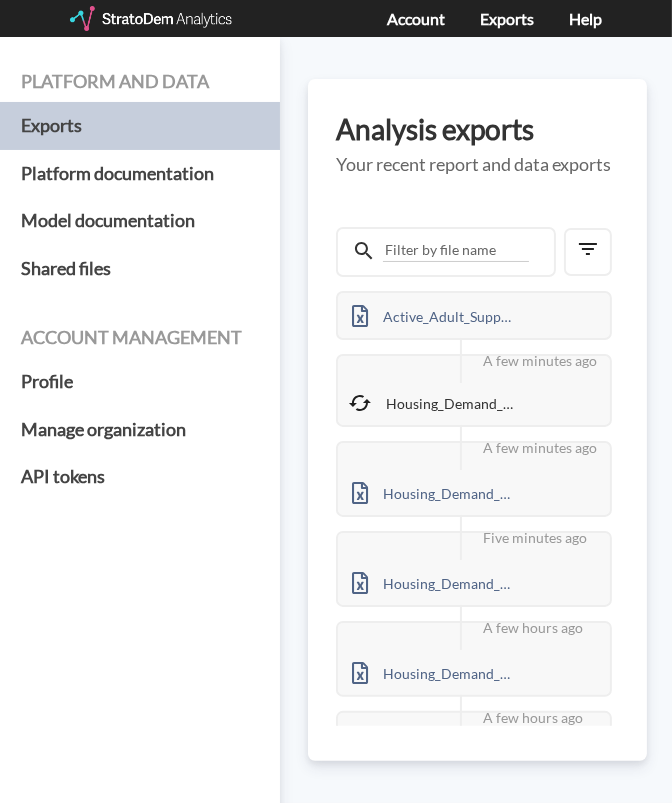 click on "Platform and data Exports Platform documentation Model documentation Shared files Account management Profile Manage organization API tokens Analysis exports Your recent report and data exports Active_Adult_Supplement_Update_2025_07_11_custom-portfolio_0qkkO9qb.xlsx This job failed The StratoDem Analytics team is already looking into it, but if you have any questions, don't hesitate to reach out at  team@stratodem.com A few minutes ago Housing_Demand_Meta_2025_2025_07_11_custom-portfolio_6qWXBK7g.xlsx This job failed The StratoDem Analytics team is already looking into it, but if you have any questions, don't hesitate to reach out at  team@stratodem.com A few minutes ago Housing_Demand_Meta_2025_2025_07_11_site-addresses_6qWXBK7g.xlsx This job failed The StratoDem Analytics team is already looking into it, but if you have any questions, don't hesitate to reach out at  team@stratodem.com Five minutes ago Housing_Demand_Meta_2025_2025_07_10_site-addresses_6qWXBK7g.xlsx This job failed team@stratodem.com 1 672" at bounding box center [336, 420] 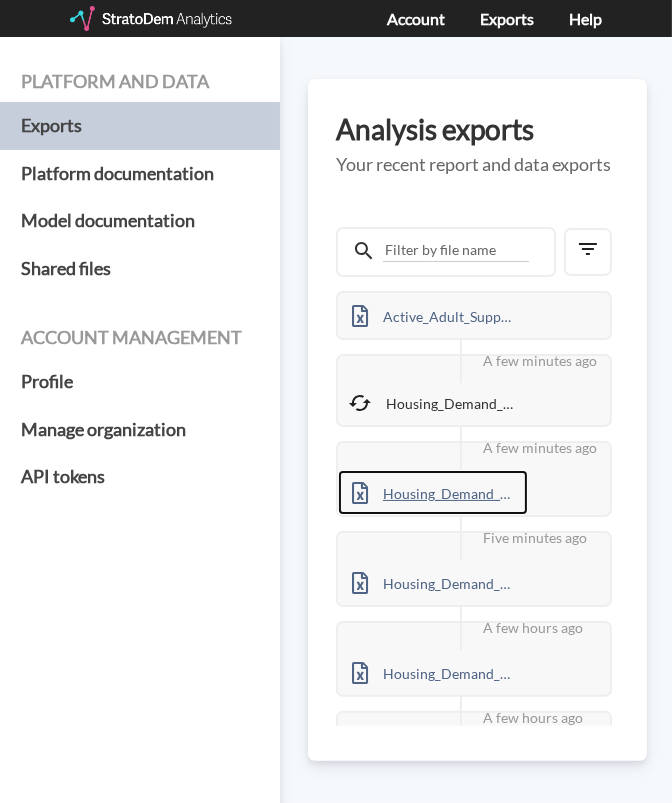 click on "Housing_Demand_Meta_2025_2025_07_11_site-addresses_6qWXBK7g.xlsx" at bounding box center [433, 492] 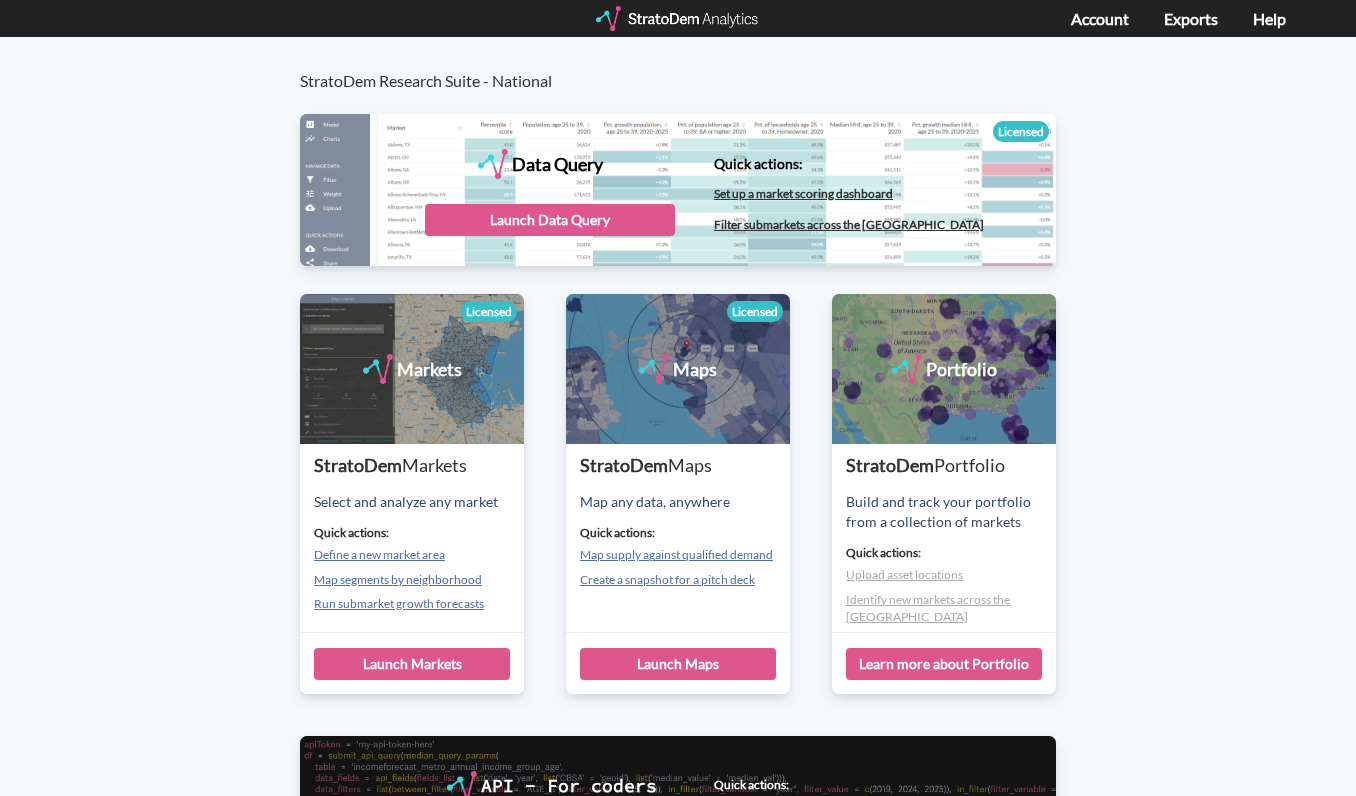 scroll, scrollTop: 0, scrollLeft: 0, axis: both 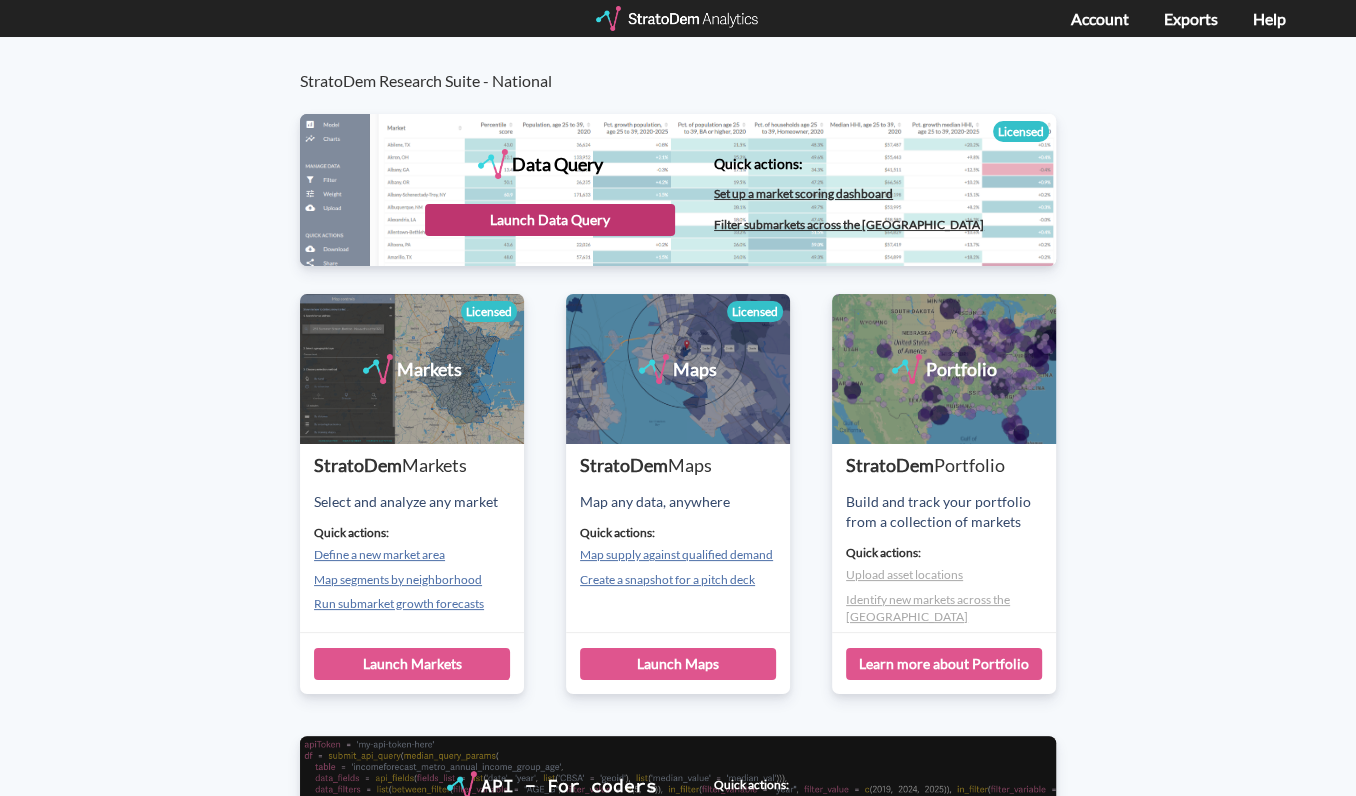 click on "Launch Data Query" at bounding box center (550, 220) 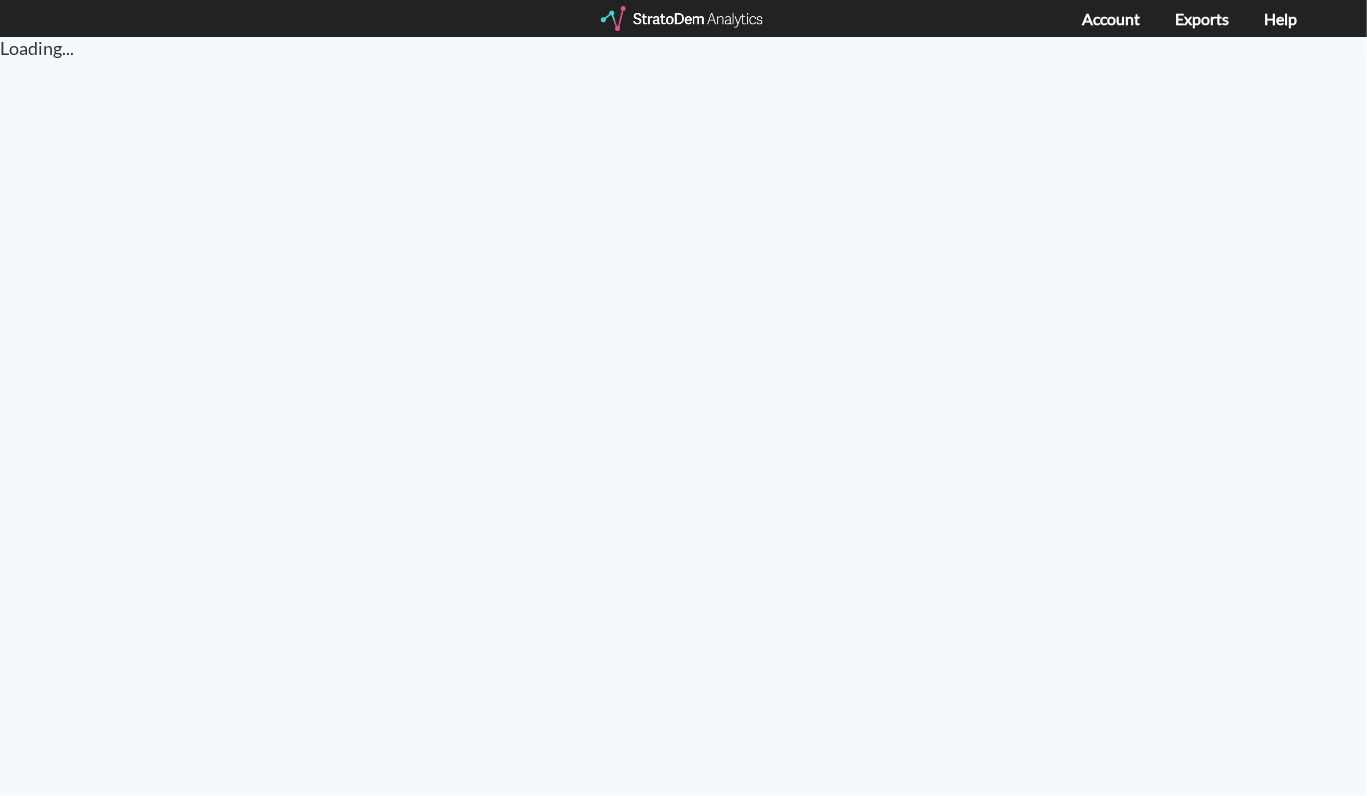 scroll, scrollTop: 0, scrollLeft: 0, axis: both 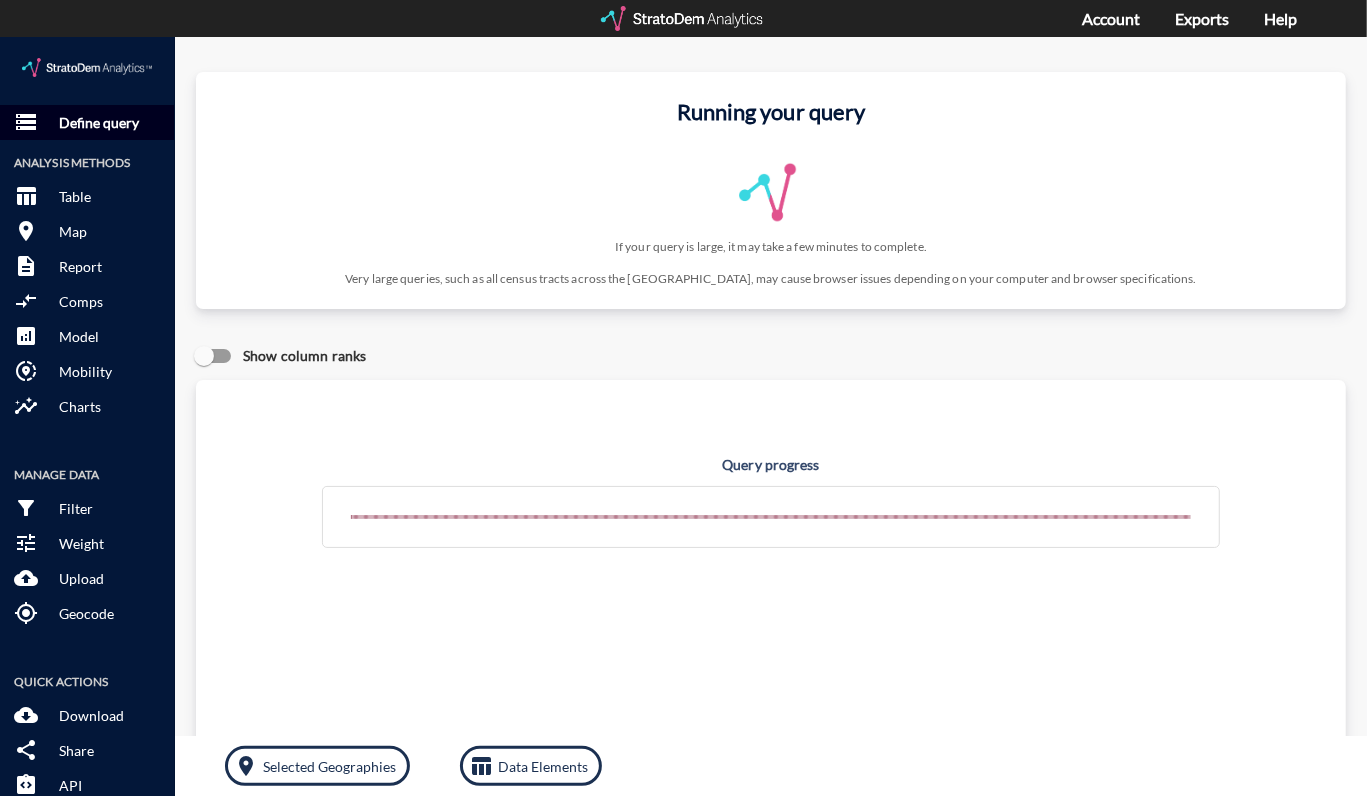 click on "Define query" 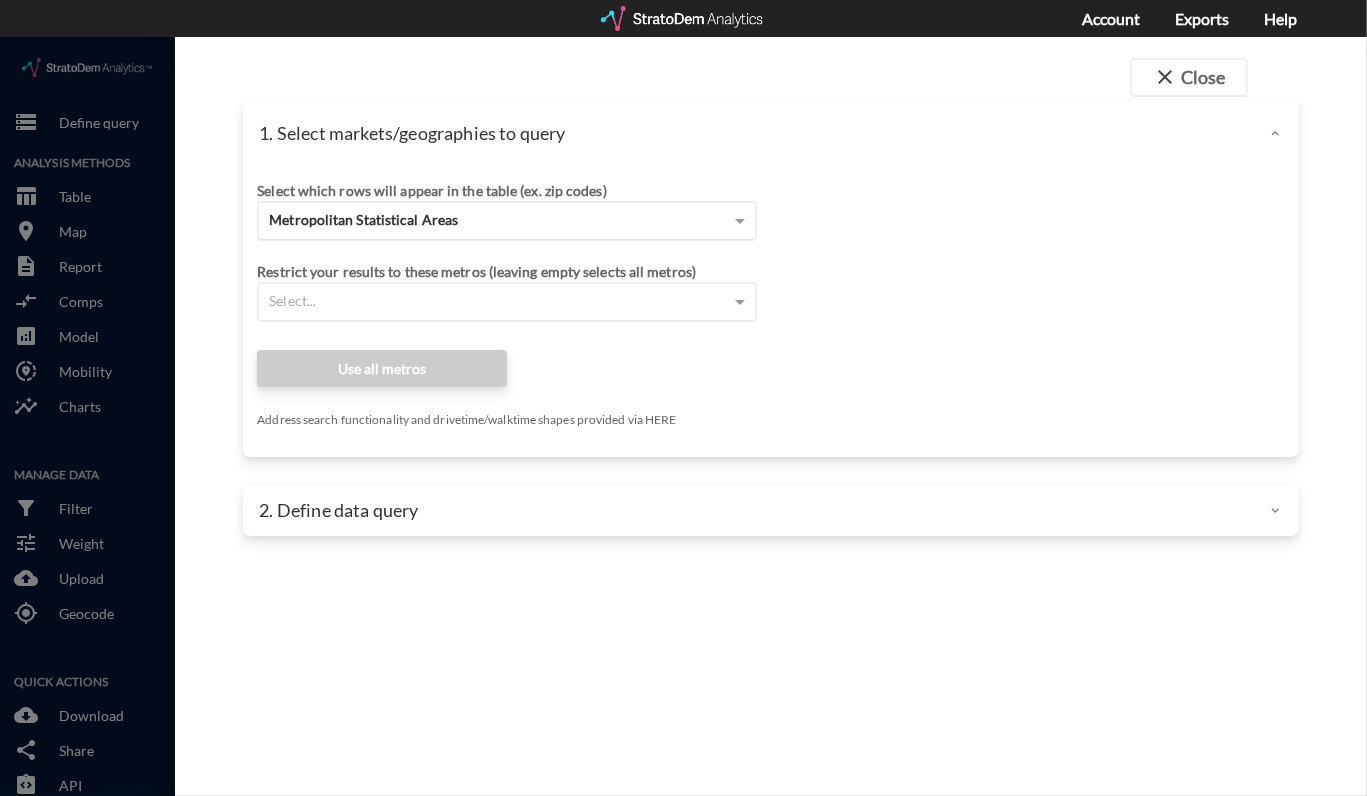 click on "Metropolitan Statistical Areas" 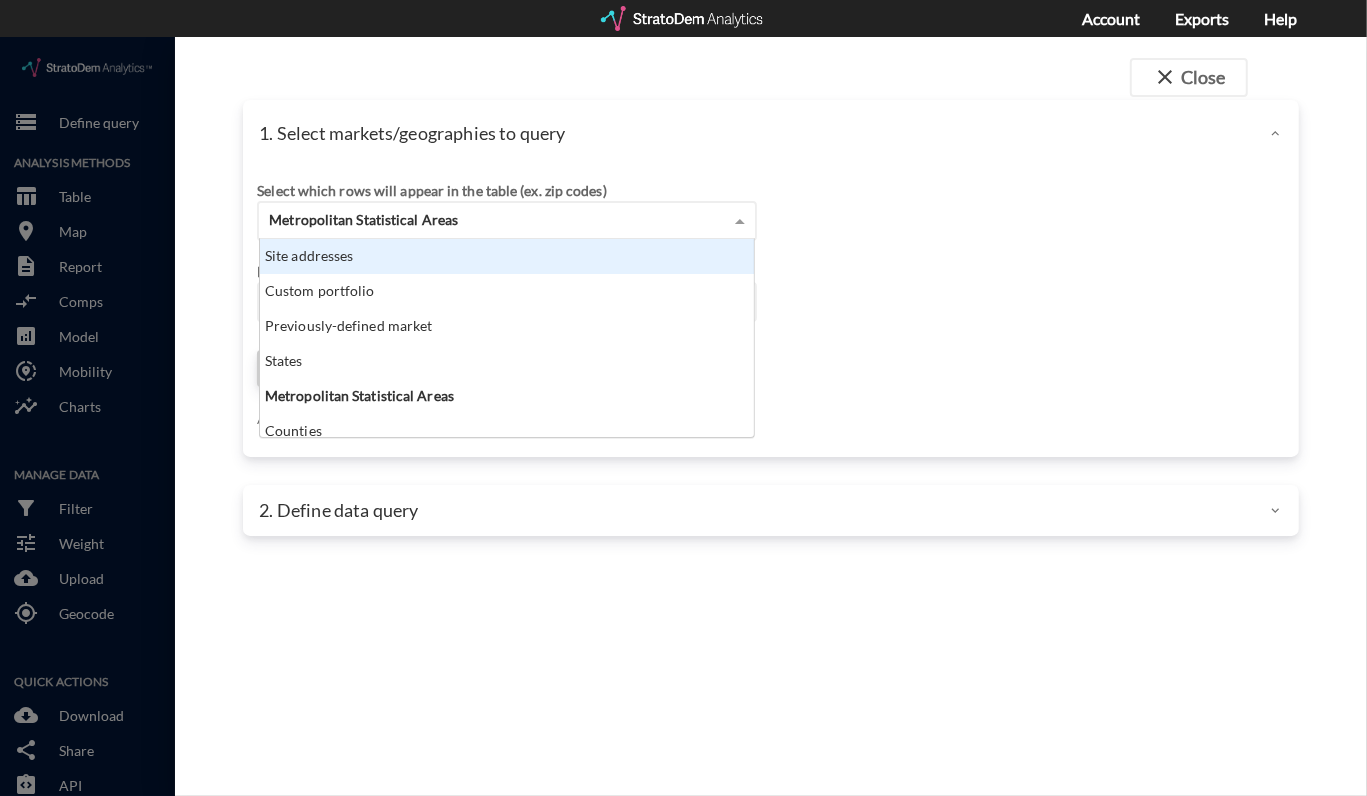 scroll, scrollTop: 14, scrollLeft: 12, axis: both 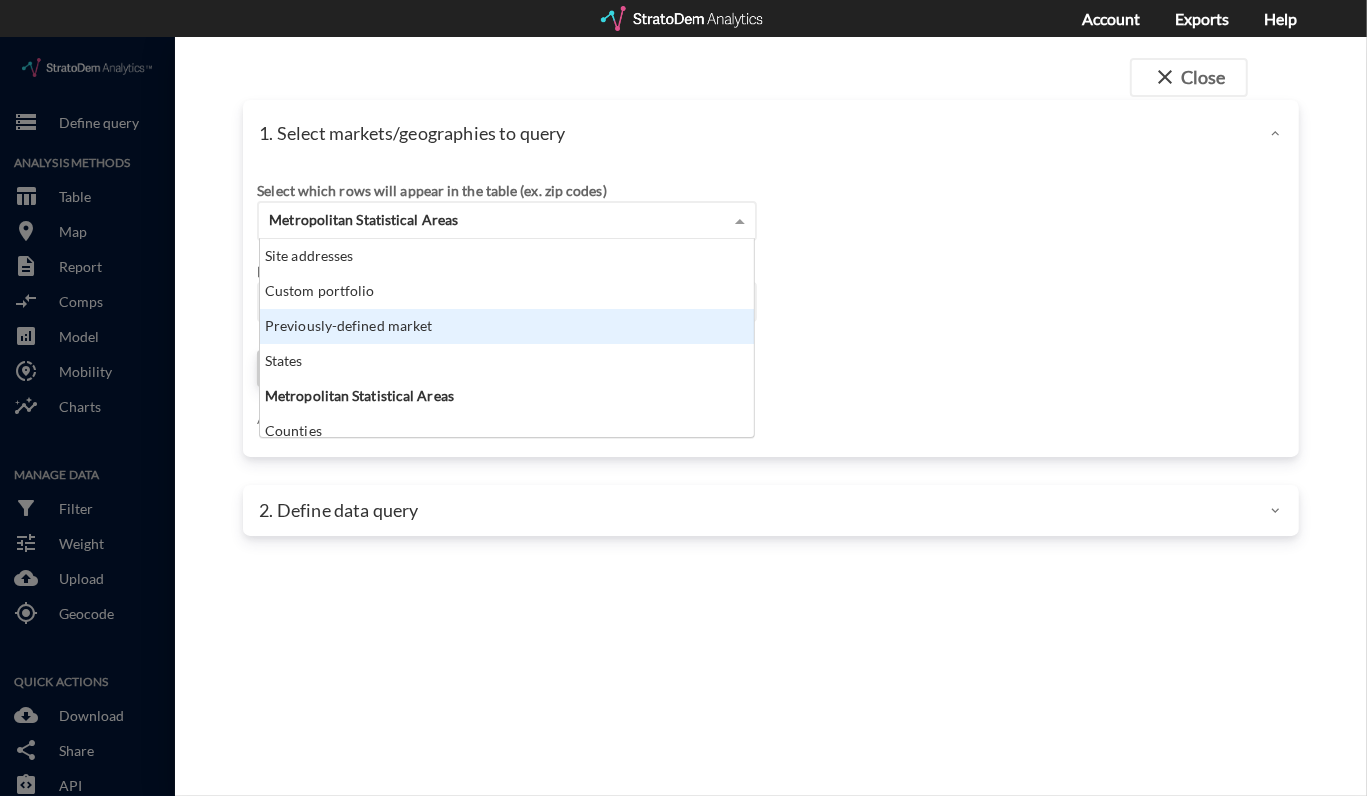 click on "Previously-defined market" 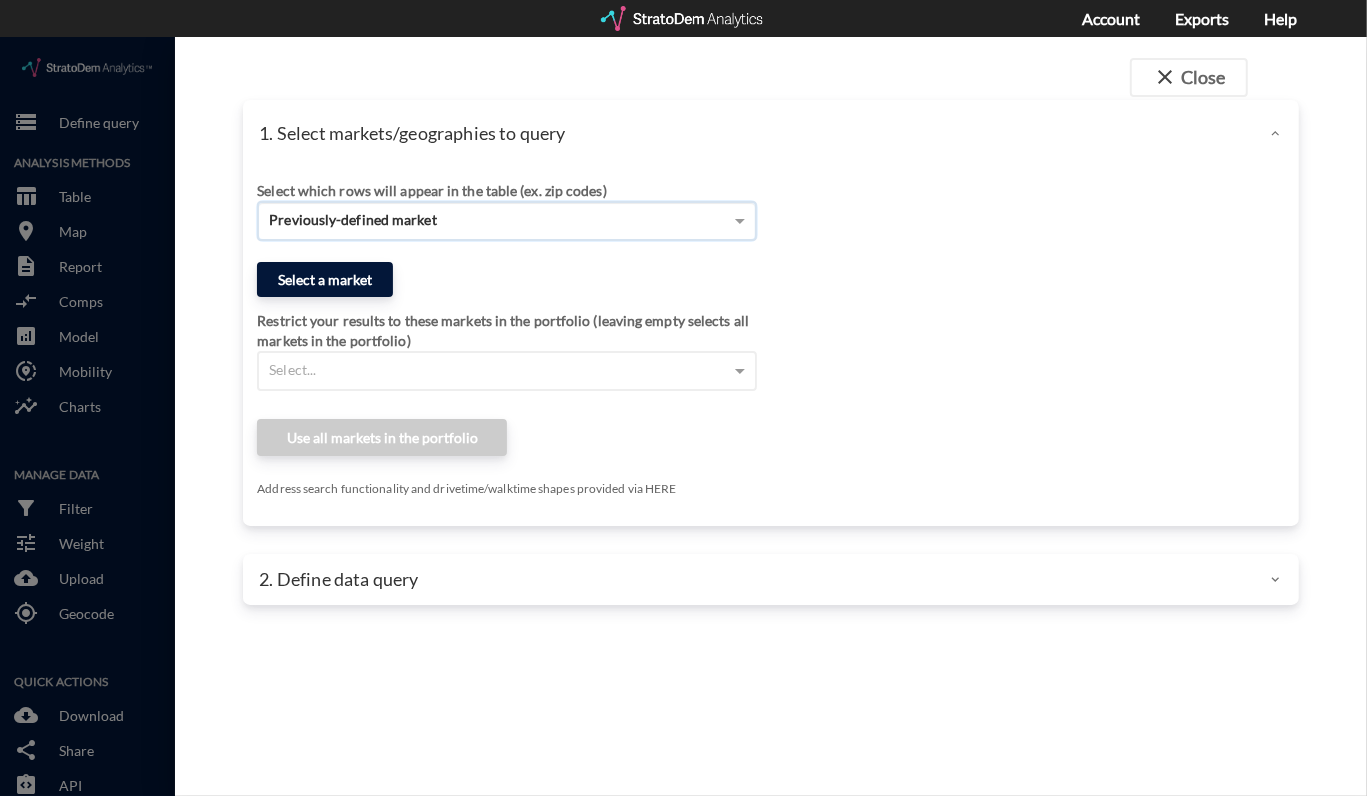 click on "Select a market" 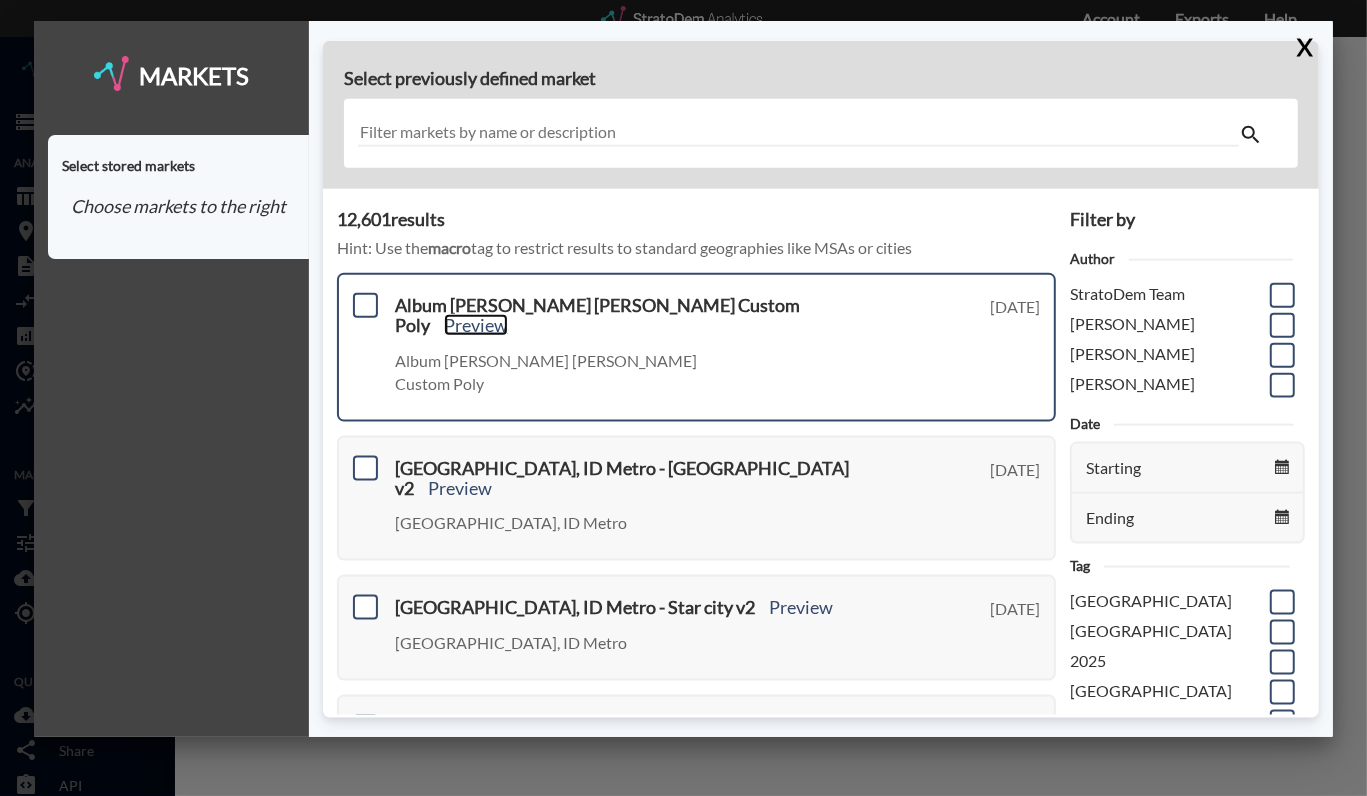 click on "Preview" at bounding box center (476, 325) 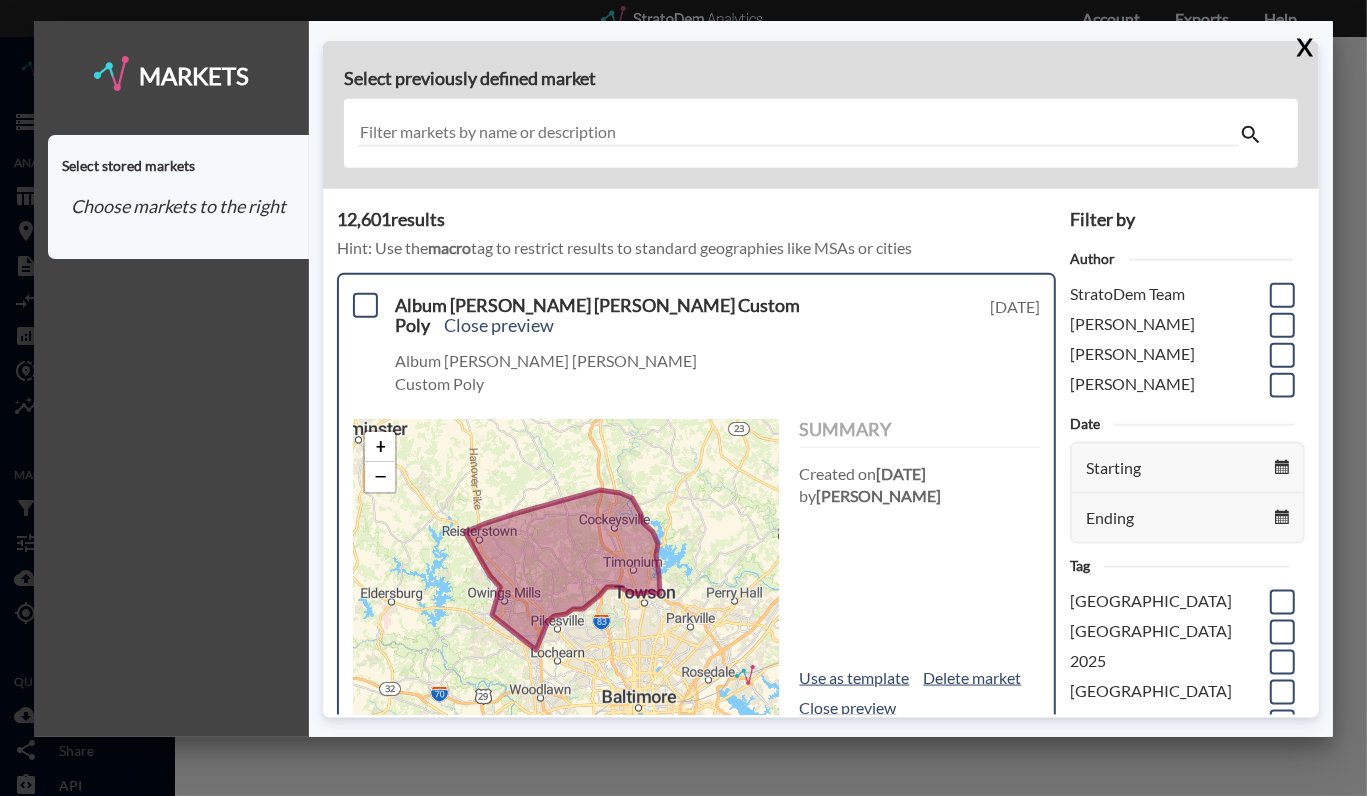 click on "Album Owings Mills Custom Poly Close preview Album Owings Mills Custom Poly Thursday, July 10, 2025 + − © StratoDem Analytics, LLC. All rights reserved.
Leaflet | OpenStreetMap Leaflet Summary Created on  Thursday, July 10, 2025 by  Lucas Wratschko Use as template Delete market Close preview" at bounding box center [696, 514] 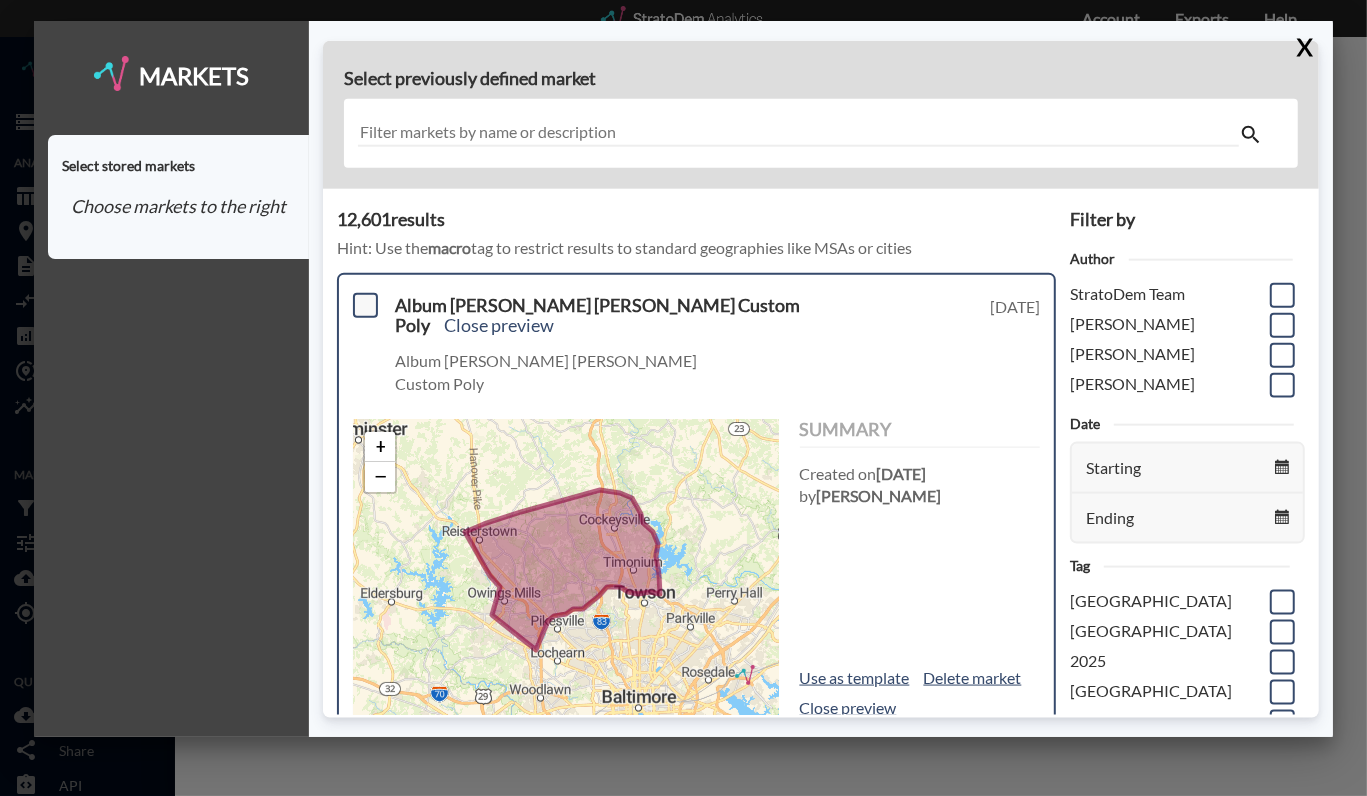 click at bounding box center [365, 305] 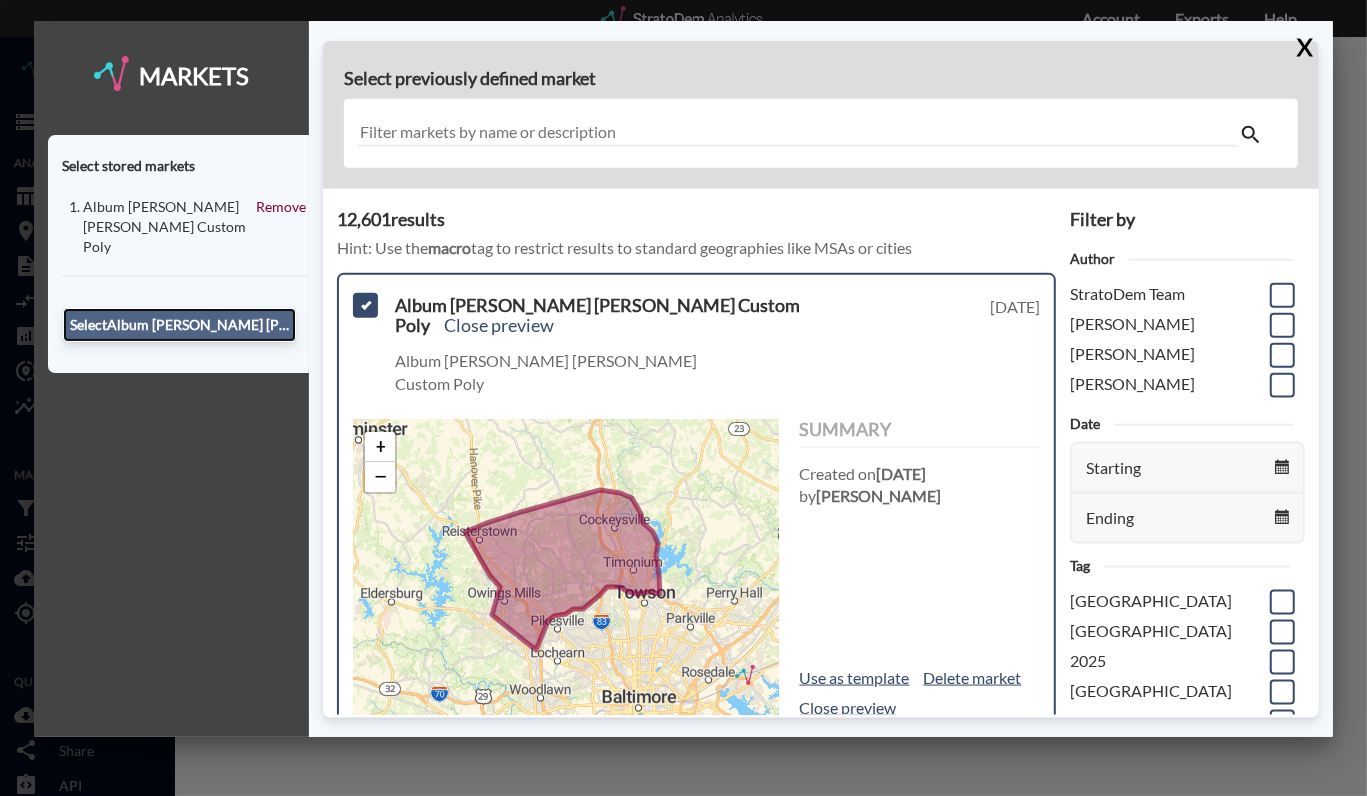 click on "Select  Album Owings Mills Custom Poly" at bounding box center (179, 325) 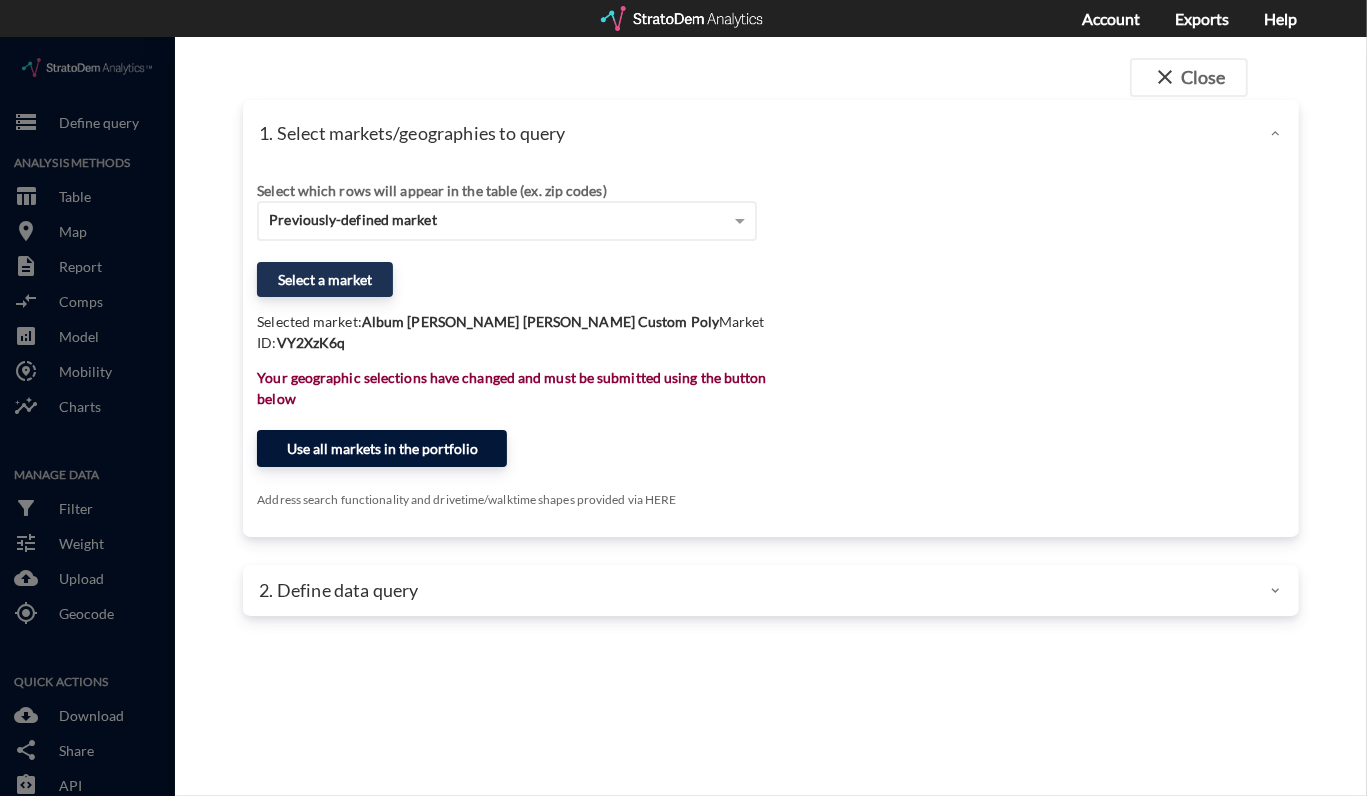click on "Use all markets in the portfolio" 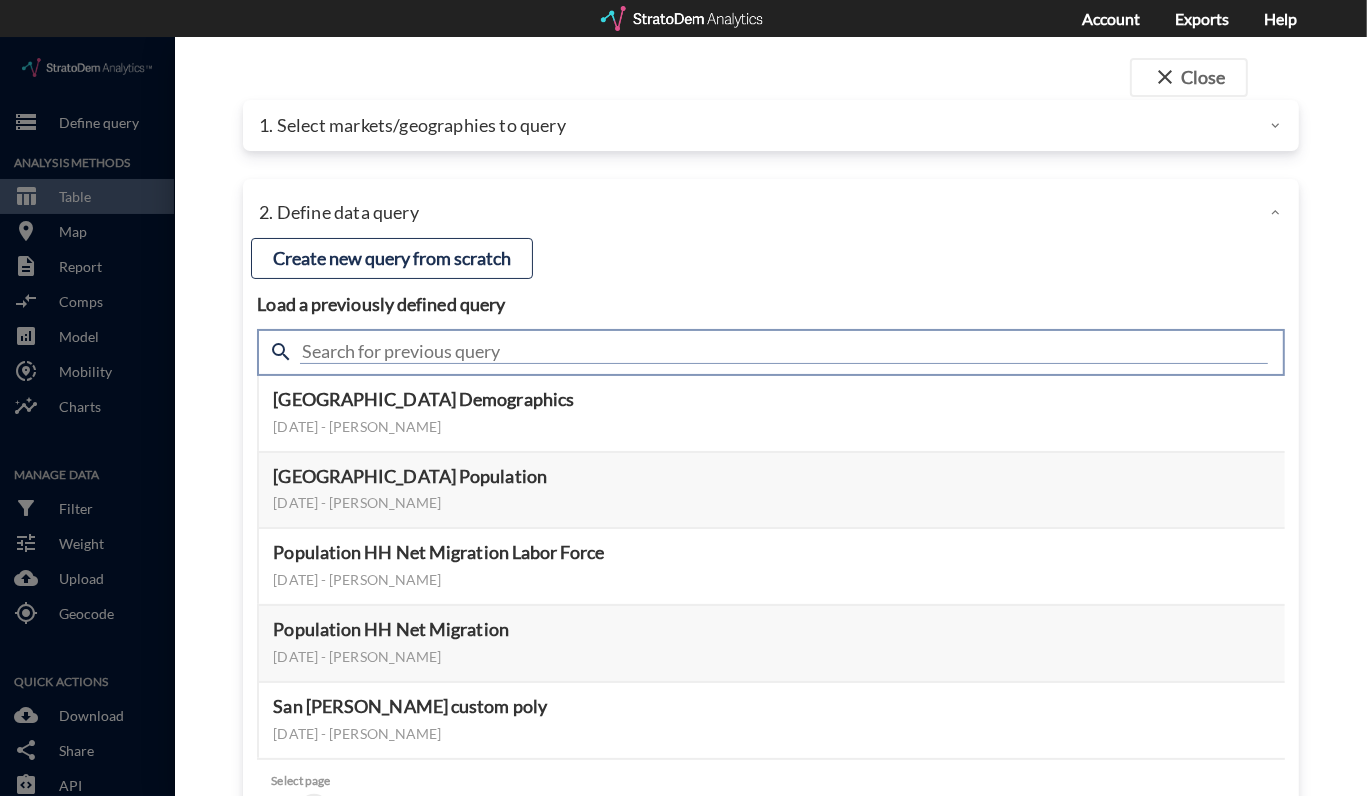 click 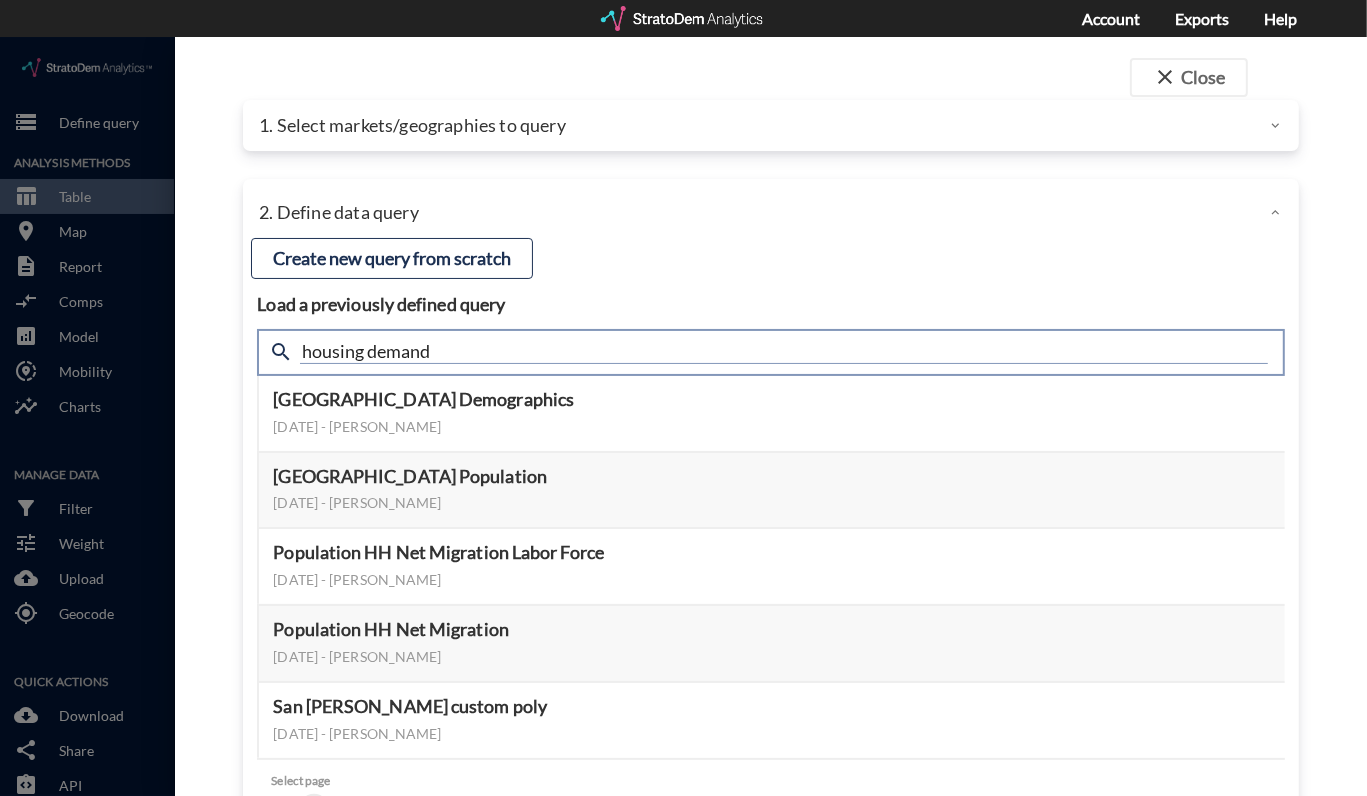 type on "housing demand" 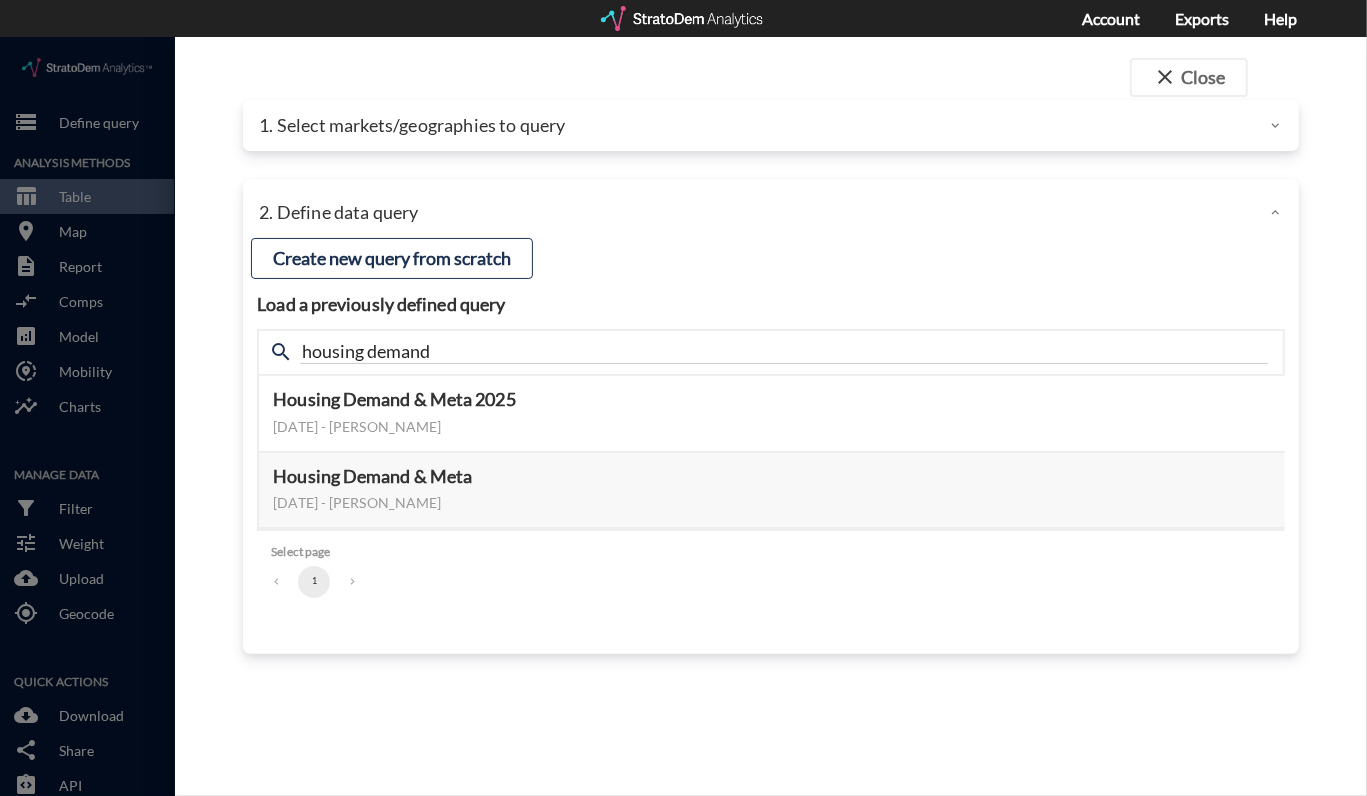 click on "close  Close 1. Select markets/geographies to query Select which rows will appear in the table (ex. zip codes) Previously-defined market Select a portfolio Select a market VY2XzK6q Selected market:  Album Owings Mills Custom Poly  Market ID:  VY2XzK6q Search for a site address Enter an address Enter an address Select query method using selected site Aggregate census tracts into single market definition Select buffers × 3-mile radius   Select... Restrict your results to these markets in the portfolio (leaving empty selects all markets in the portfolio) Select... Use all markets in the portfolio Address search functionality and drivetime/walktime shapes provided via HERE OPTIONAL Select a benchmark set No benchmark set Select a portfolio 2. Define data query Load a previously defined query Create new query from scratch search housing demand Housing Demand & Meta 2025 January 07, 2025 - Lucas Wratschko Preview data elements Edit this query Update query years Select this query 465 data elements 6qWXBK7g 1 # X" 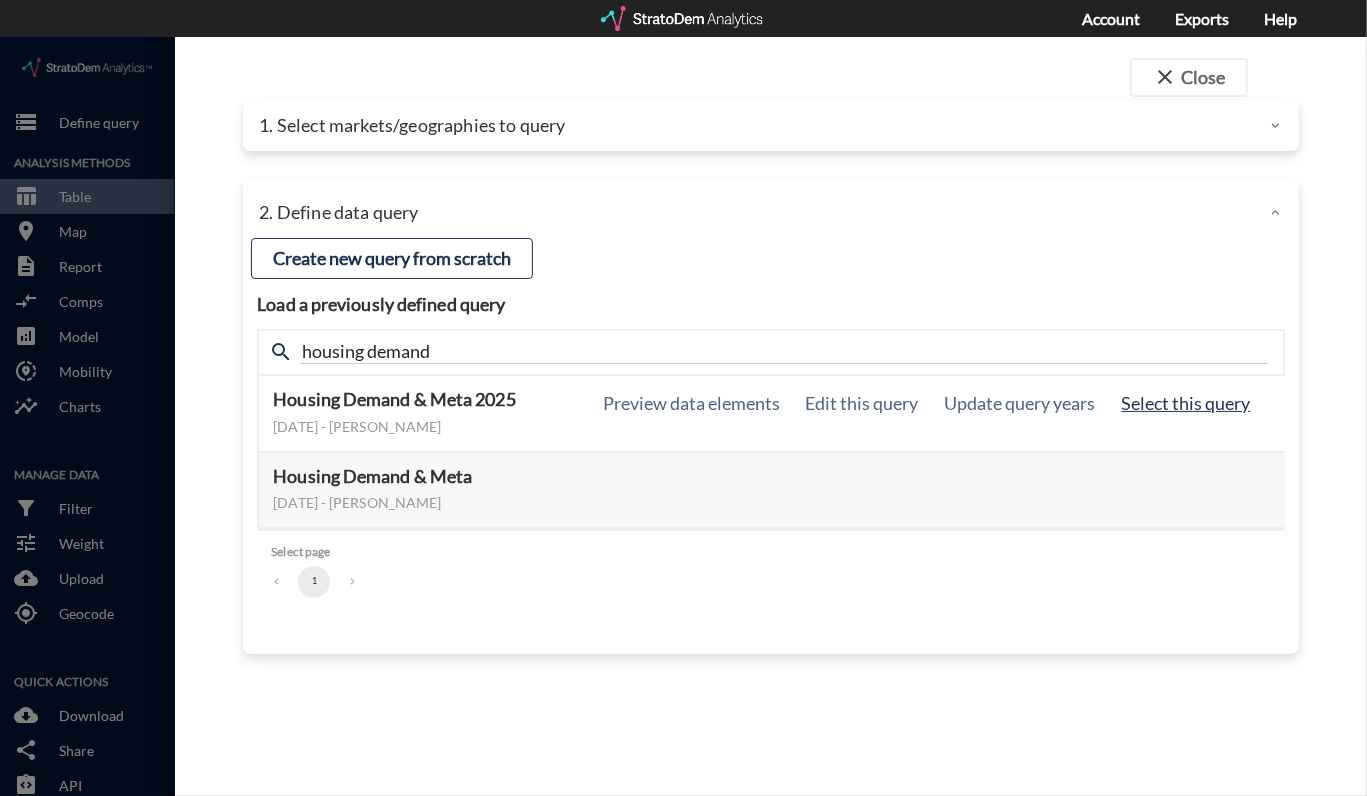 click on "Select this query" 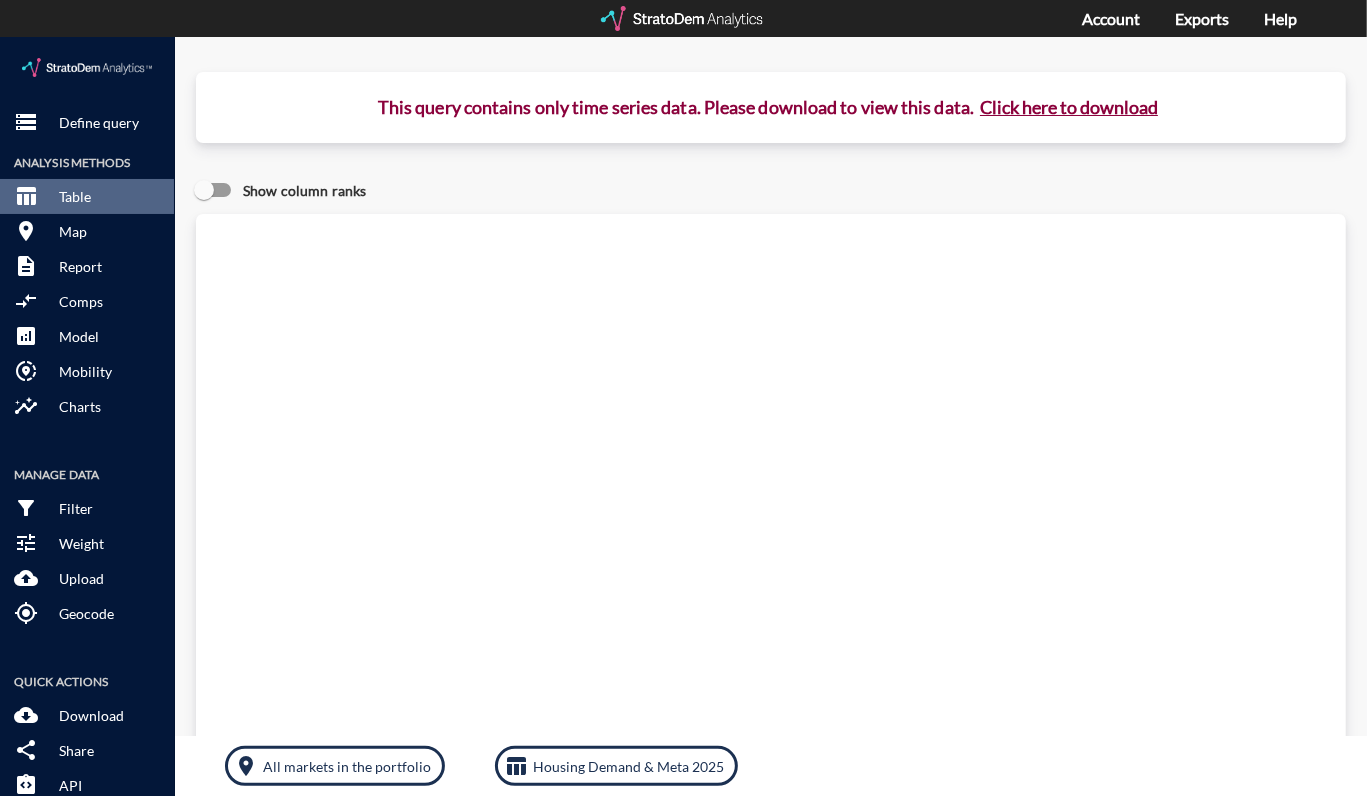 click on "Click here to download" 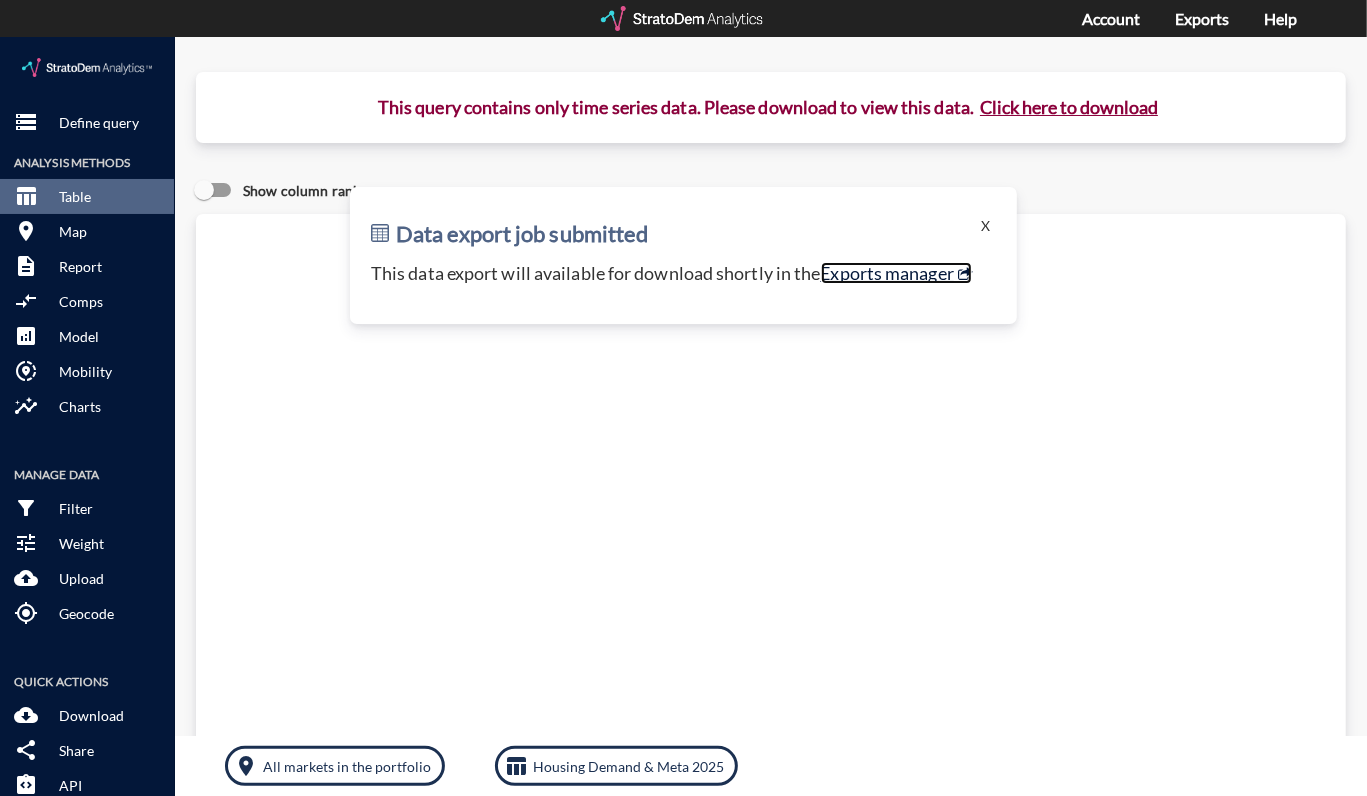 click on "Exports manager" 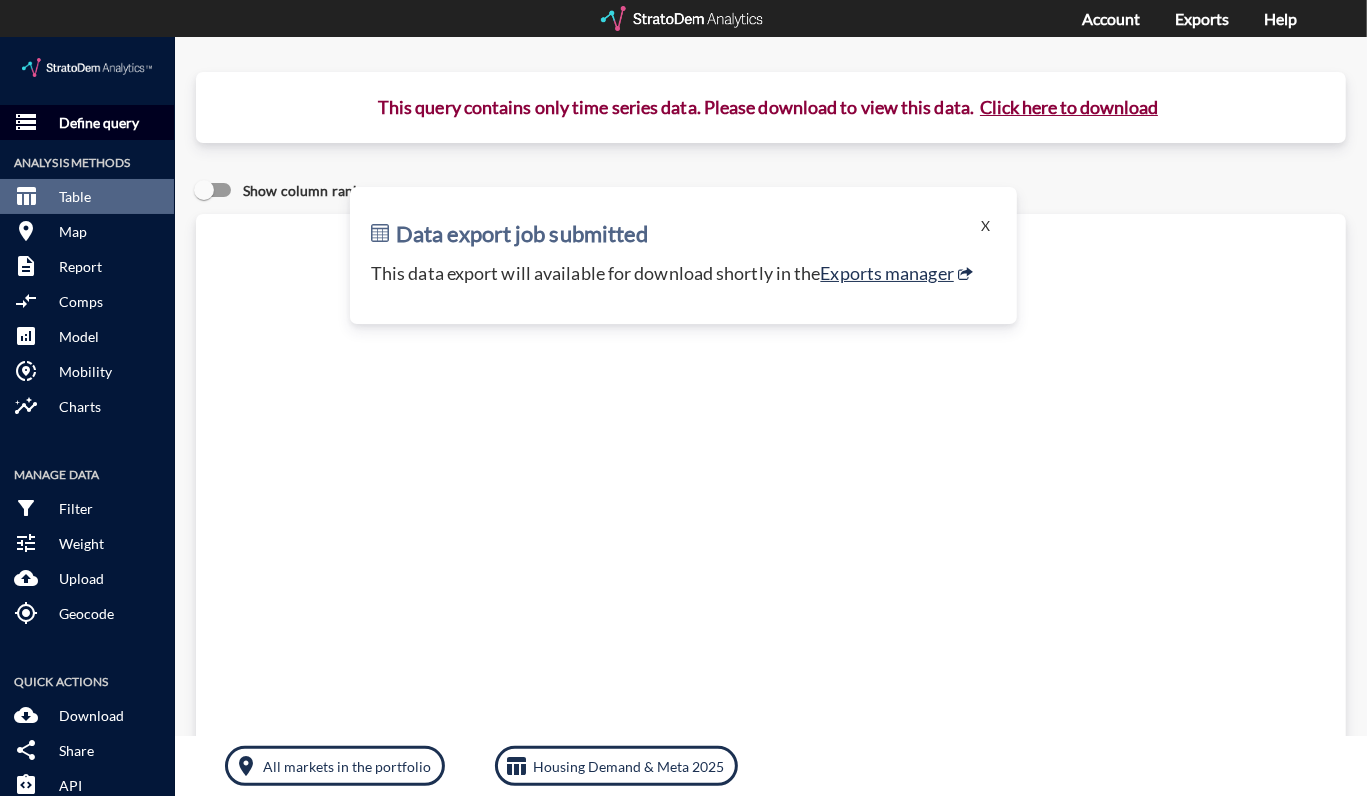 click on "Define query" 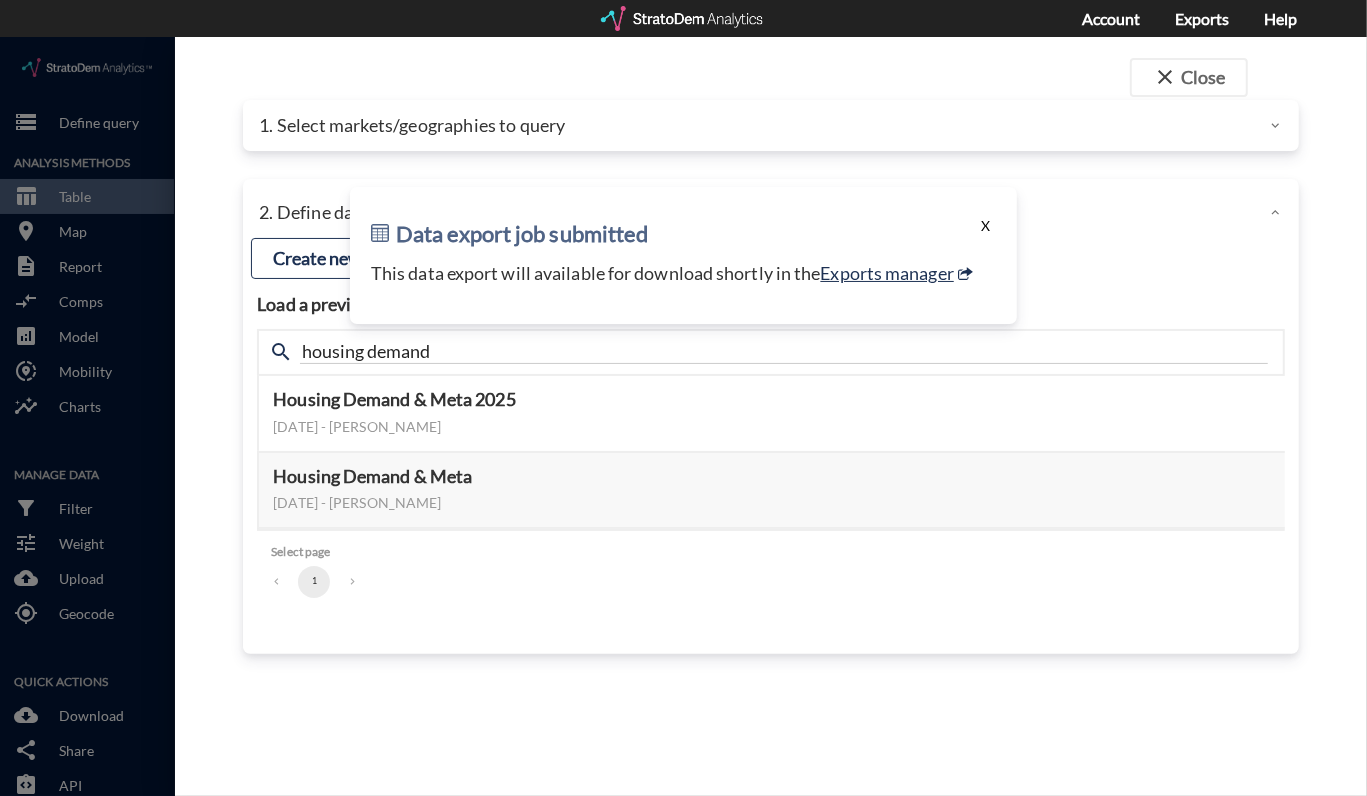 click on "X" 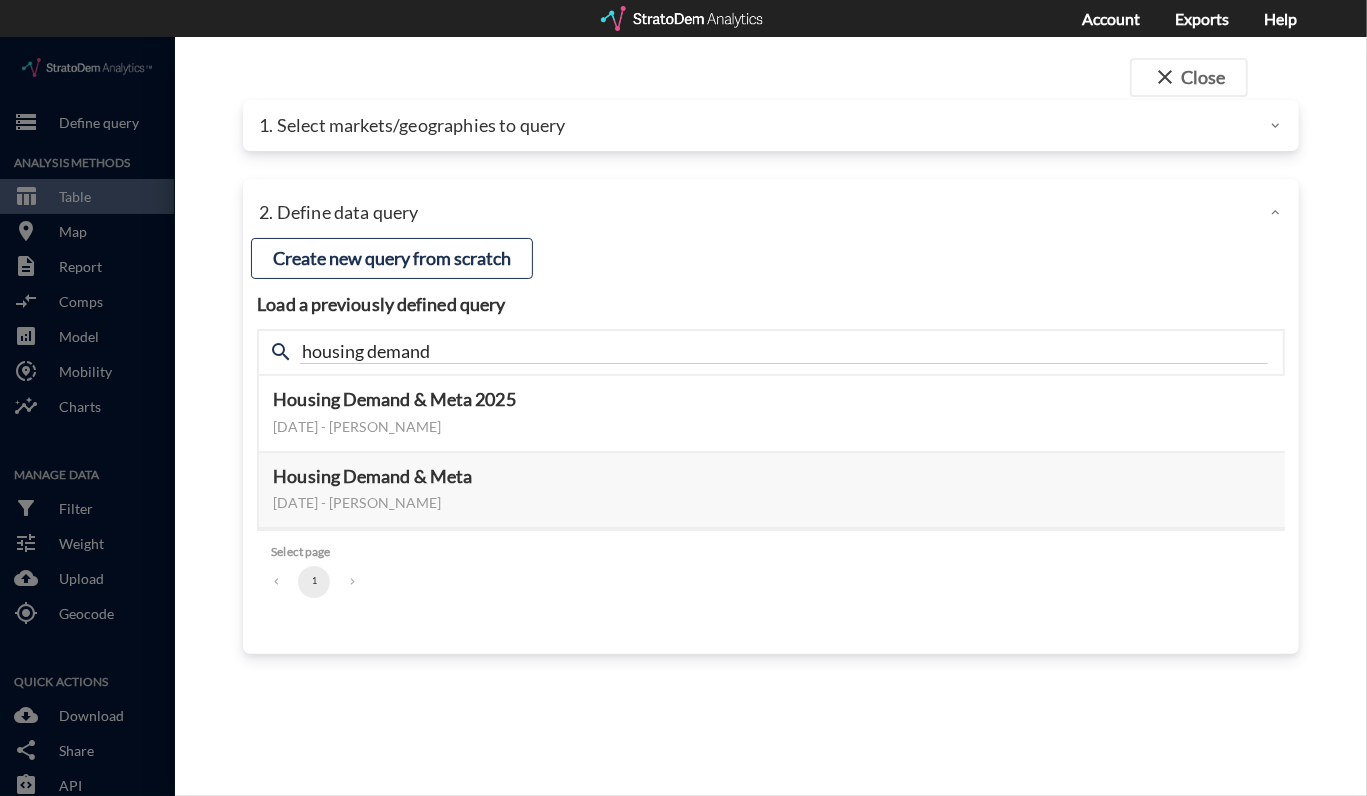 click on "1. Select markets/geographies to query" 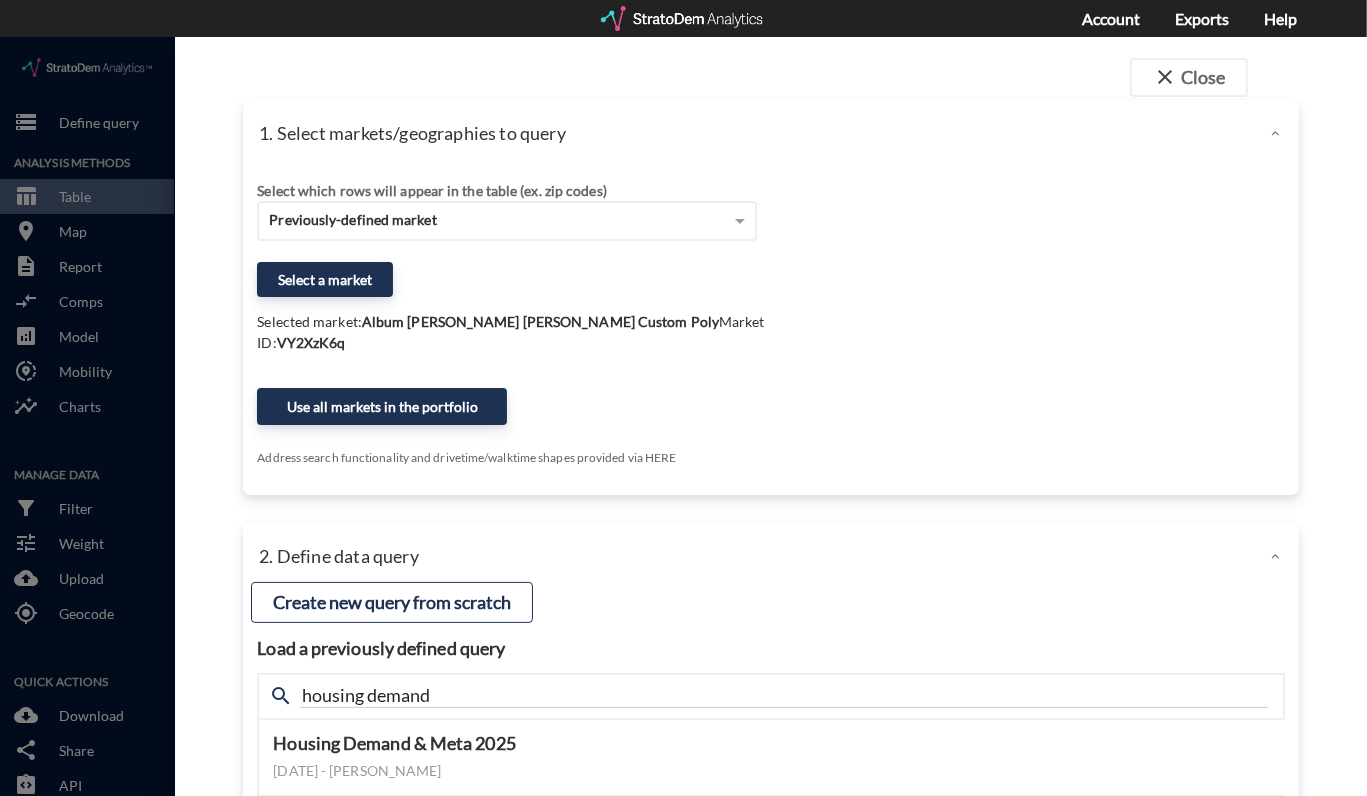 click on "1. Select markets/geographies to query" 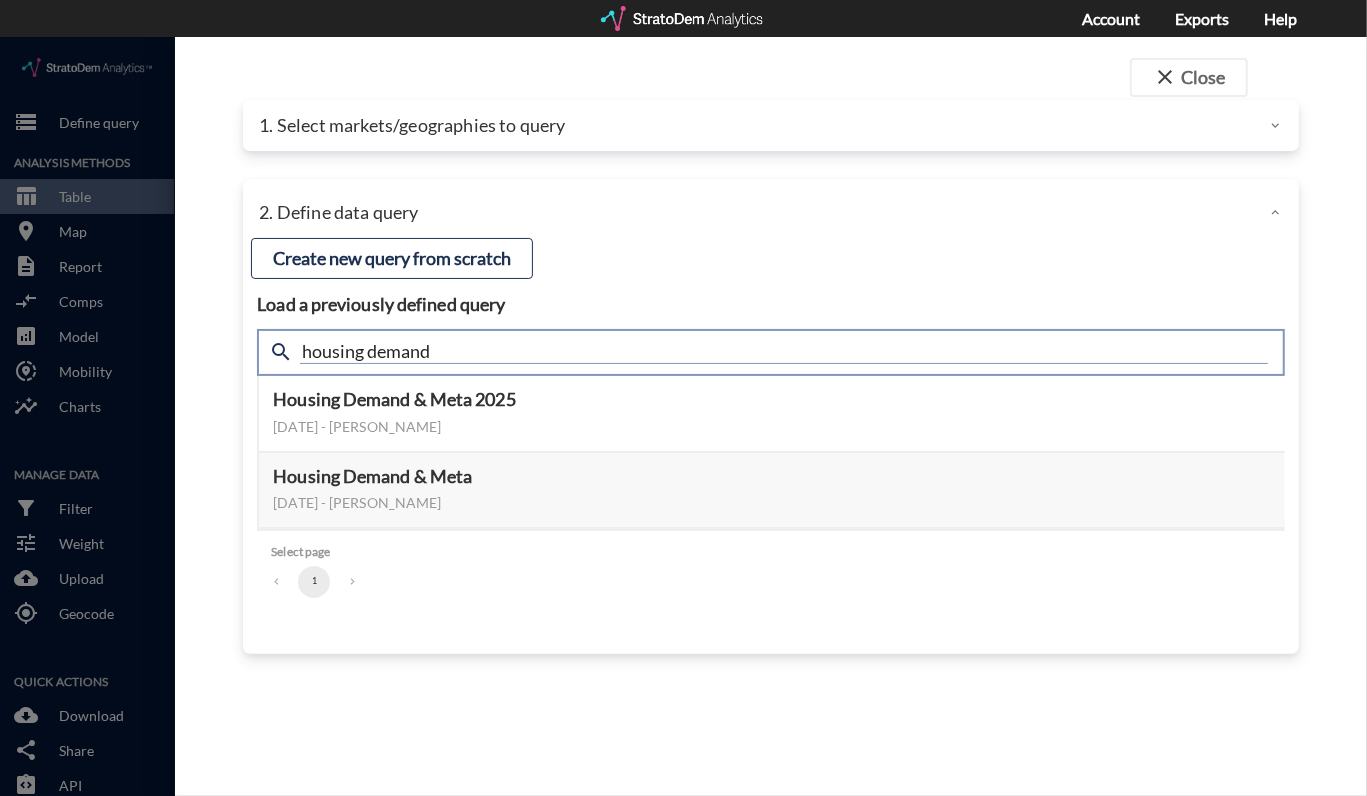 click on "housing demand" 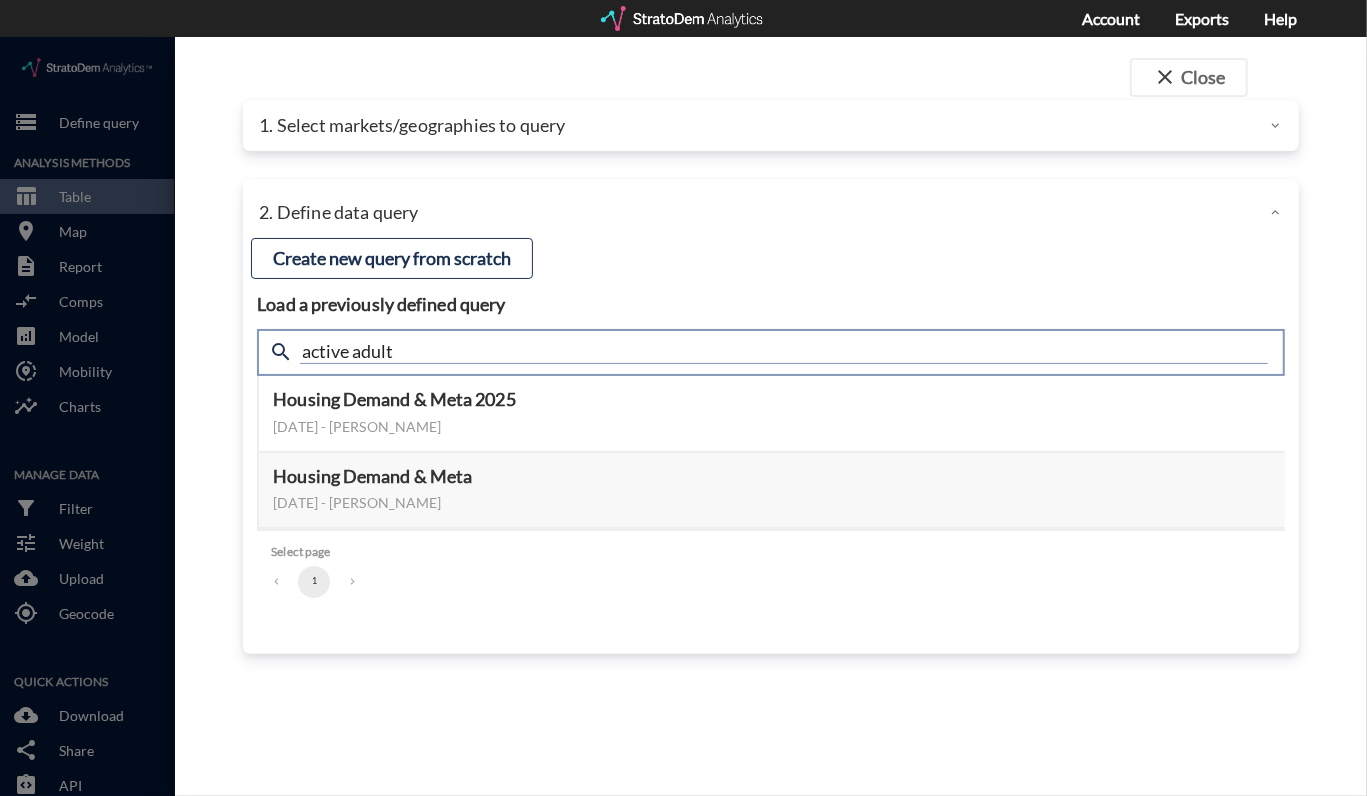 type on "active adult" 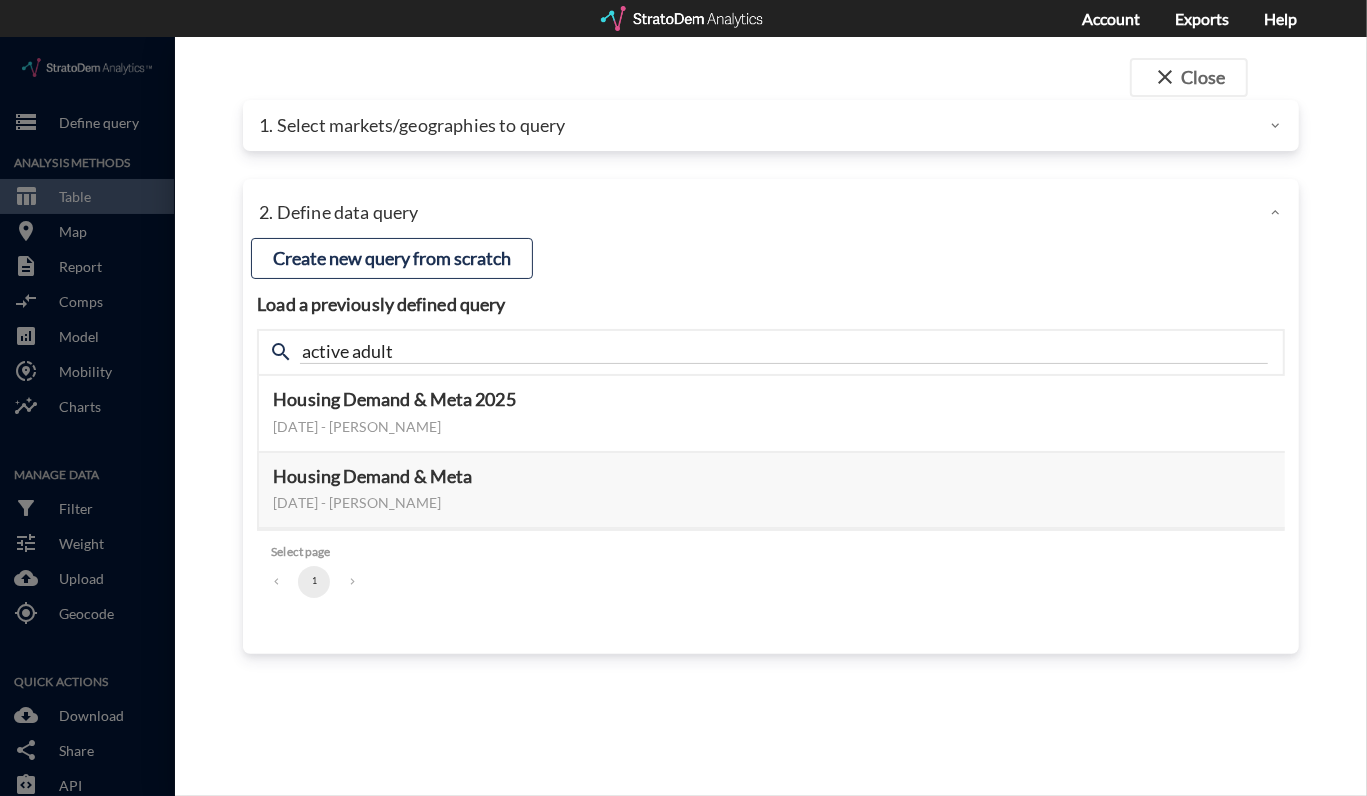 click on "close  Close 1. Select markets/geographies to query Select which rows will appear in the table (ex. zip codes) Previously-defined market Select a portfolio Select a market VY2XzK6q Selected market:  Album Owings Mills Custom Poly  Market ID:  VY2XzK6q Search for a site address Enter an address Enter an address Select query method using selected site Aggregate census tracts into single market definition Select buffers × 3-mile radius   Select... Restrict your results to these markets in the portfolio (leaving empty selects all markets in the portfolio) Select... Use all markets in the portfolio Address search functionality and drivetime/walktime shapes provided via HERE OPTIONAL Select a benchmark set No benchmark set Select a portfolio 2. Define data query Load a previously defined query Create new query from scratch search active adult Housing Demand & Meta 2025 January 07, 2025 - Lucas Wratschko Preview data elements Edit this query Update query years Select this query 465 data elements 6qWXBK7g zDzKy2qP" 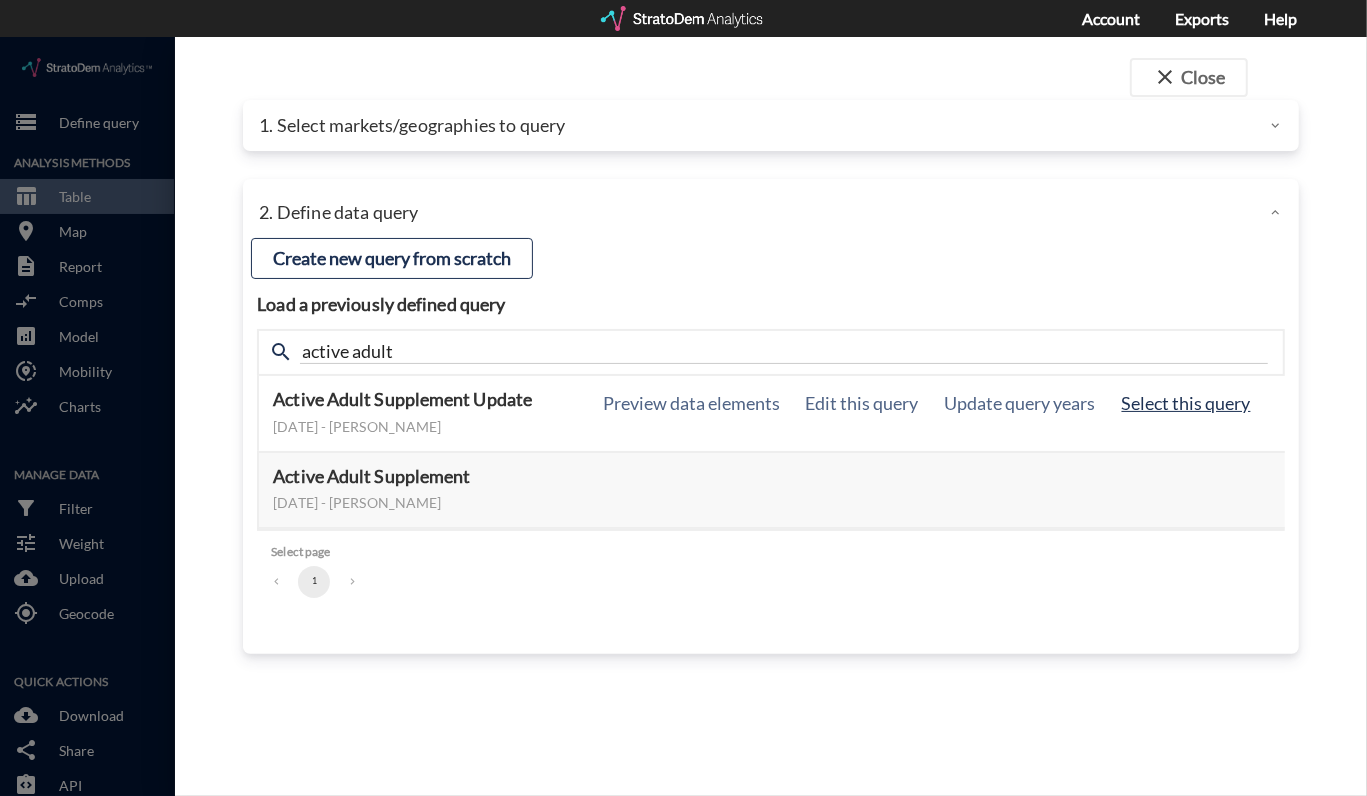 click on "Select this query" 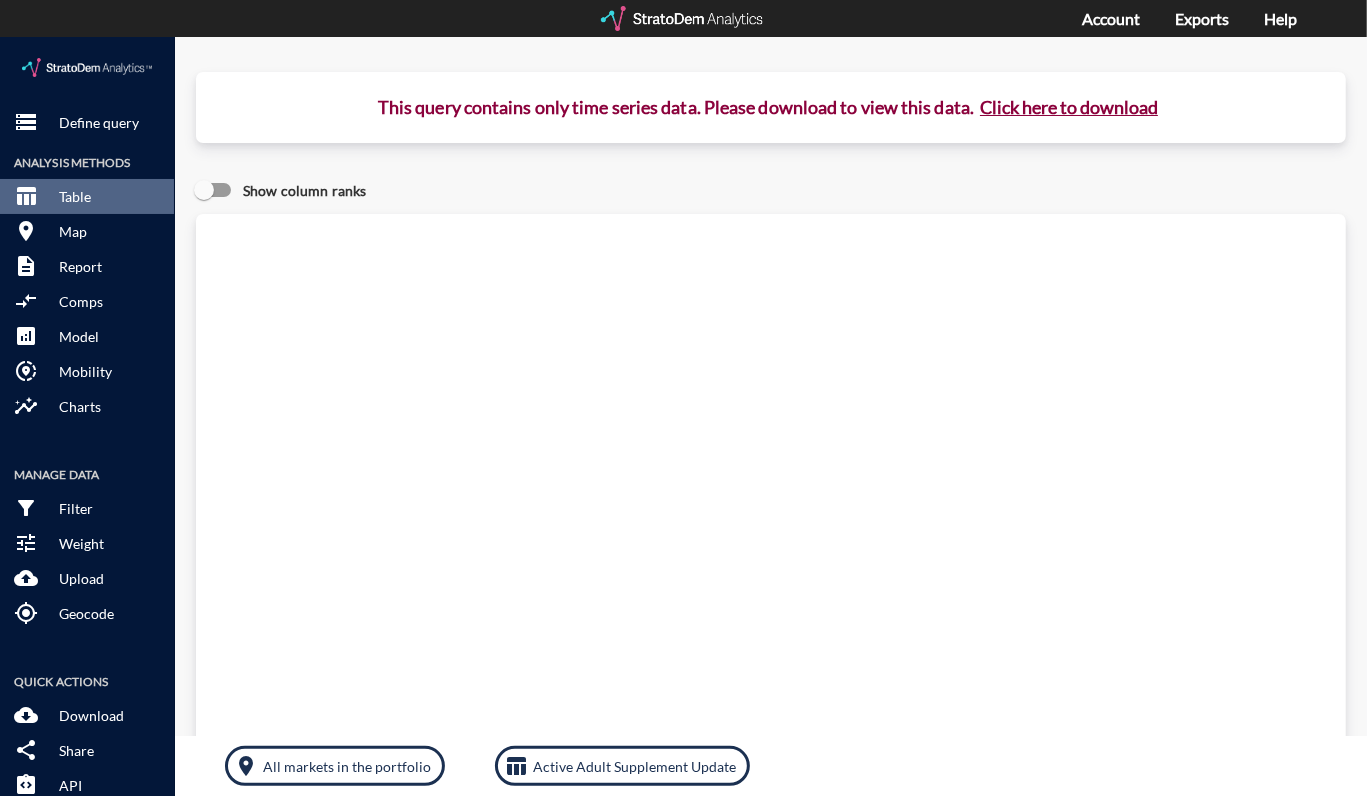 click on "Click here to download" 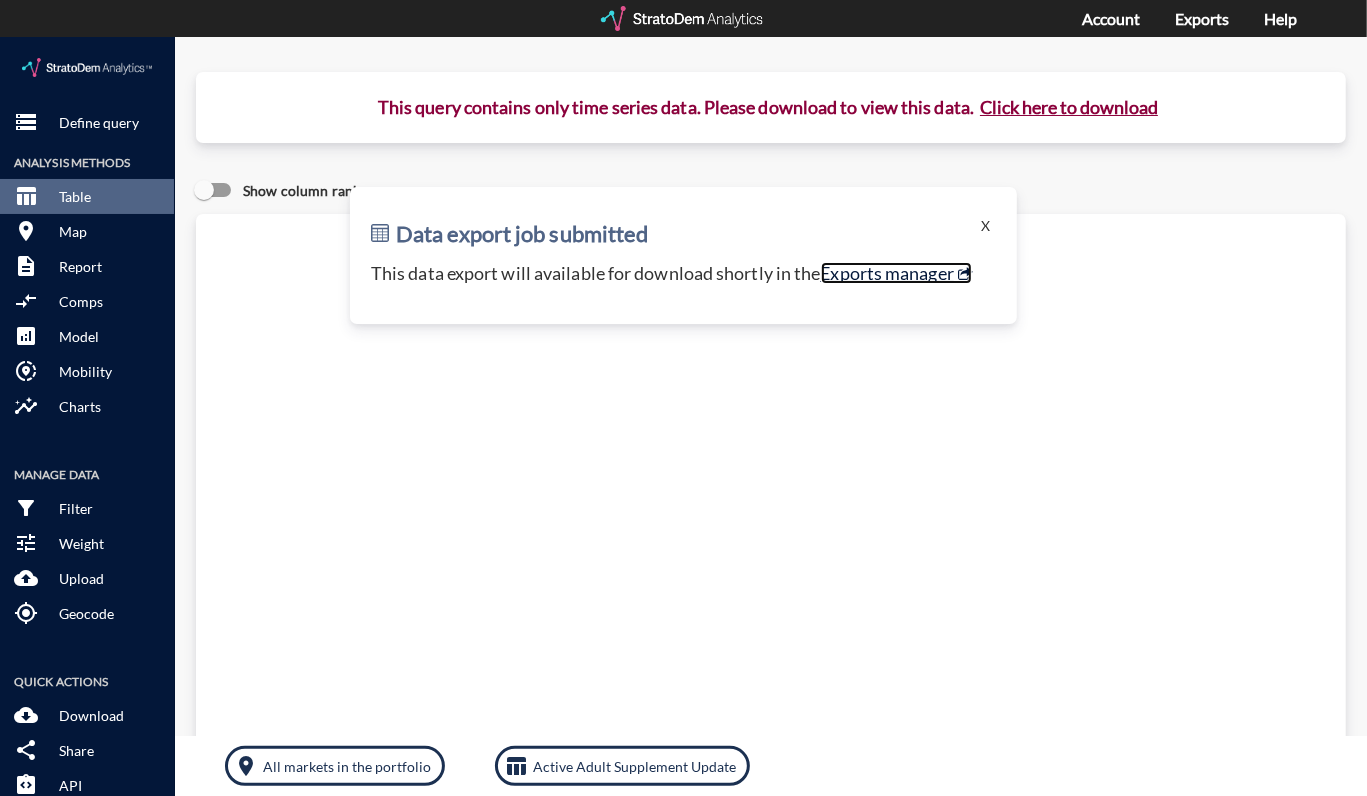 click on "Exports manager" 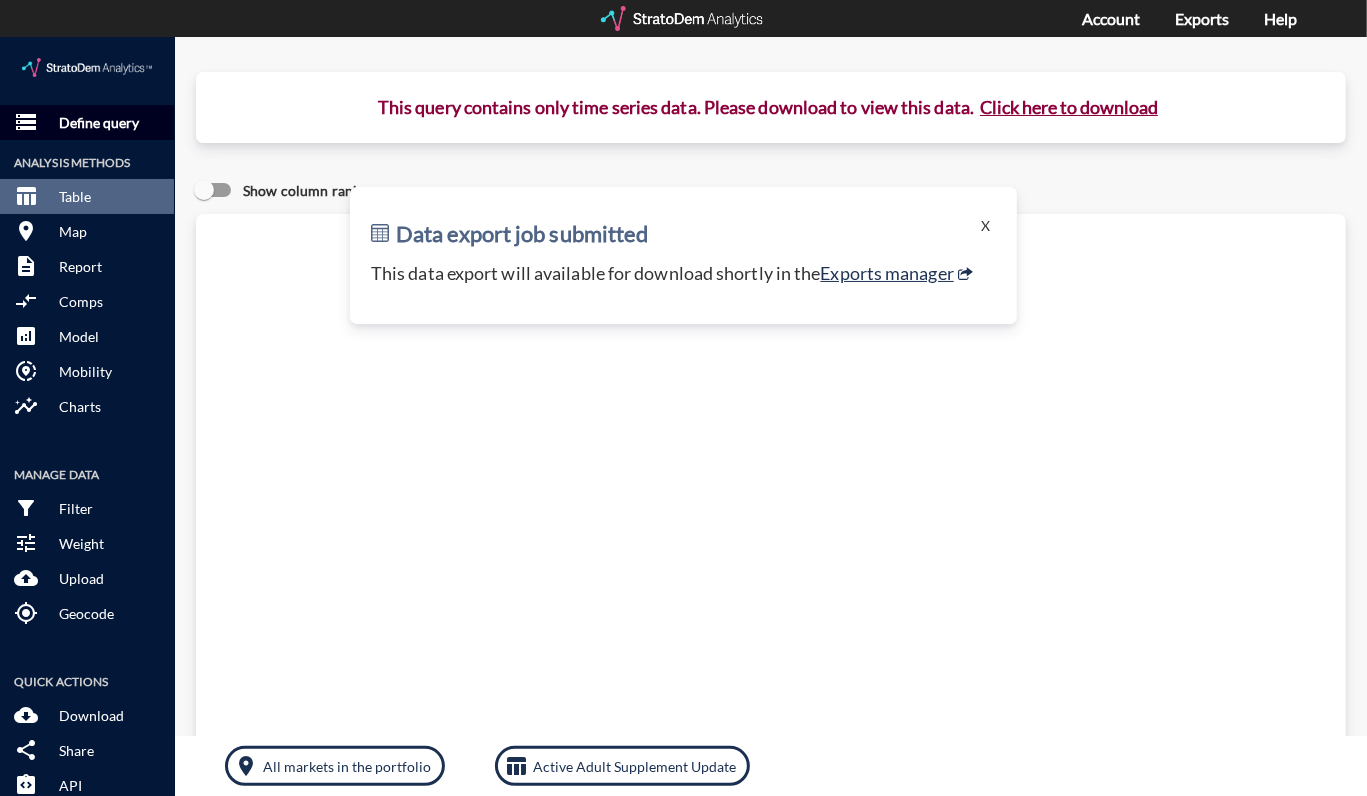 click on "Define query" 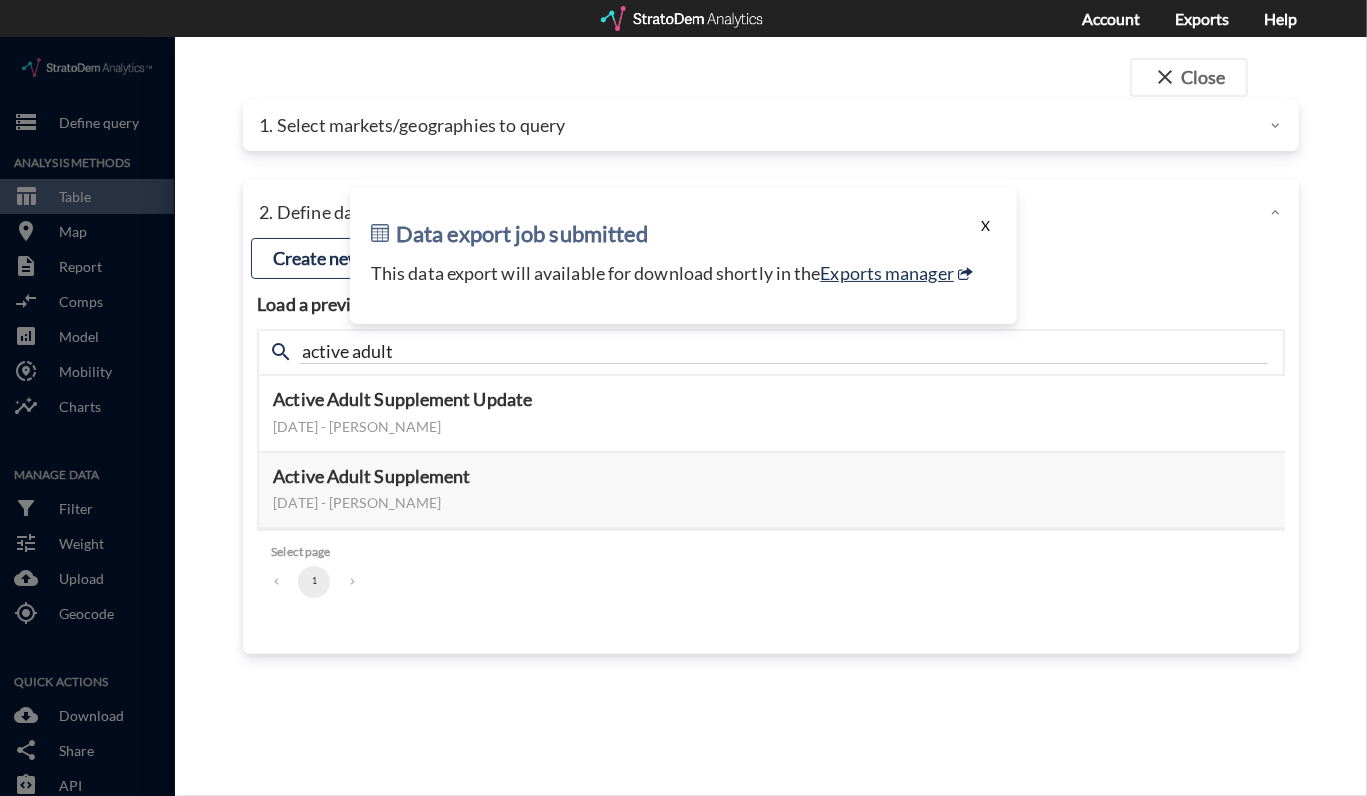 click on "X" 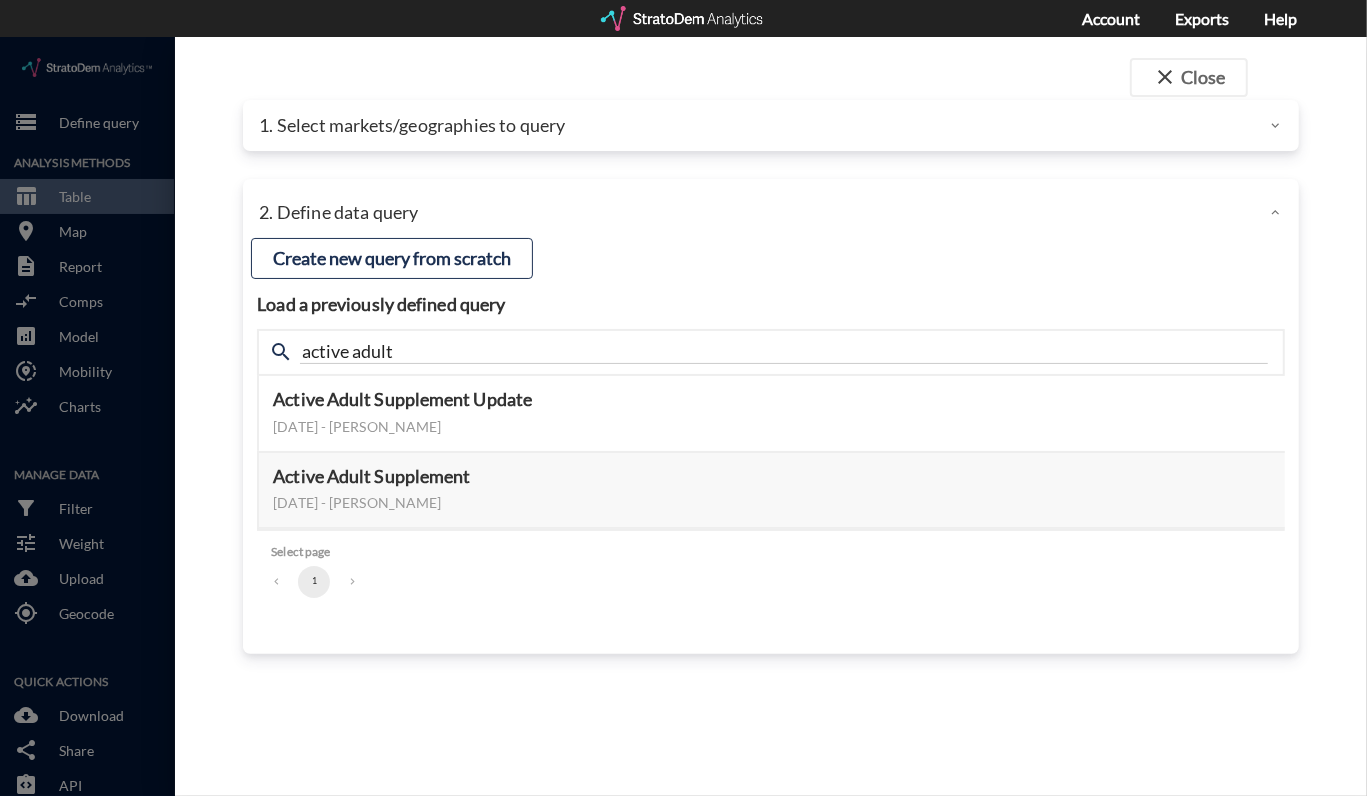 click on "1. Select markets/geographies to query" 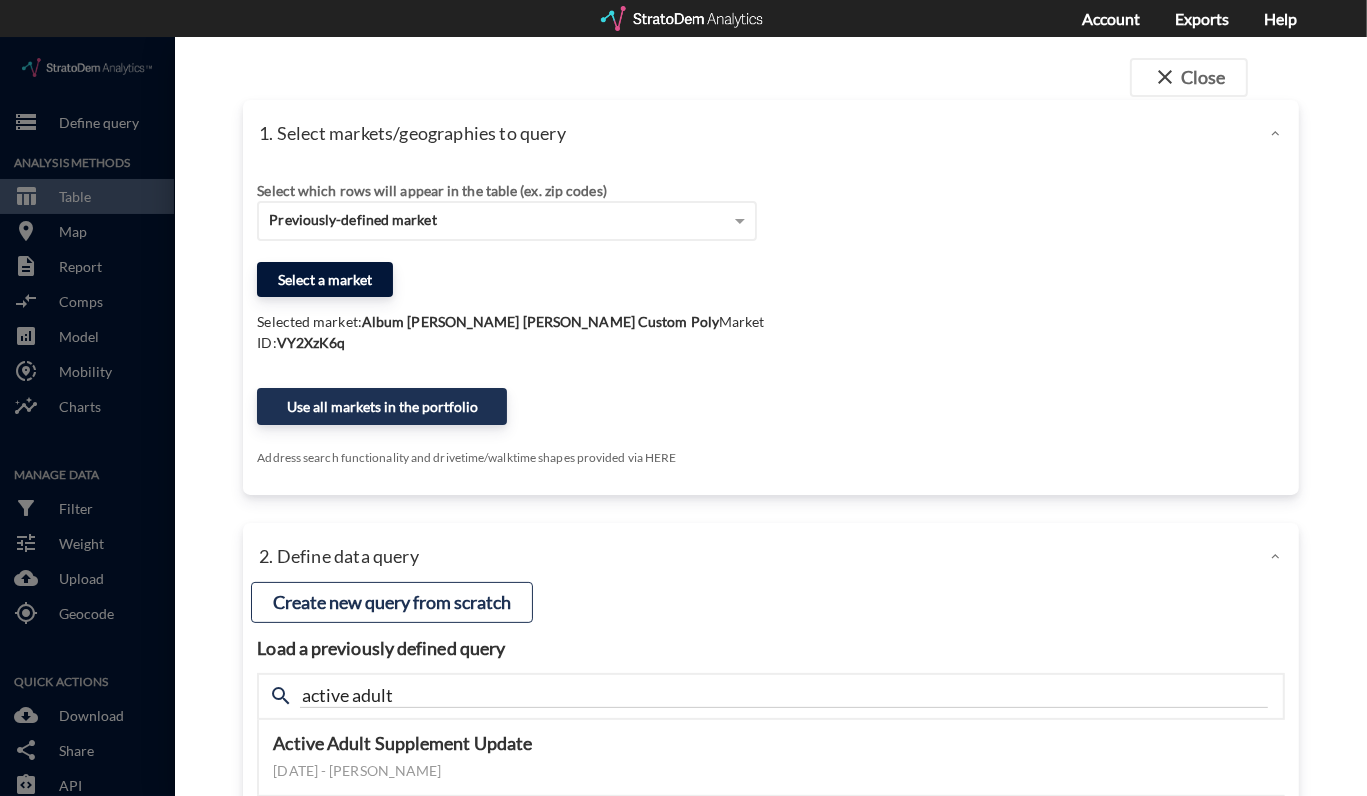 click on "Select a market" 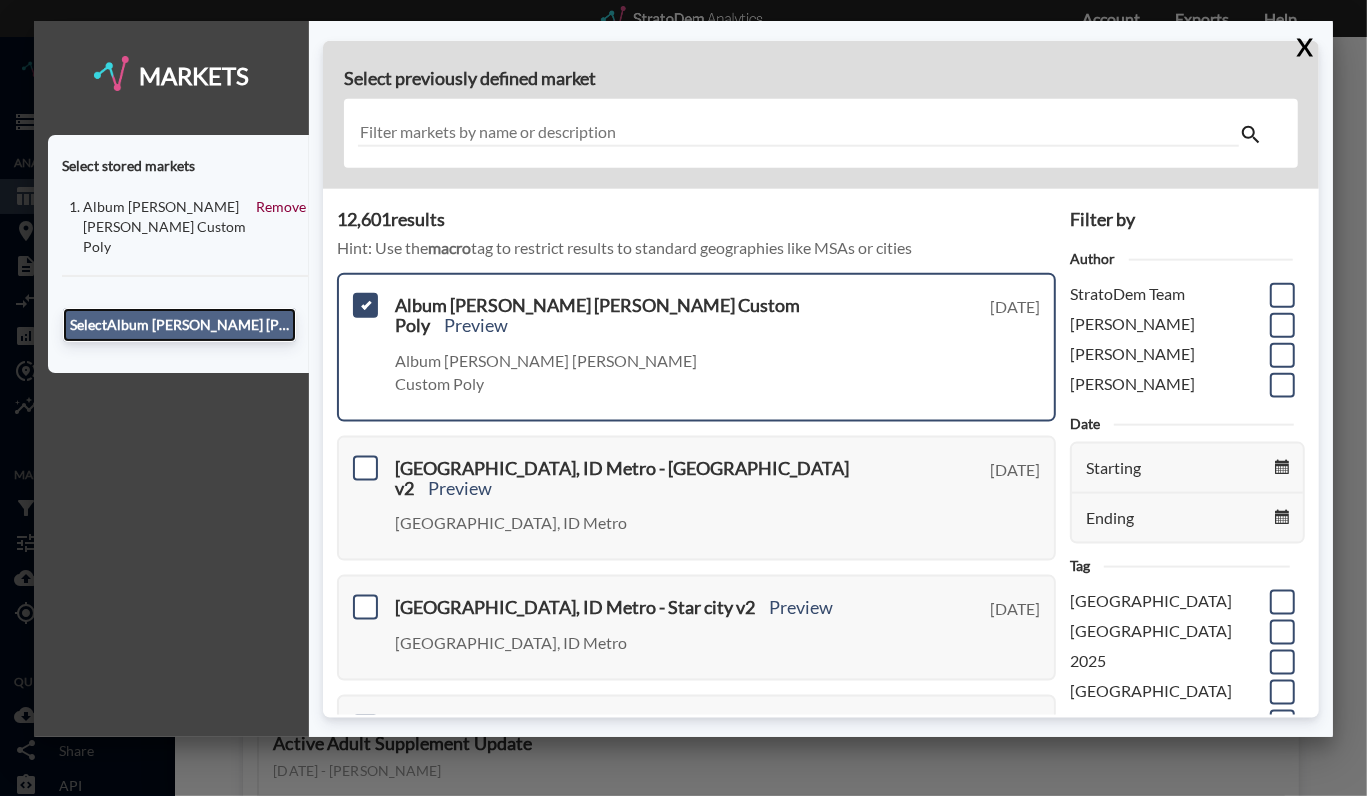 click on "Select  Album Owings Mills Custom Poly" at bounding box center (179, 325) 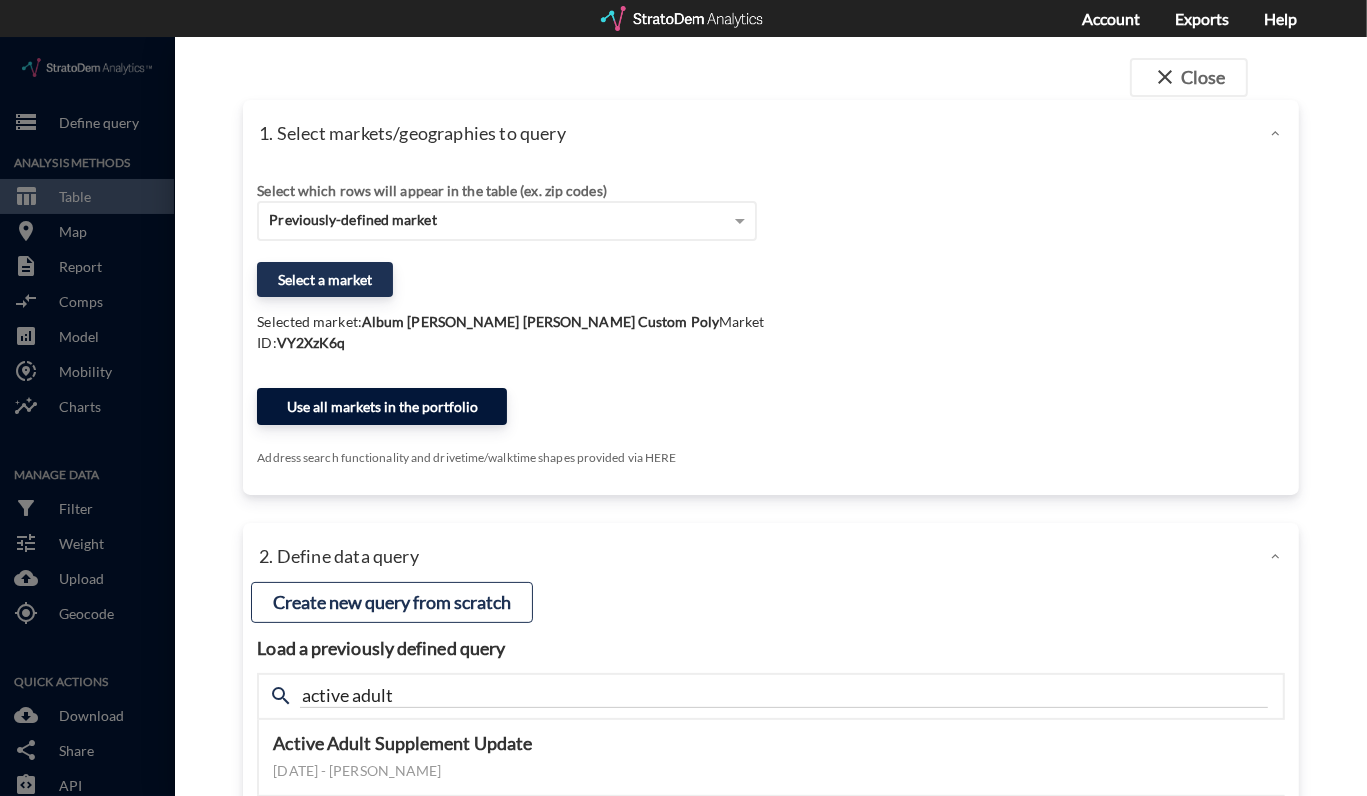 click on "Use all markets in the portfolio" 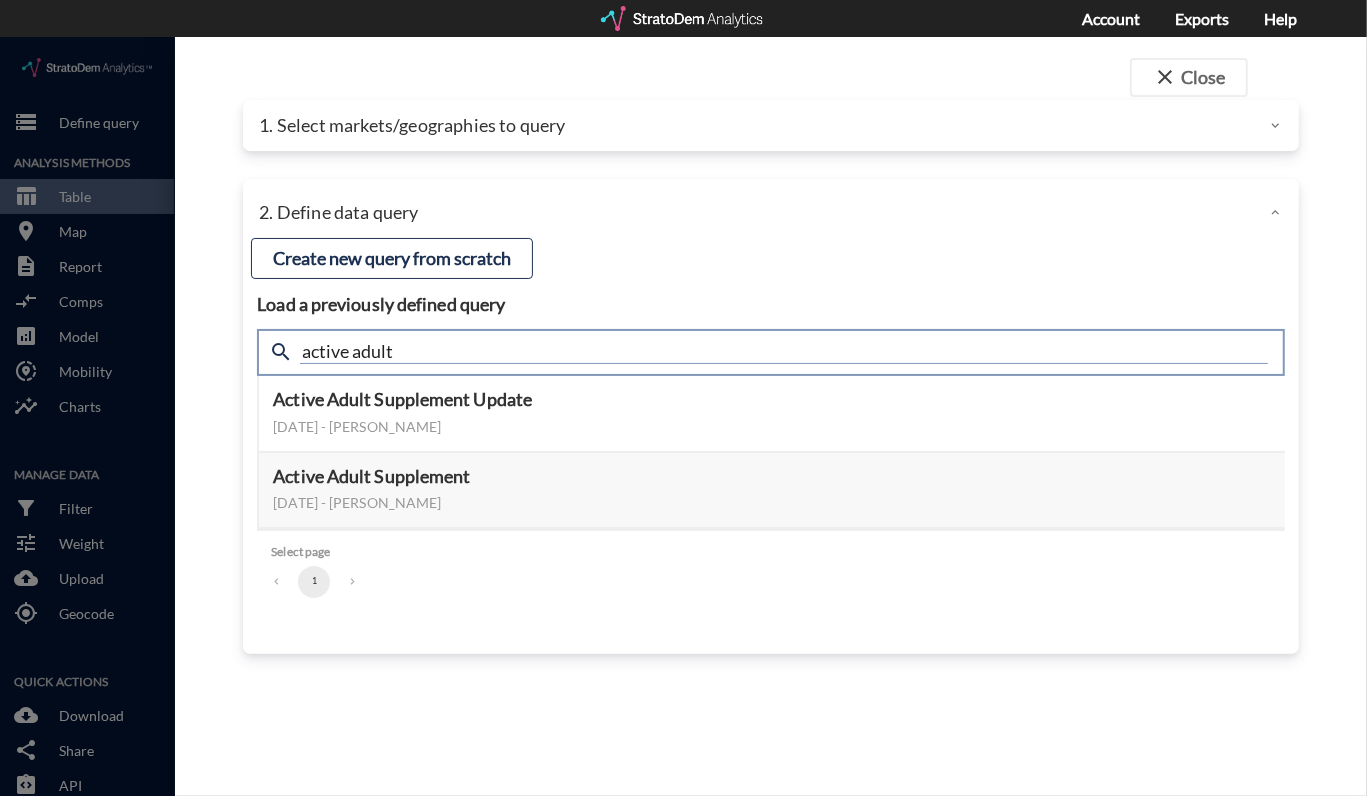click on "active adult" 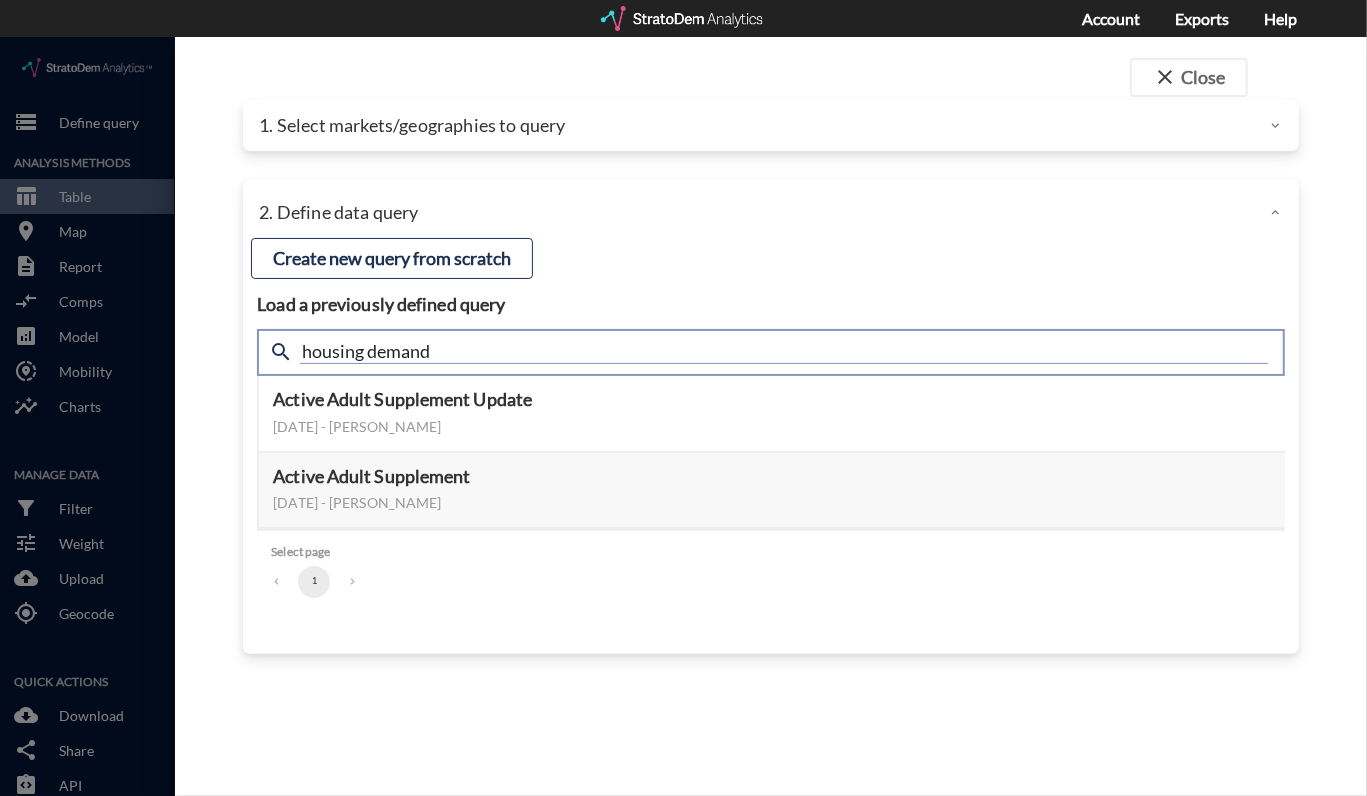type on "housing demand" 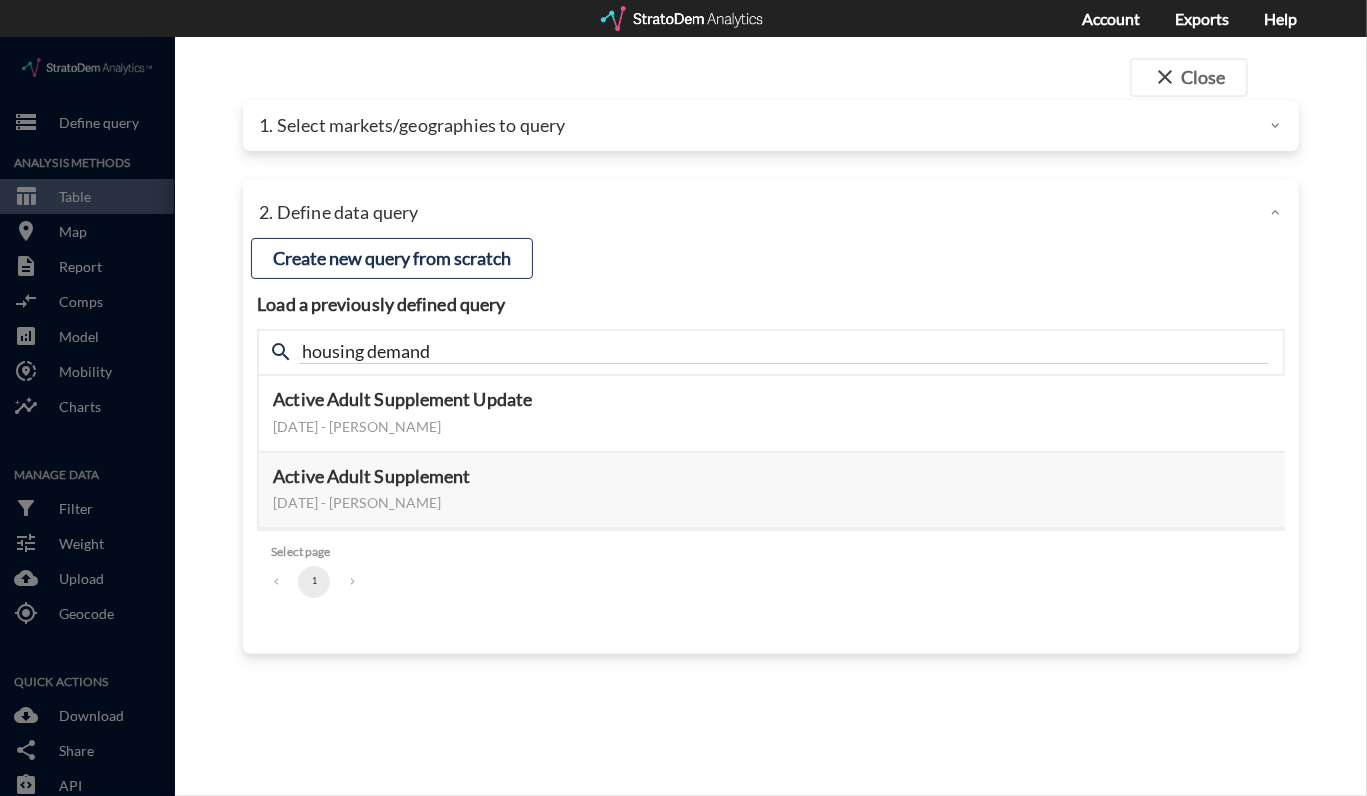 click on "1. Select markets/geographies to query" 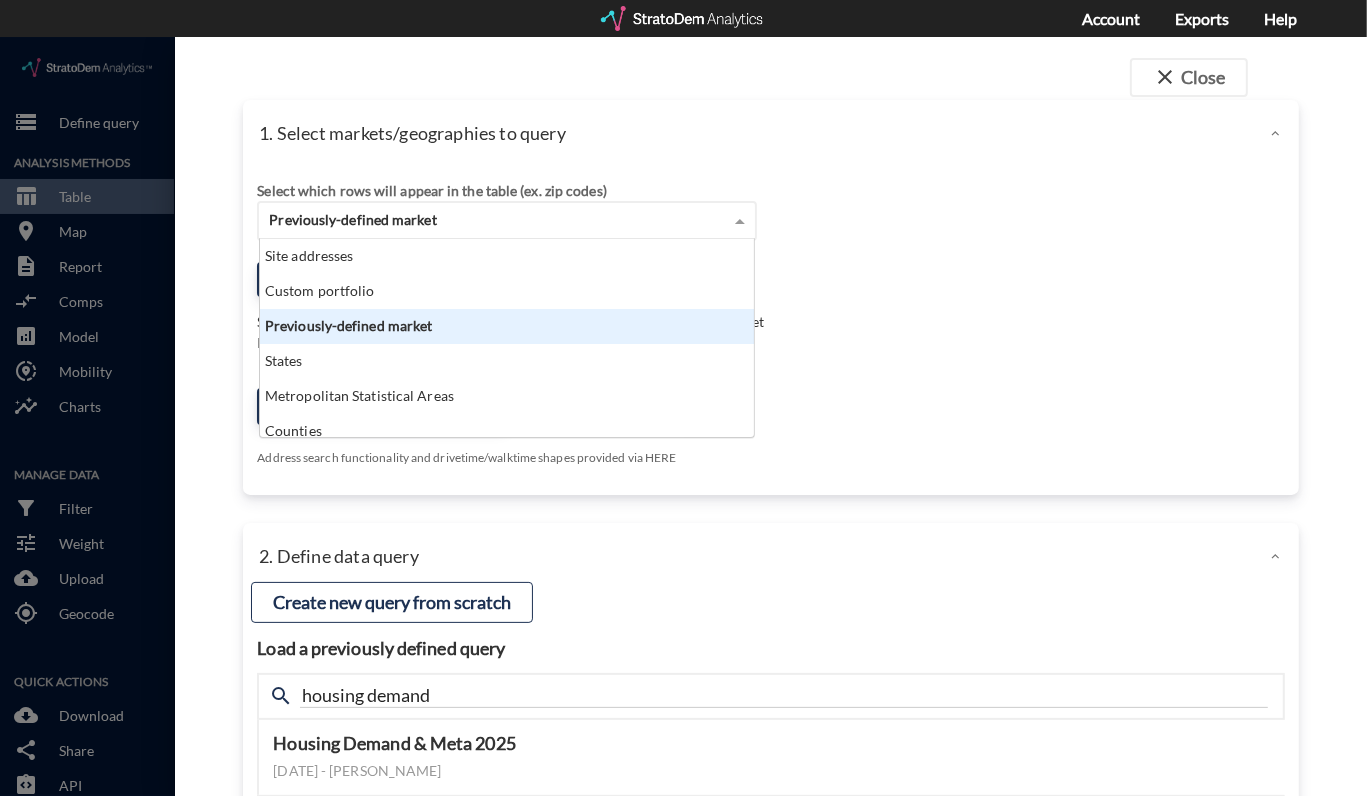 click on "Previously-defined market" 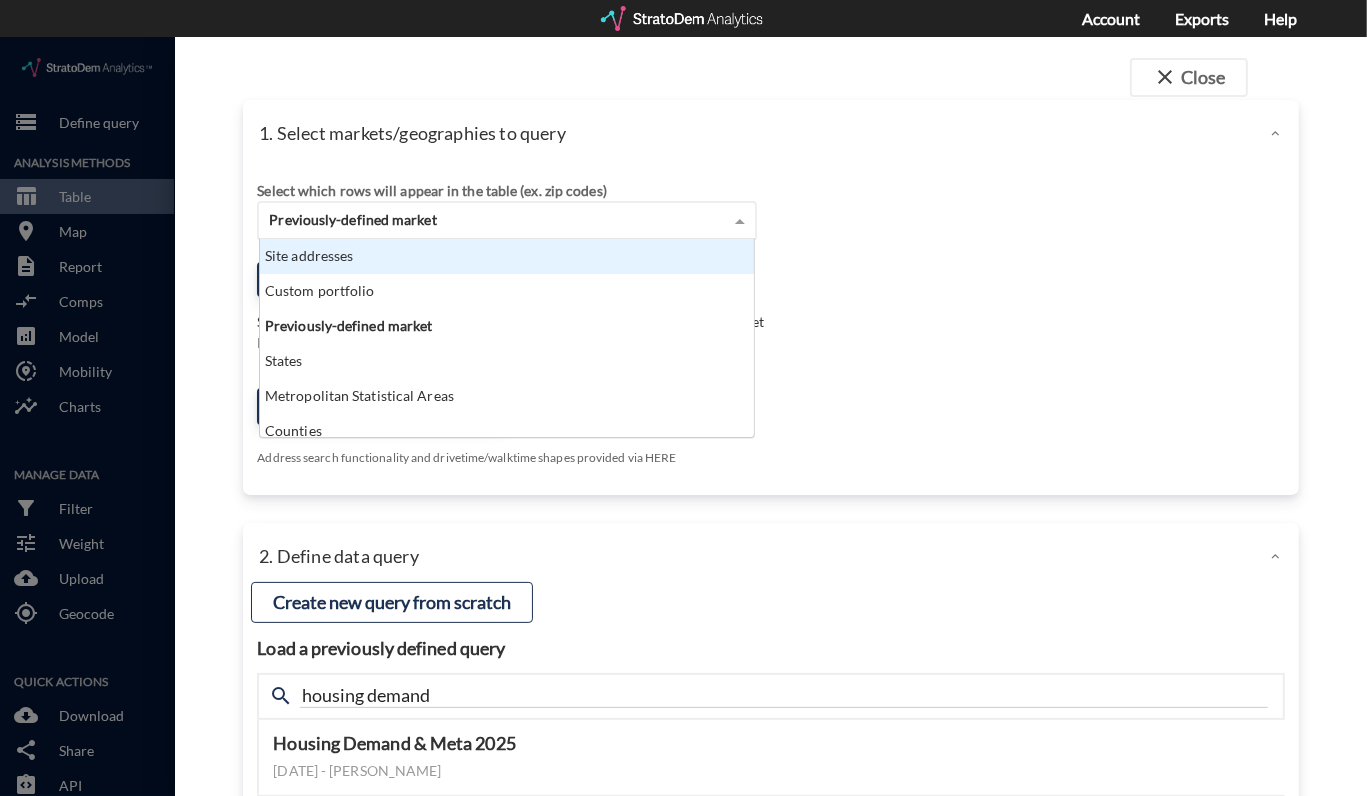 click on "Site addresses" 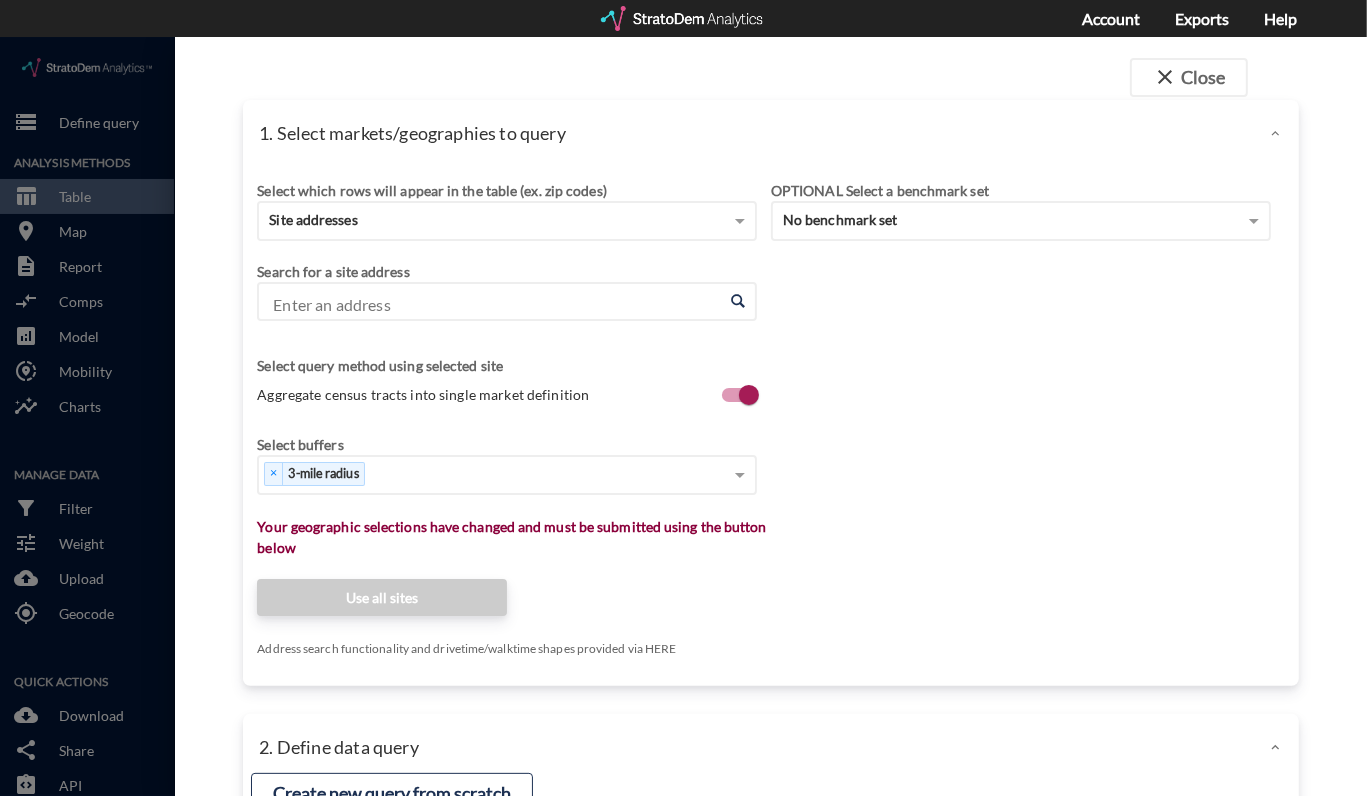 click on "1. Select markets/geographies to query" 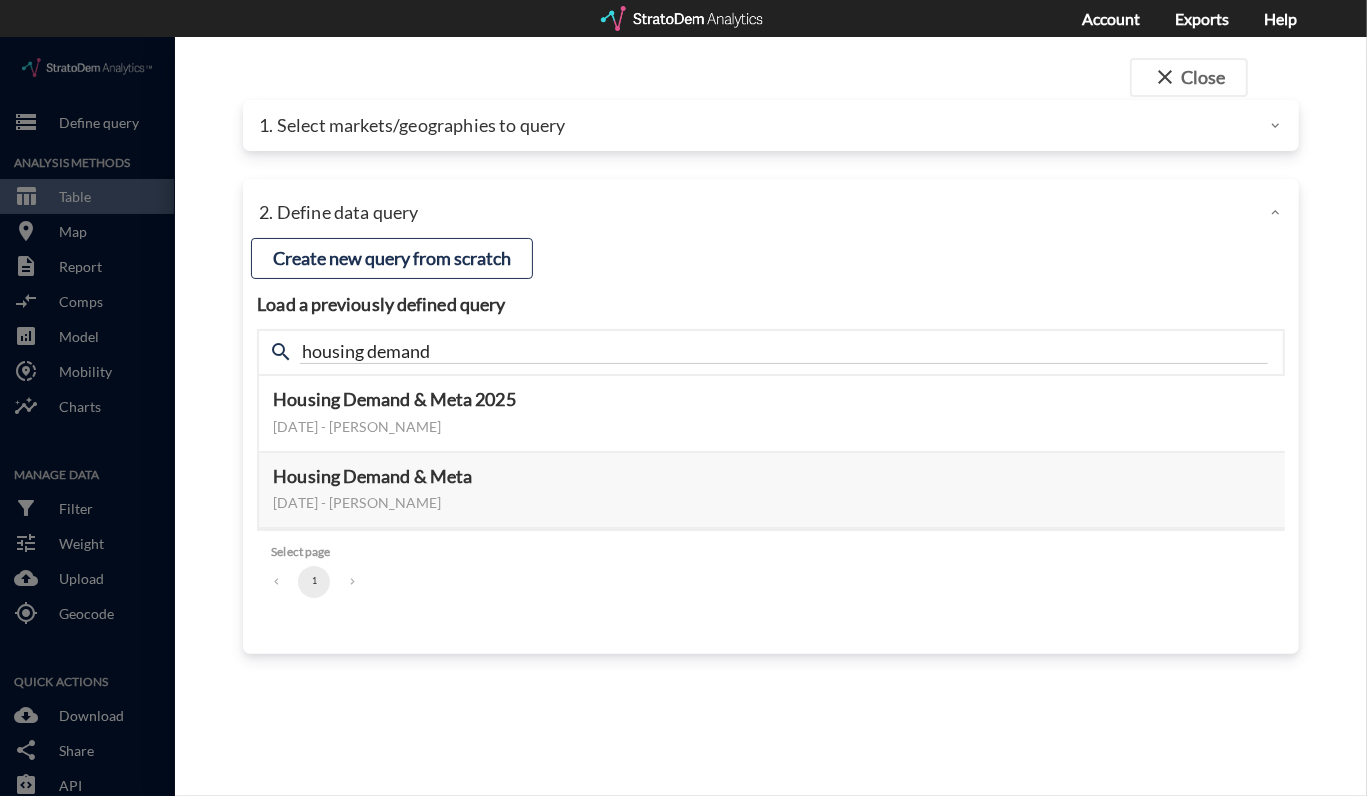 click on "close  Close 1. Select markets/geographies to query Select which rows will appear in the table (ex. zip codes) Site addresses Select a portfolio Select a market Search for a site address Enter an address Enter an address Select query method using selected site Aggregate census tracts into single market definition Select buffers × 3-mile radius   Select... Restrict your results to these sites (leaving empty selects all sites) Select... Your geographic selections have changed and must be submitted using the button below Use all sites Address search functionality and drivetime/walktime shapes provided via HERE OPTIONAL Select a benchmark set No benchmark set Select a portfolio 2. Define data query Load a previously defined query Create new query from scratch search housing demand Housing Demand & Meta 2025 January 07, 2025 - Lucas Wratschko Preview data elements Edit this query Update query years Select this query 465 data elements Count of renters, age under 25 with HHI of under $10,000  (Time Series) 1 # X" 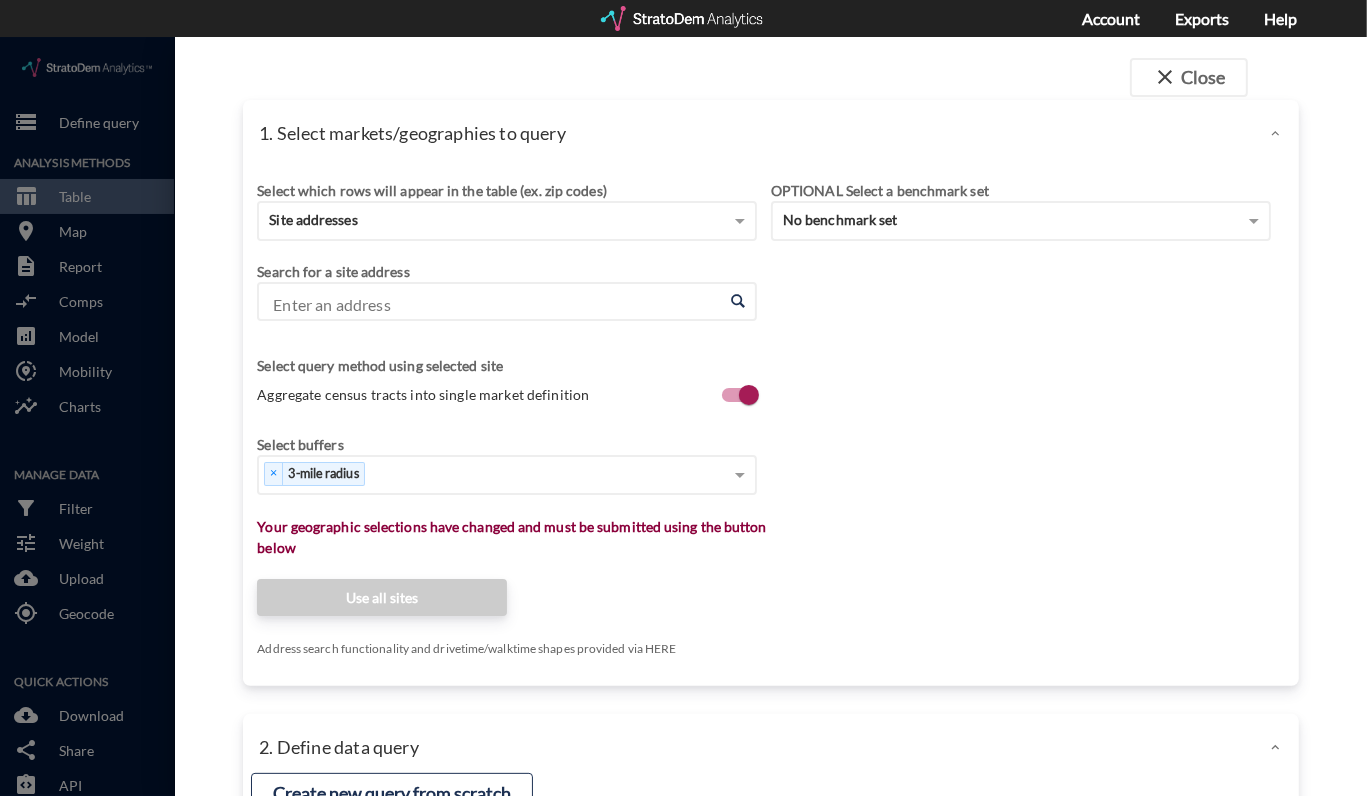click on "Enter an address" 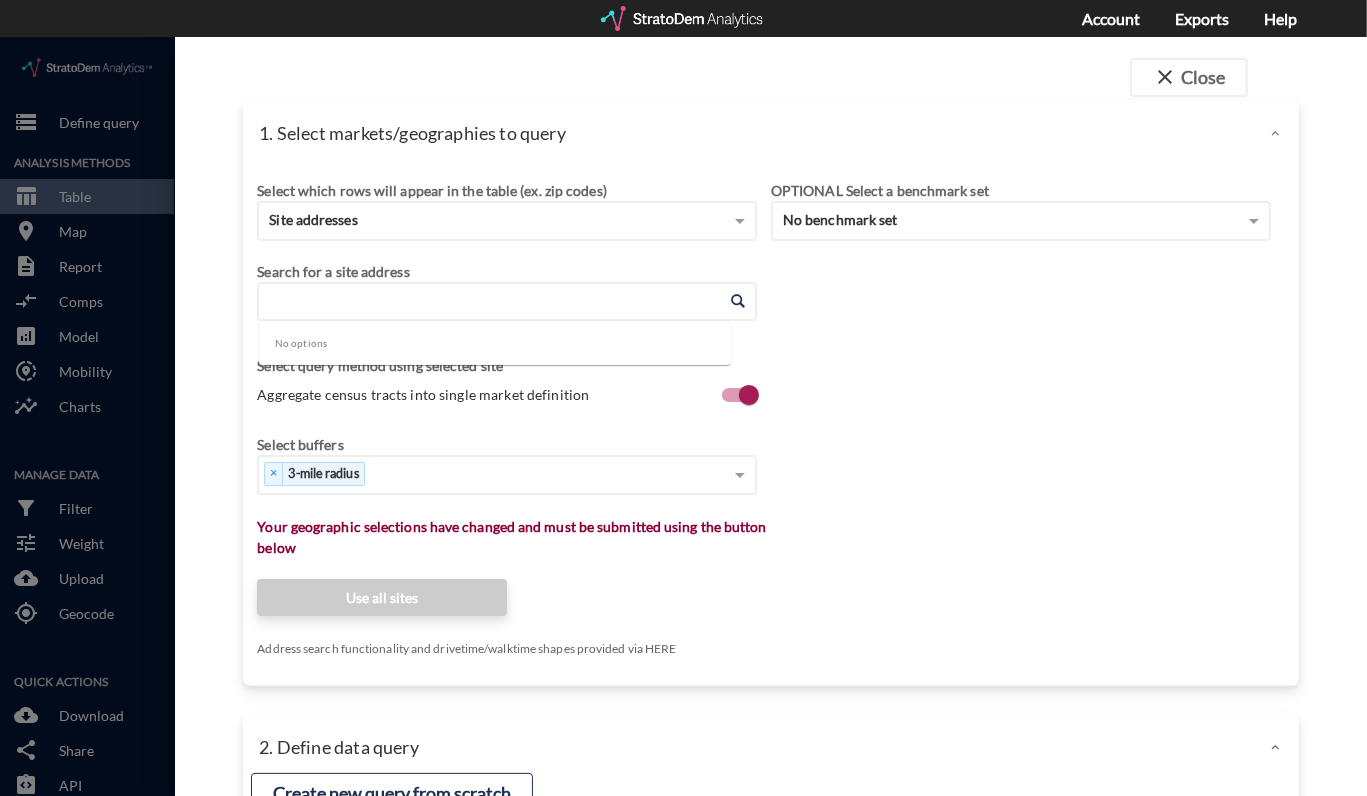 paste on "Red Run Blvd, Owings Mills, MD 21117" 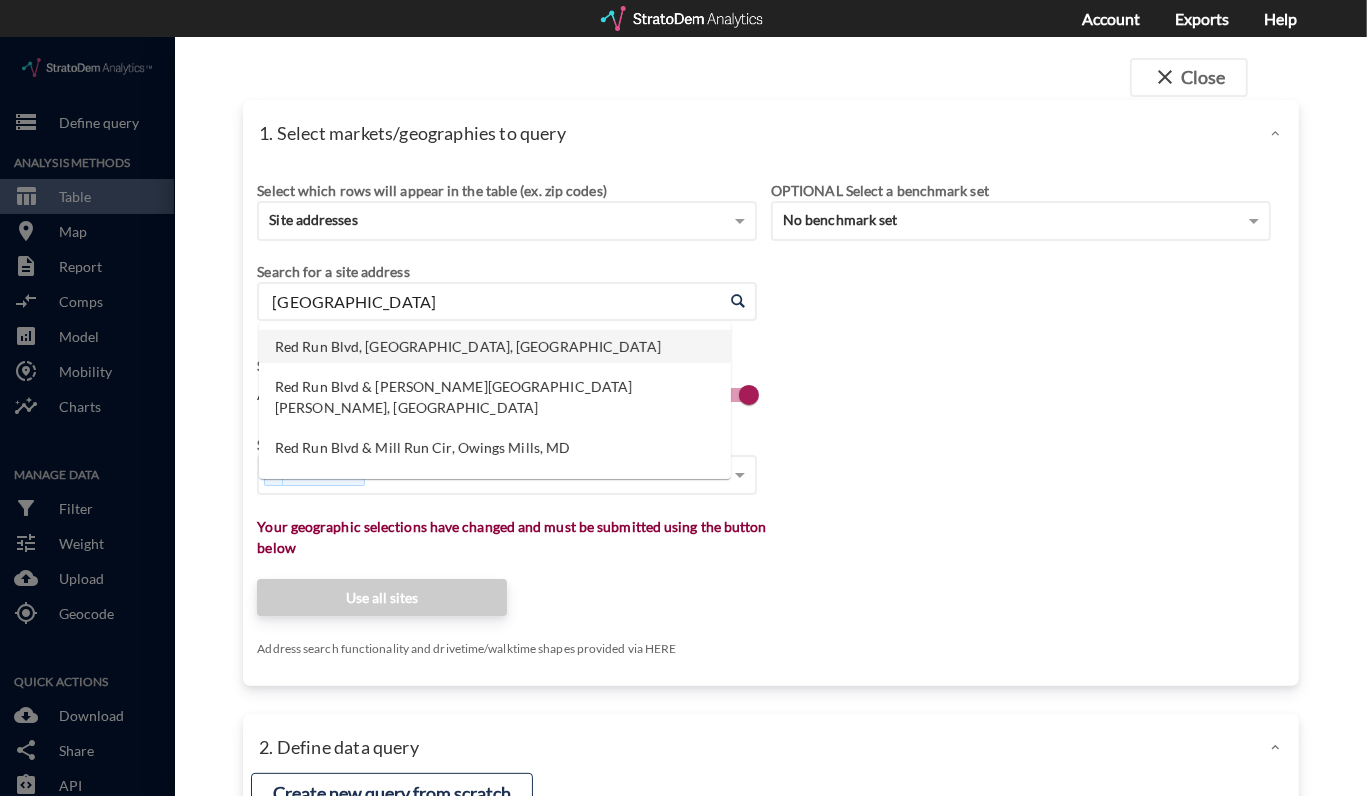click on "Red Run Blvd, Owings Mills, MD" 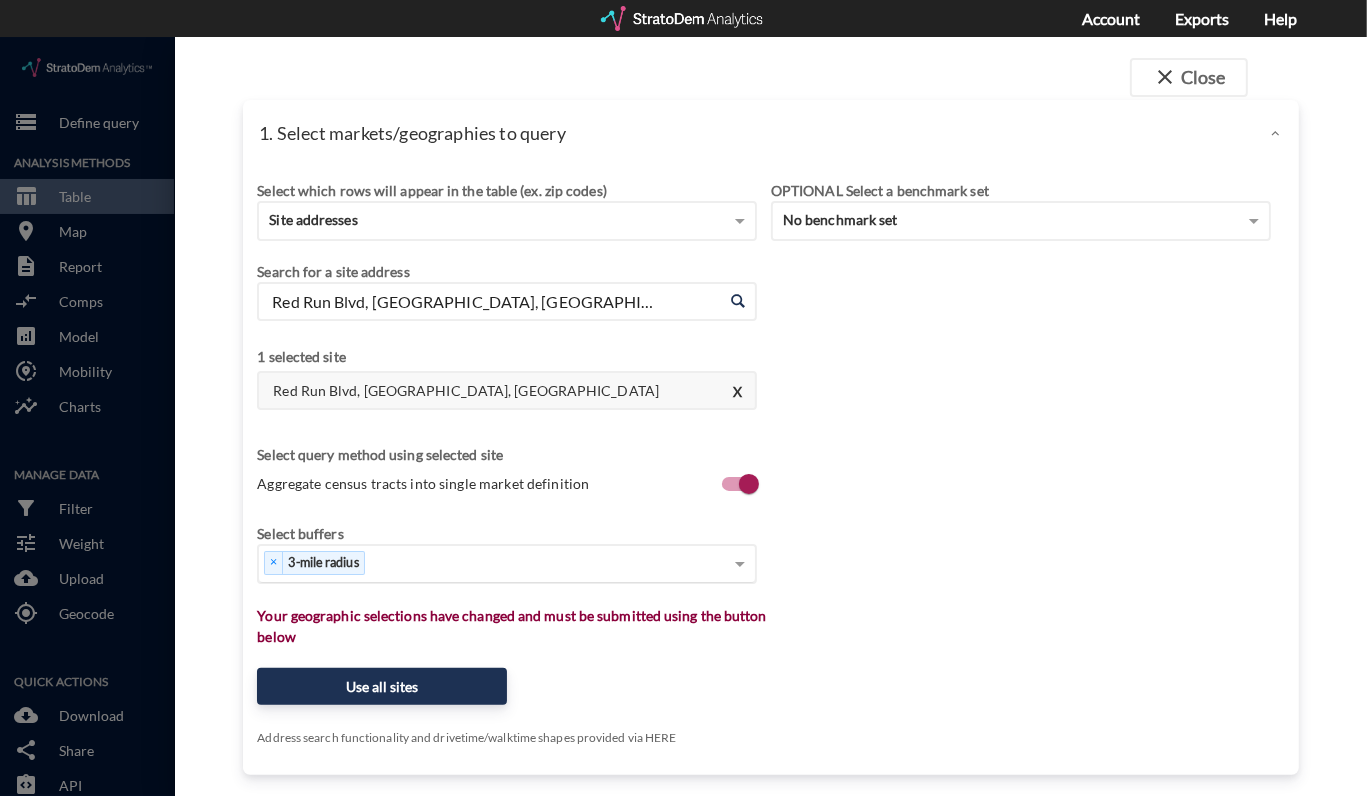 type on "Red Run Blvd, Owings Mills, MD" 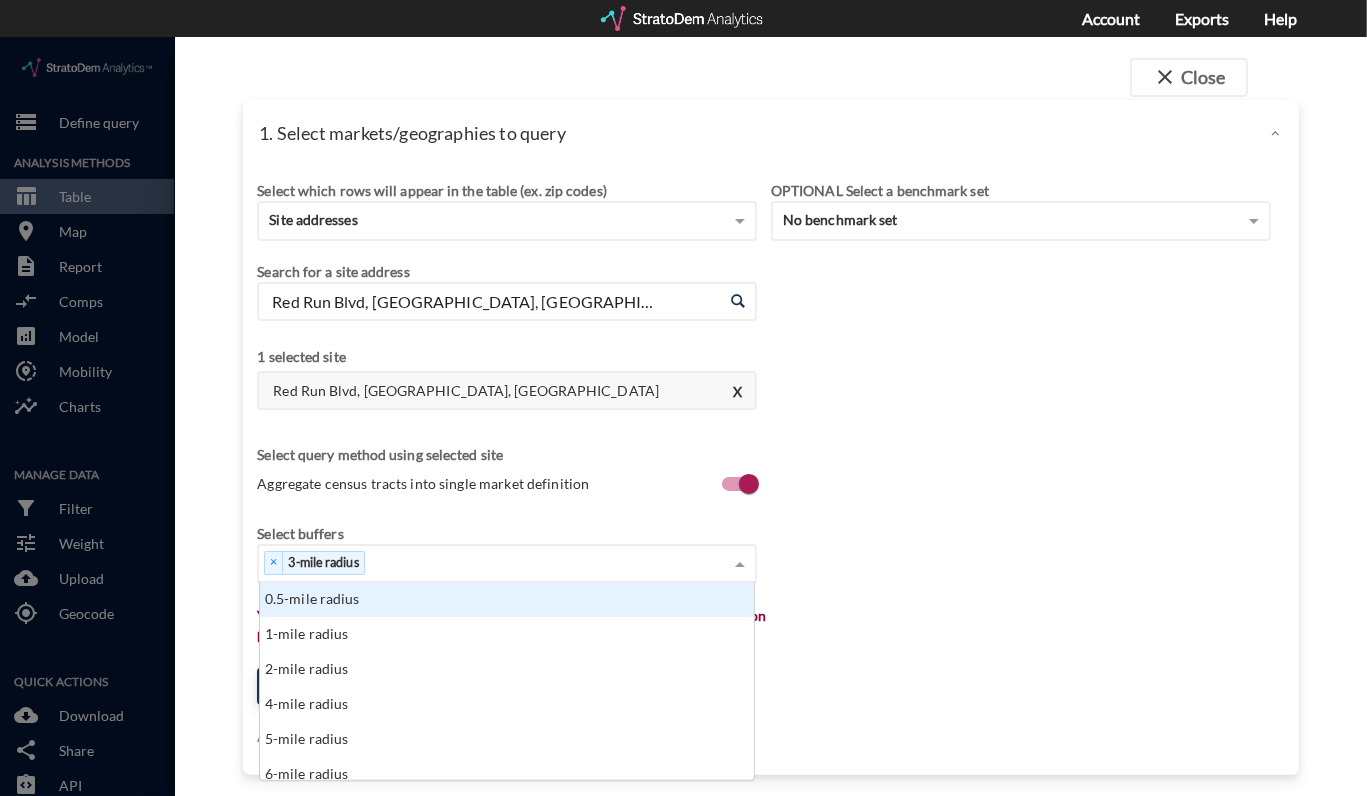 scroll, scrollTop: 14, scrollLeft: 12, axis: both 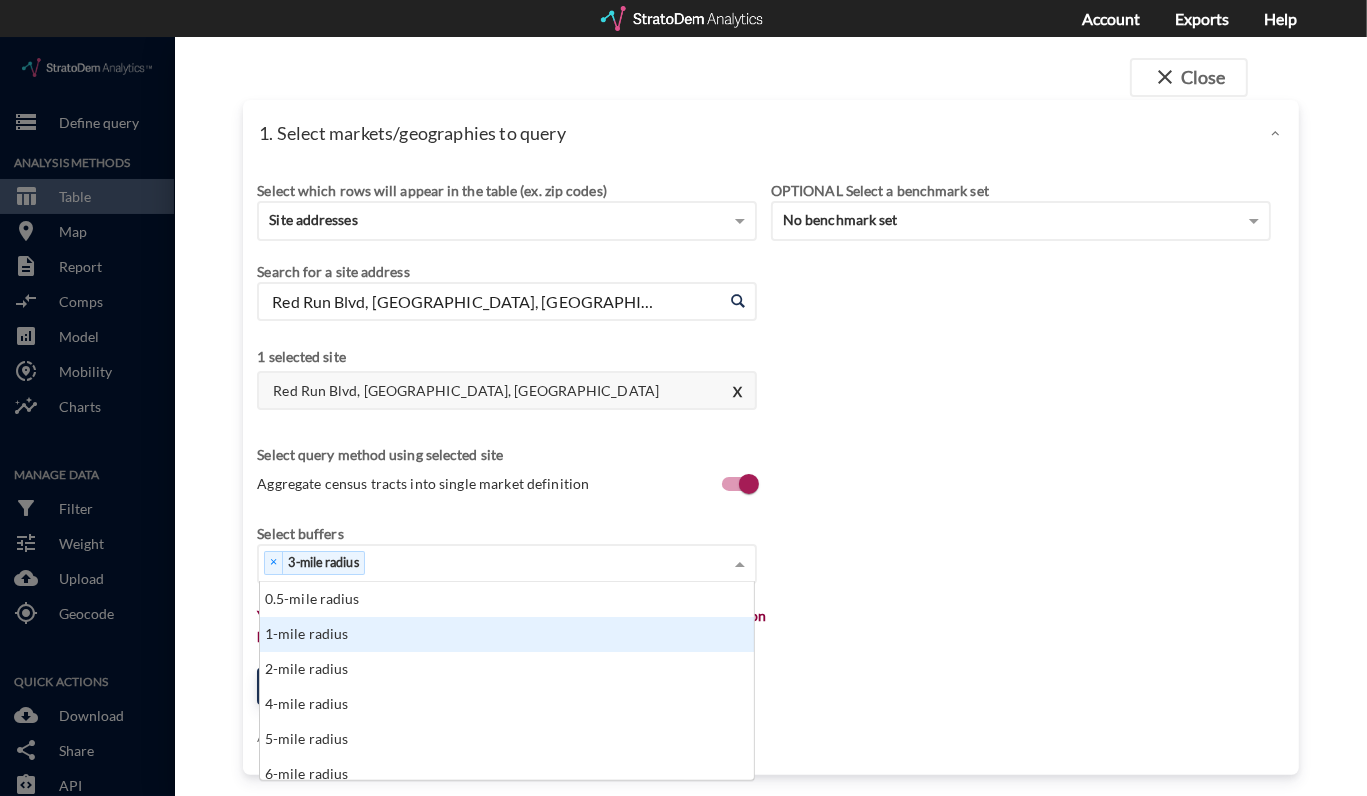 click on "1-mile radius" 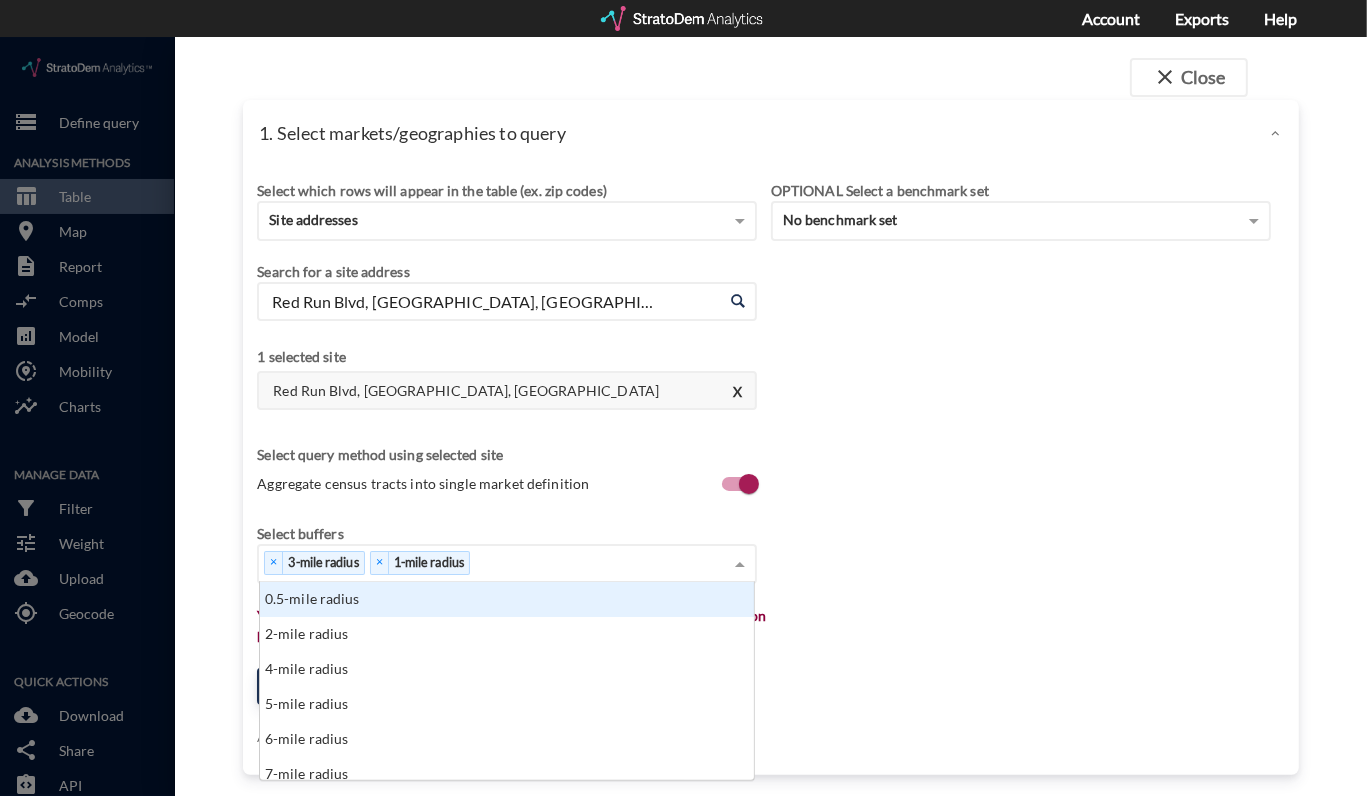 click on "× 3-mile radius   × 1-mile radius" 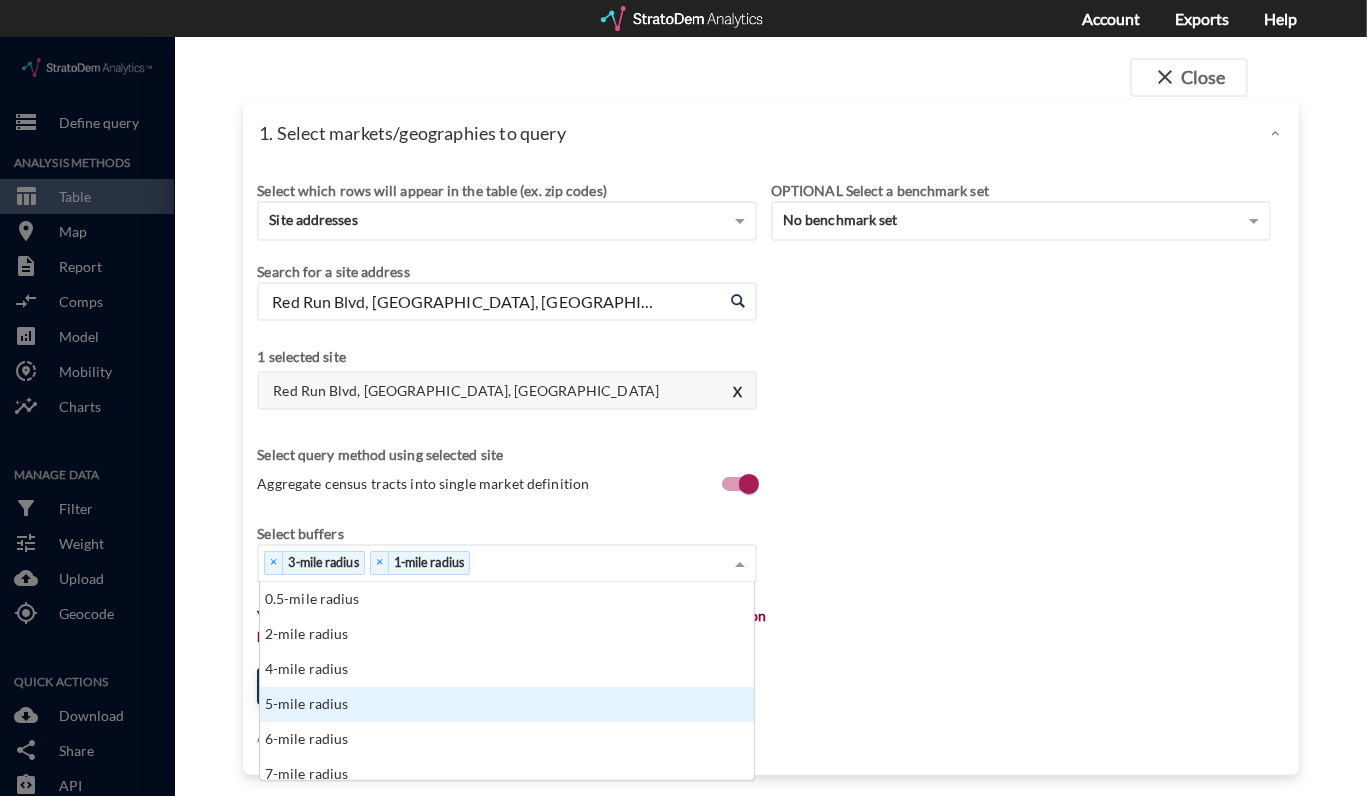 click on "5-mile radius" 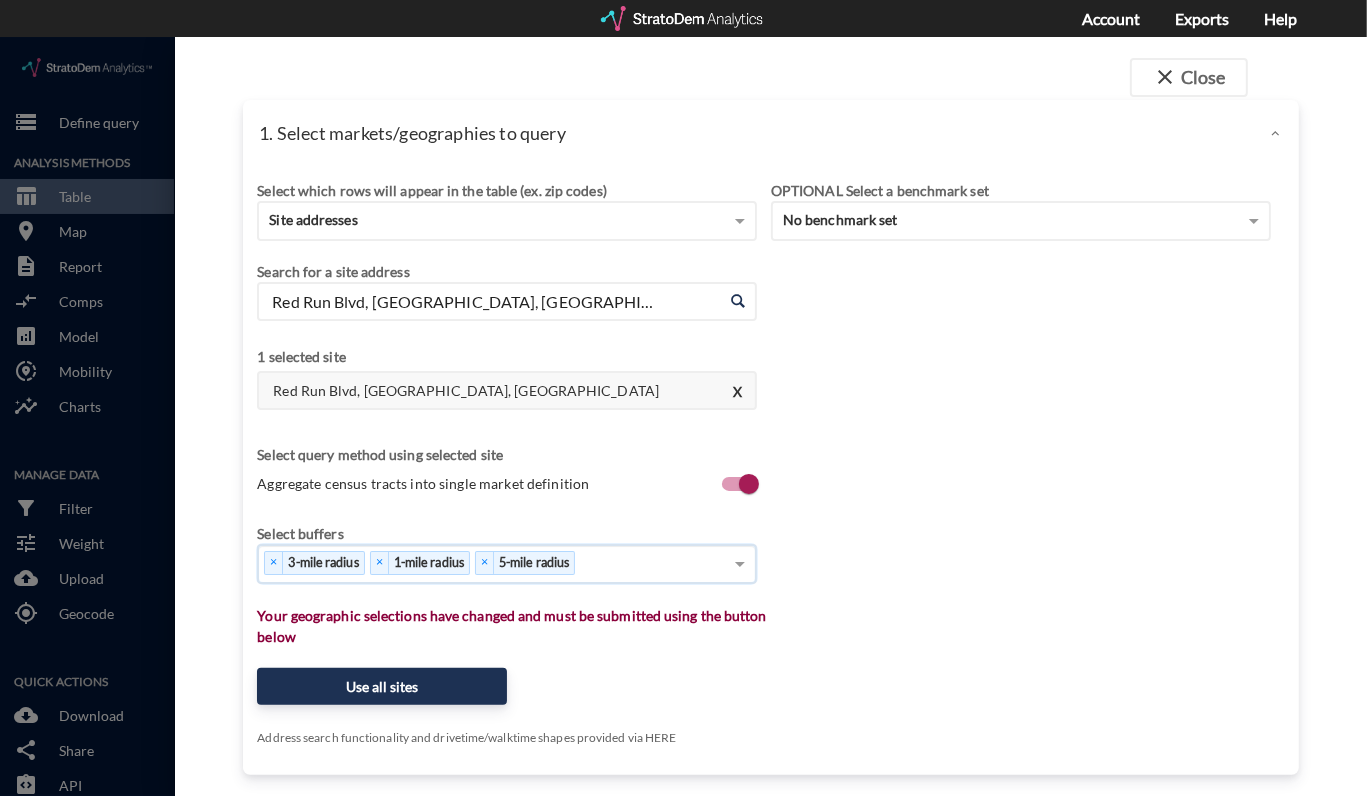 click on "× 3-mile radius   × 1-mile radius   × 5-mile radius" 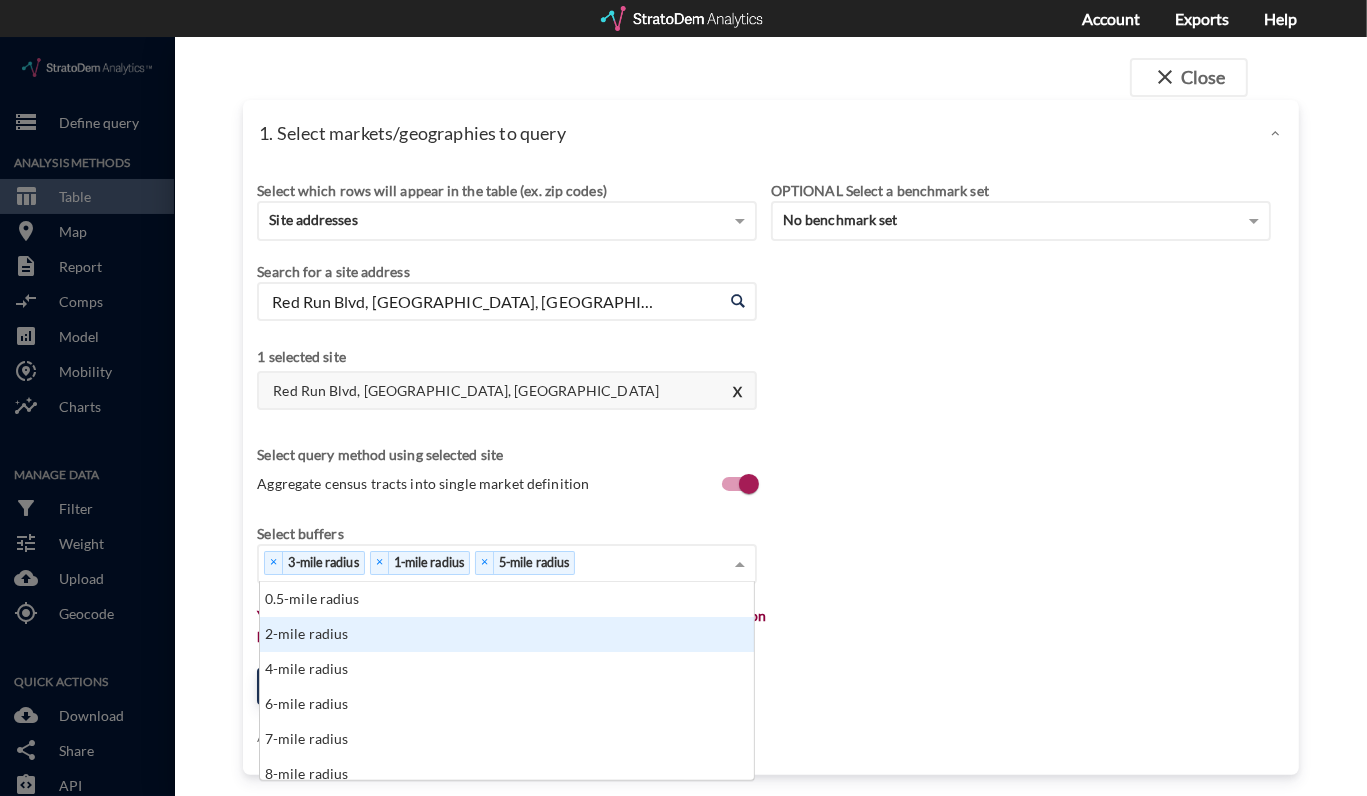 scroll, scrollTop: 14, scrollLeft: 12, axis: both 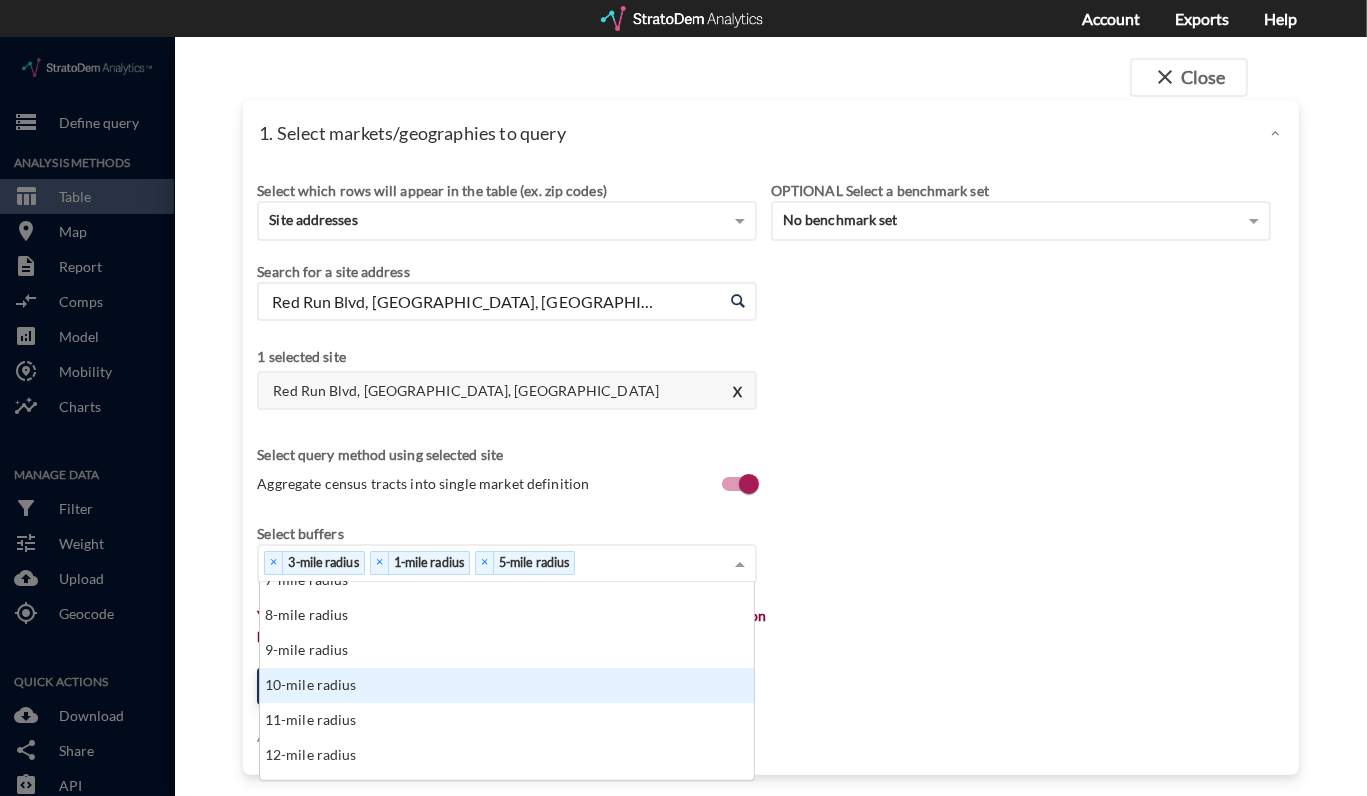 click on "10-mile radius" 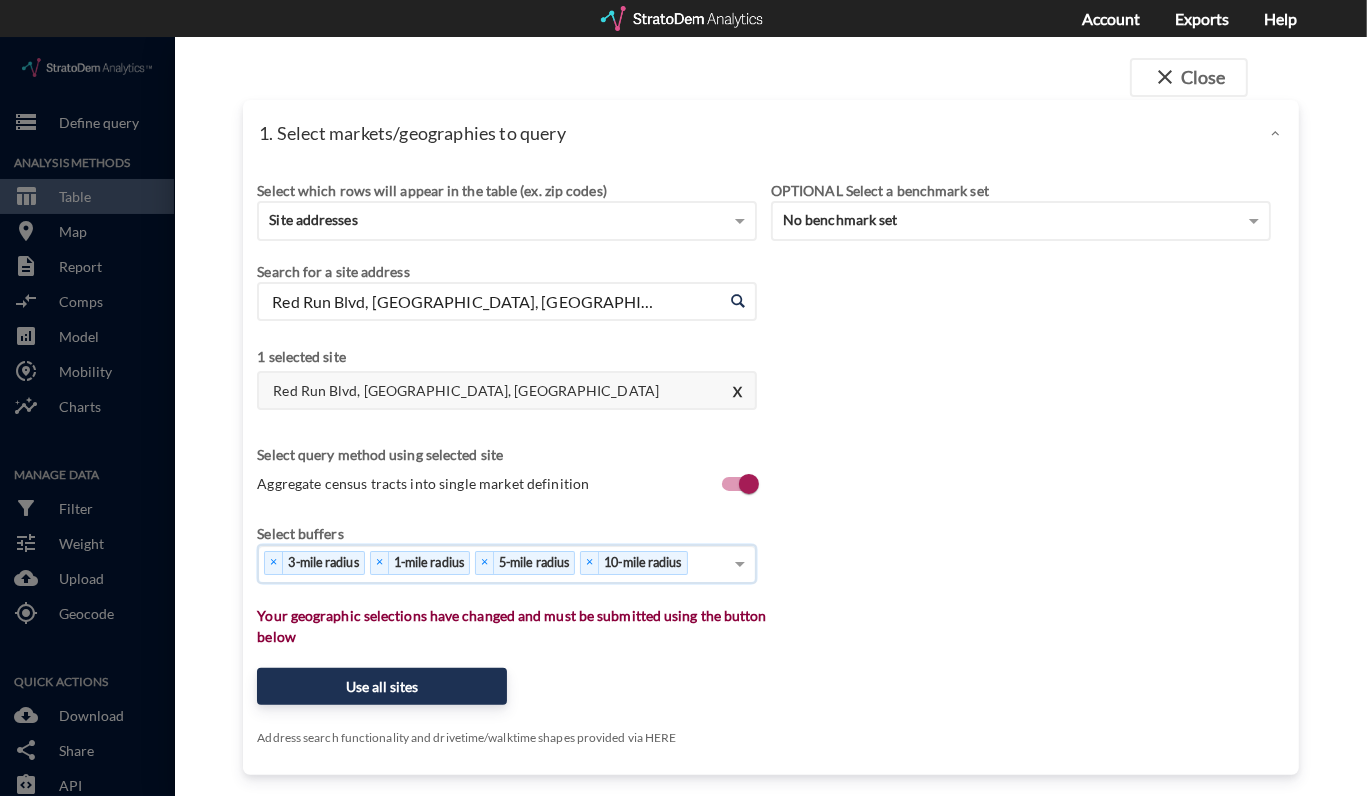 click on "Select which rows will appear in the table (ex. zip codes) Site addresses Select a portfolio Select a market Search for a site address Enter an address Red Run Blvd, Owings Mills, MD Enter an address 1 selected site  Red Run Blvd, Owings Mills, MD X Select query method using selected site Aggregate census tracts into single market definition Select buffers × 3-mile radius   × 1-mile radius   × 5-mile radius   × 10-mile radius   Select... Restrict your results to these sites (leaving empty selects all sites) Select... Your geographic selections have changed and must be submitted using the button below Use all sites Address search functionality and drivetime/walktime shapes provided via HERE OPTIONAL Select a benchmark set No benchmark set Select a portfolio" 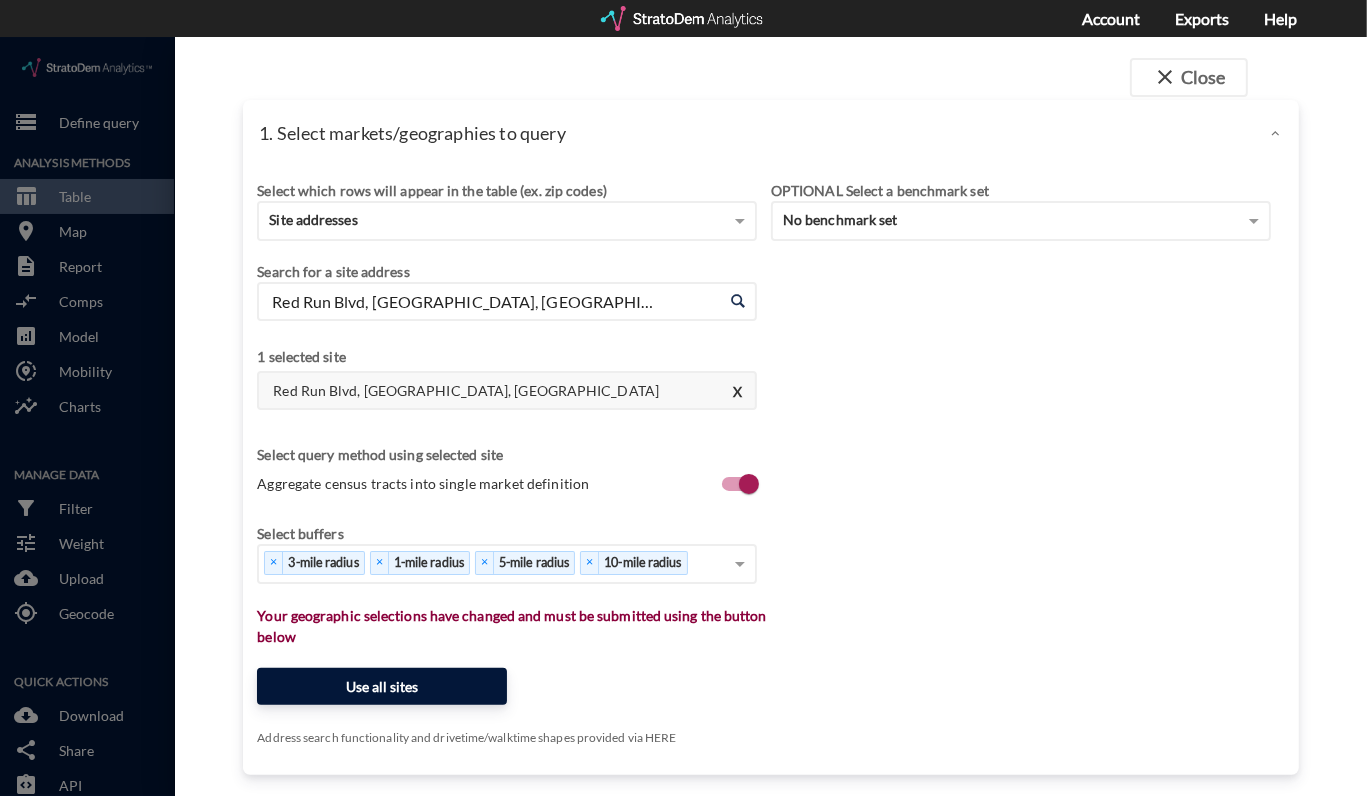 click on "Use all sites" 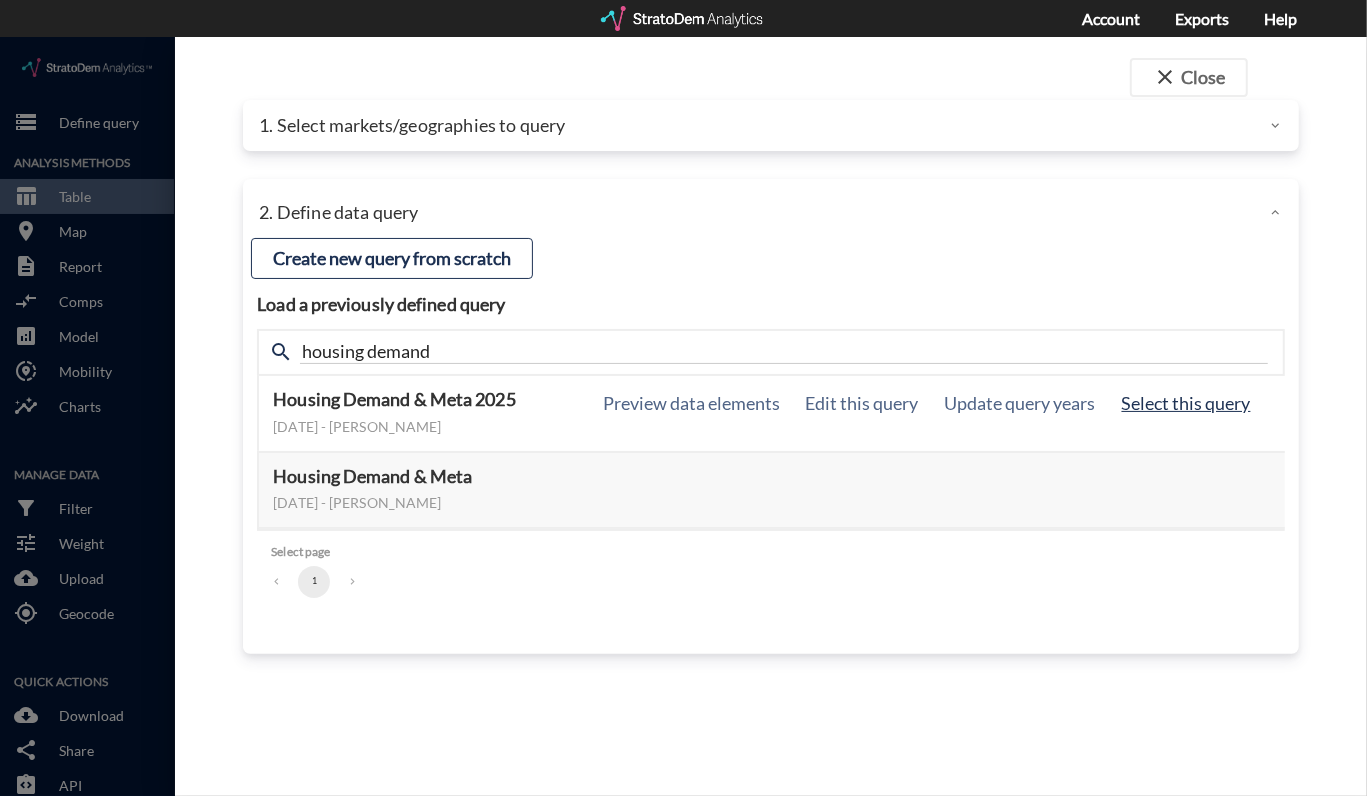 click on "Select this query" 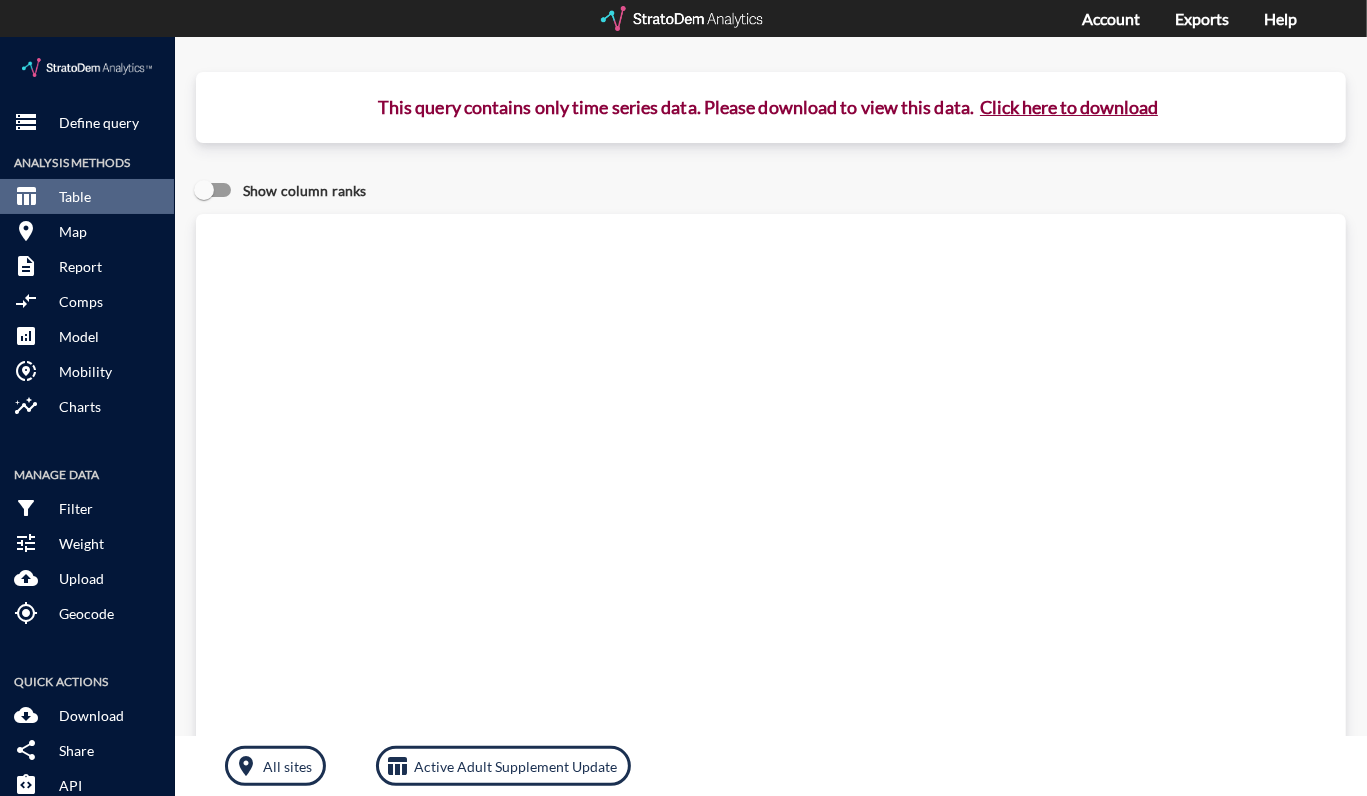 click on "Click here to download" 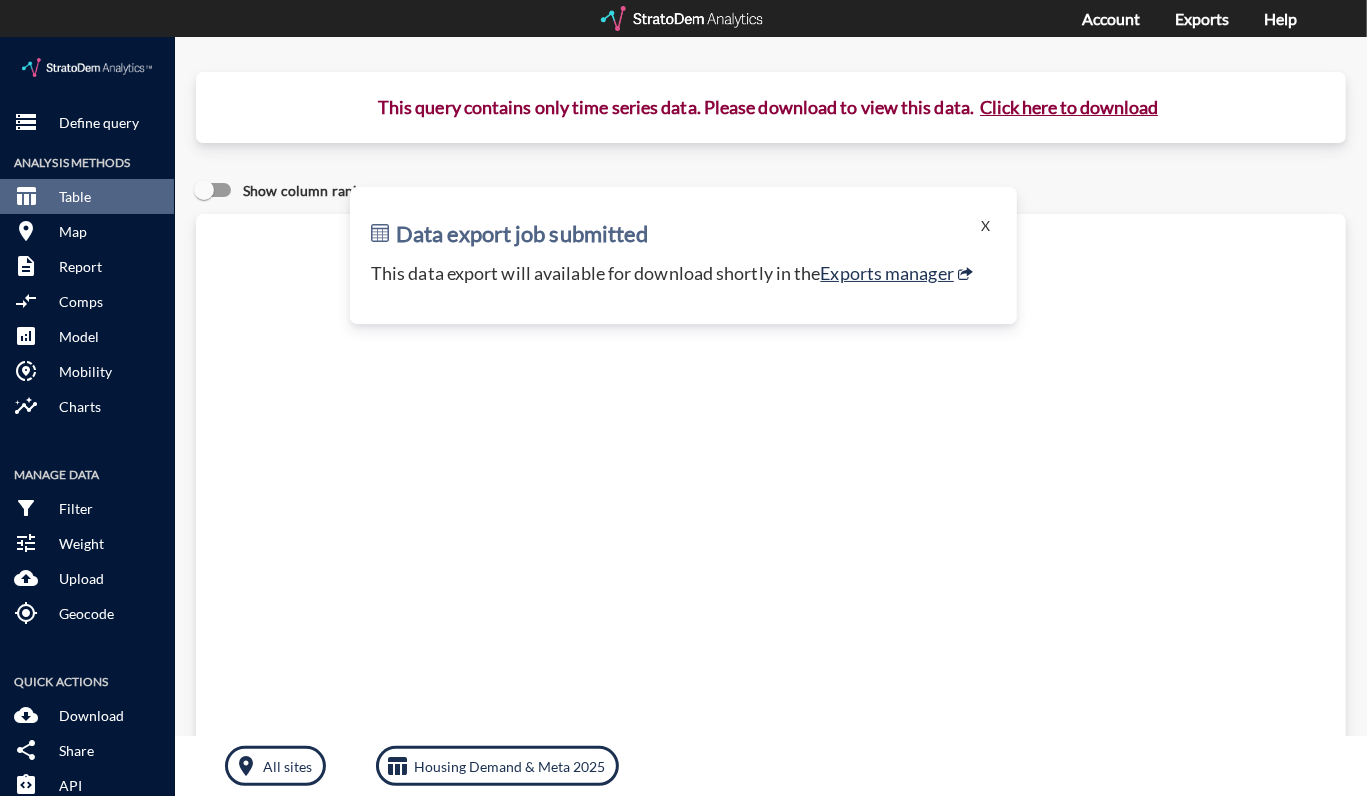 click on "Data export job submitted X This data export will available for download shortly in the  Exports manager" 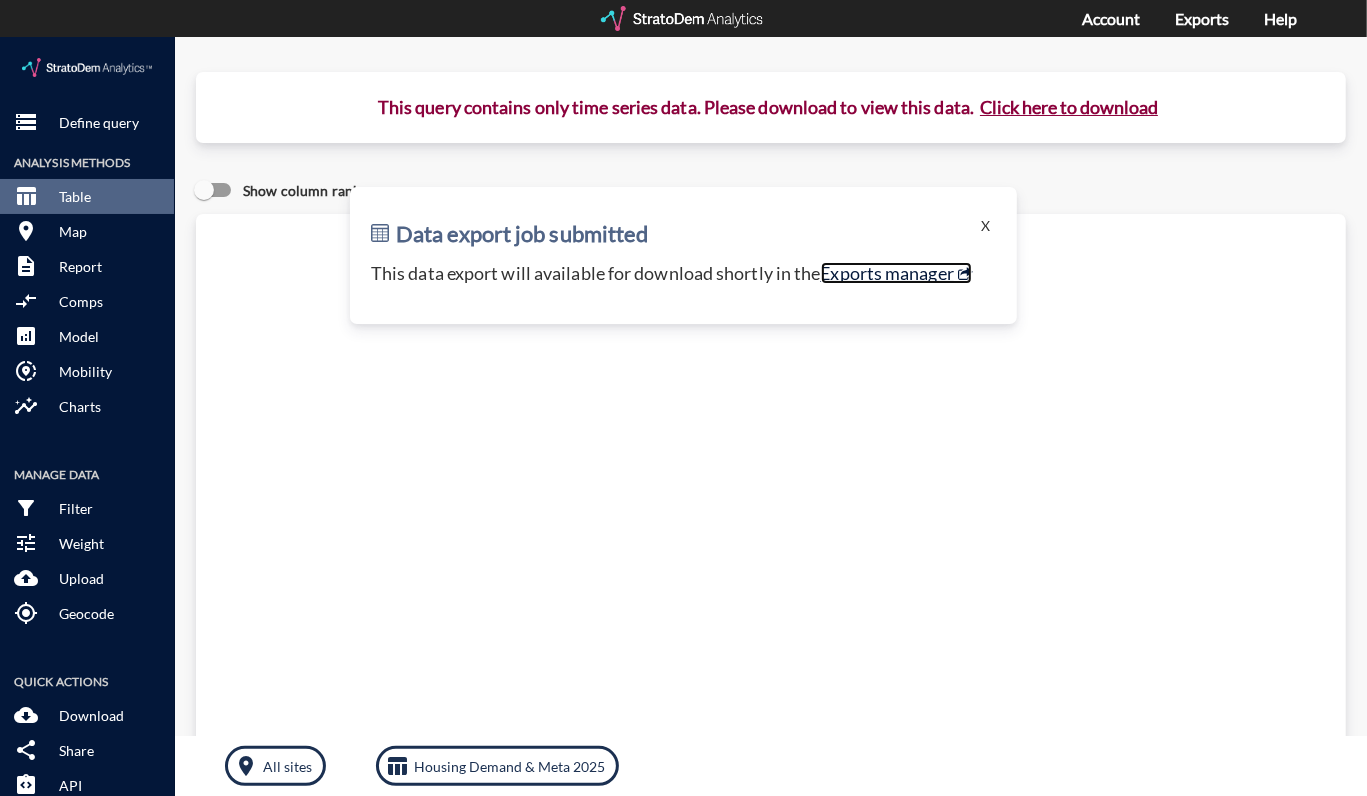 click on "Exports manager" 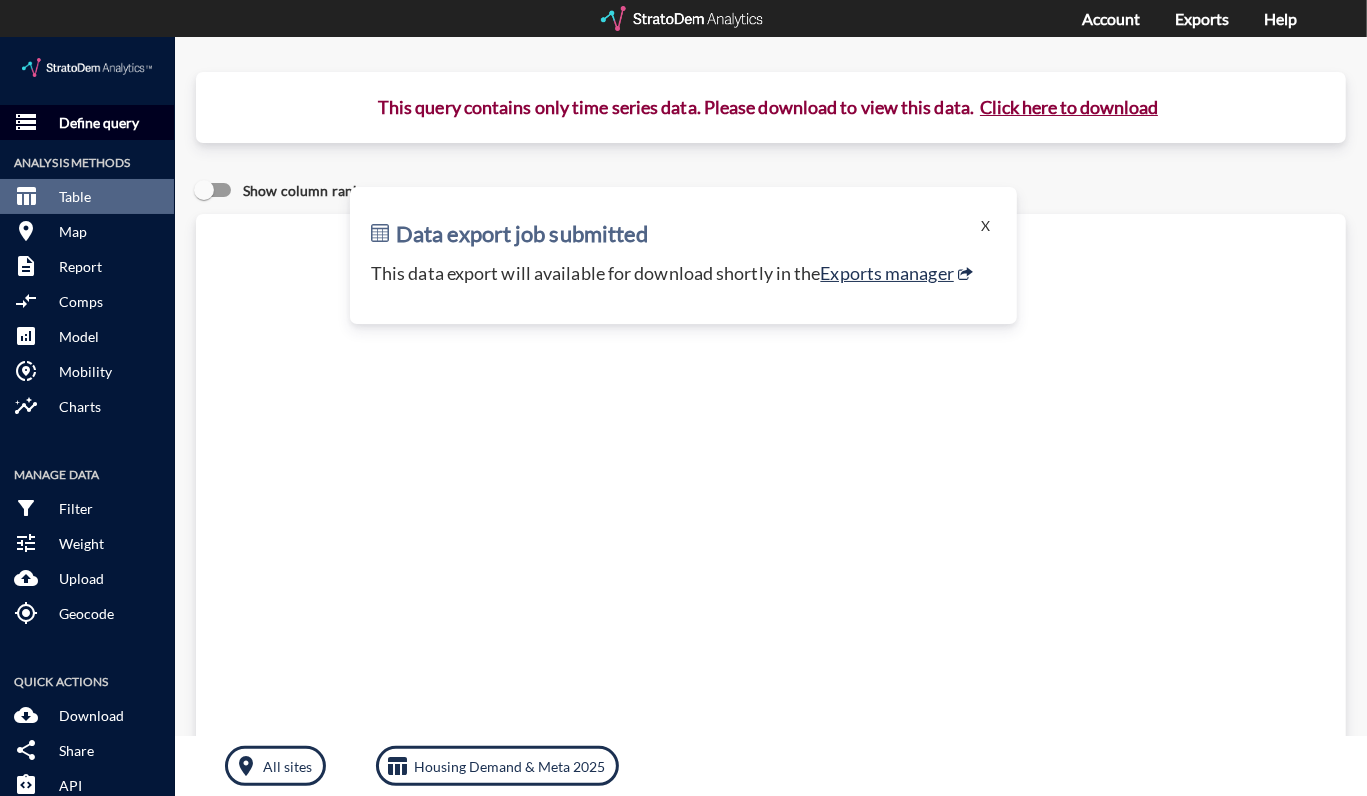 click on "Define query" 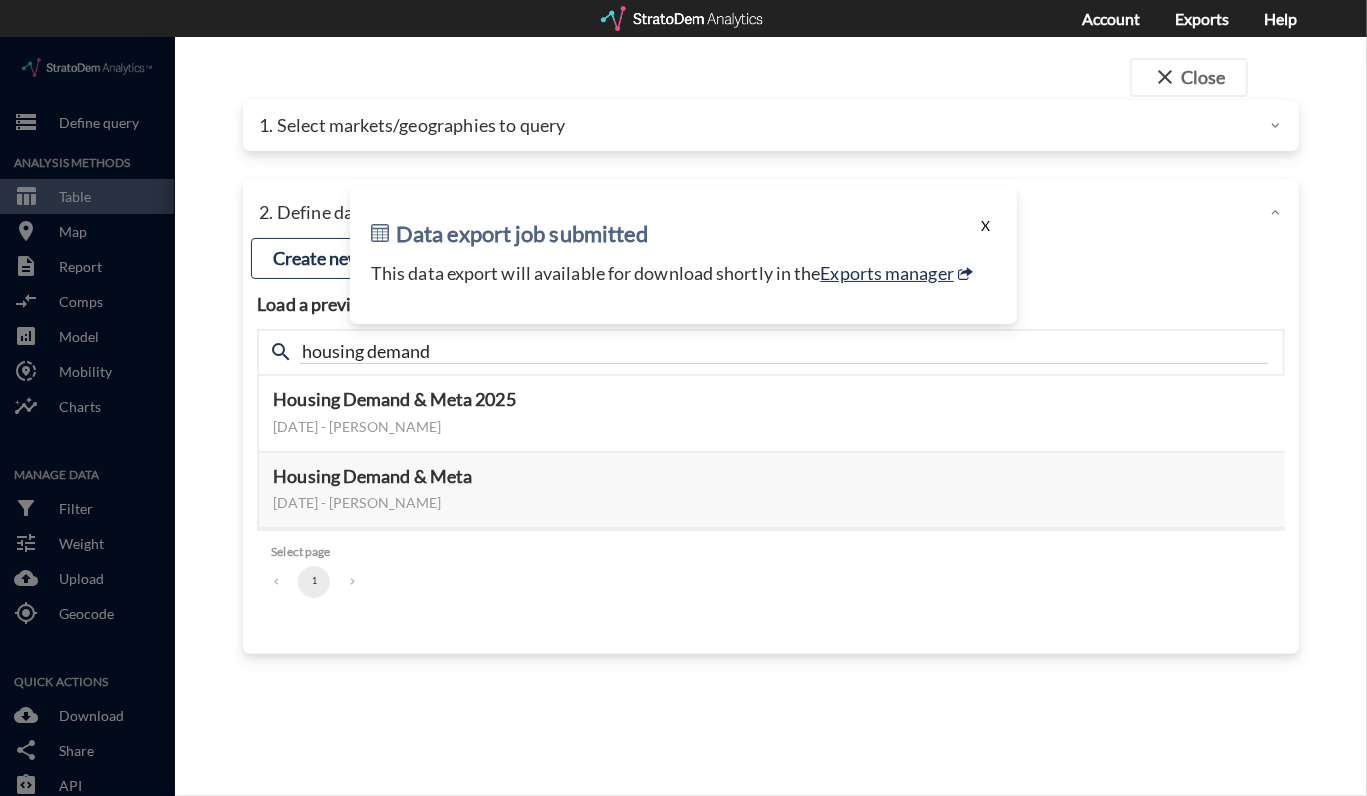 click on "X" 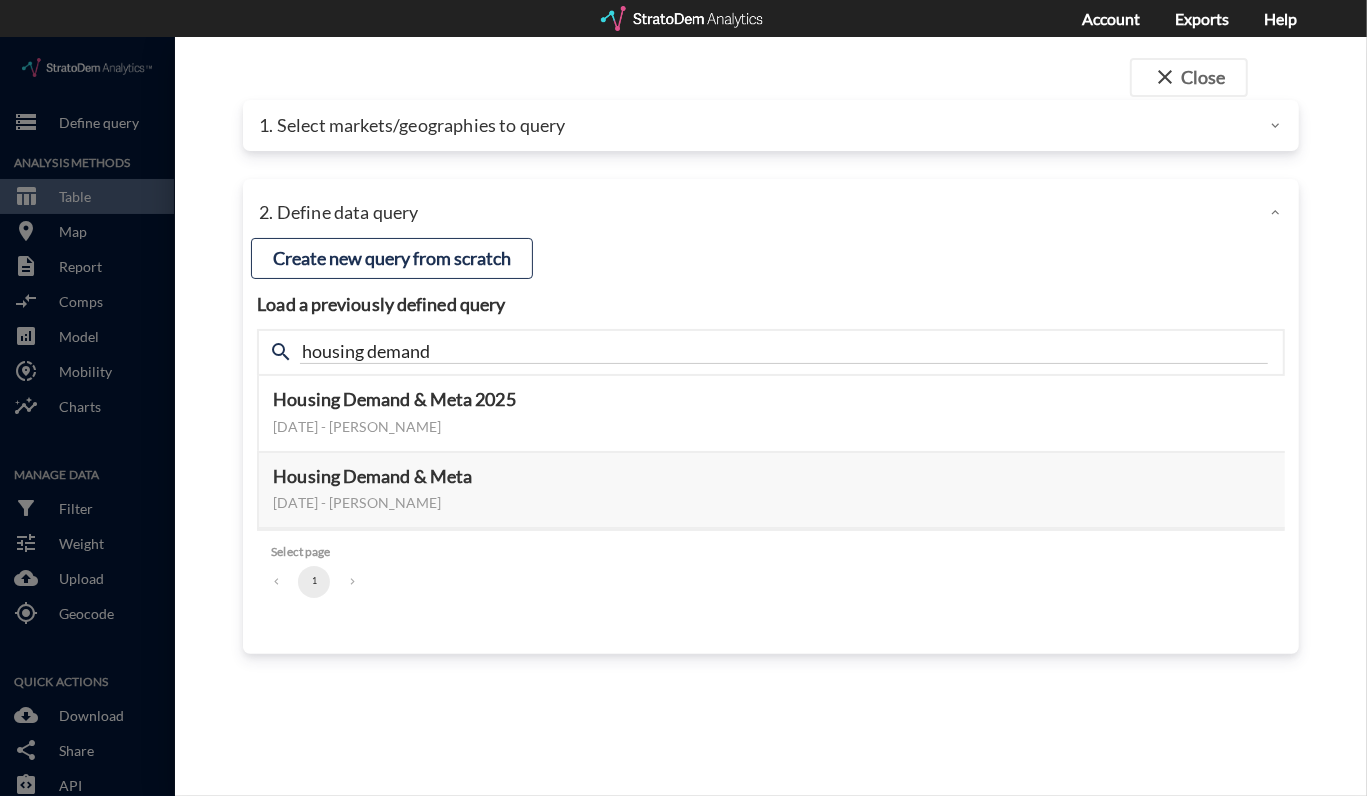 click on "1. Select markets/geographies to query" 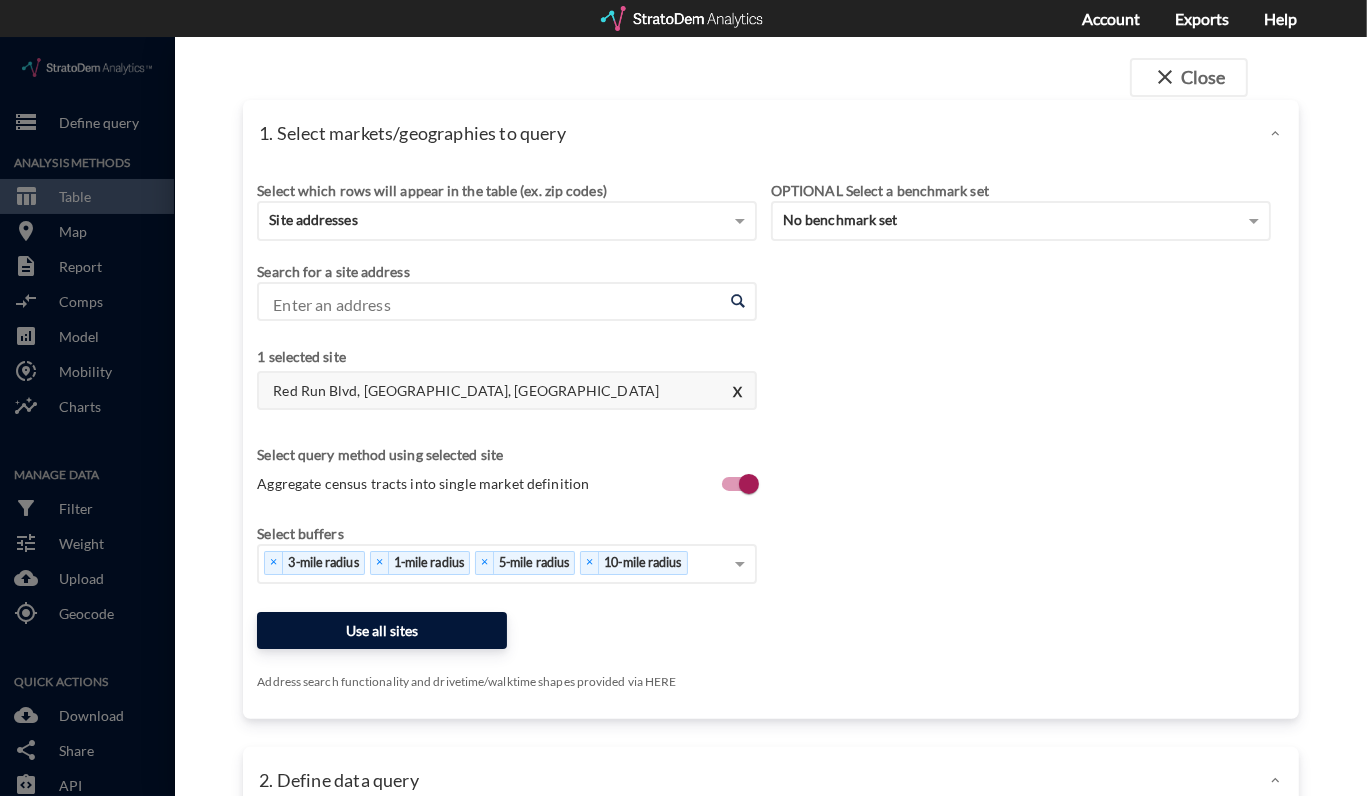 click on "Use all sites" 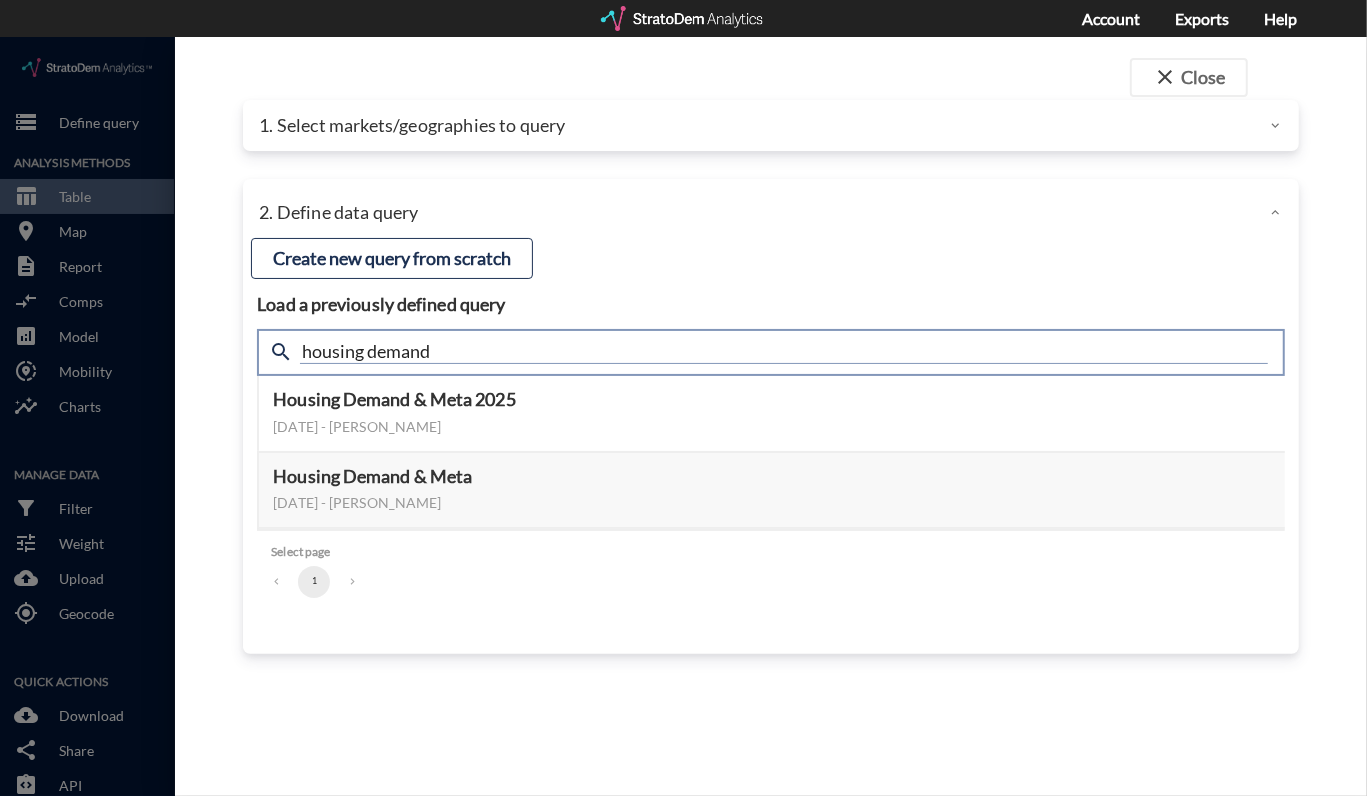 click on "housing demand" 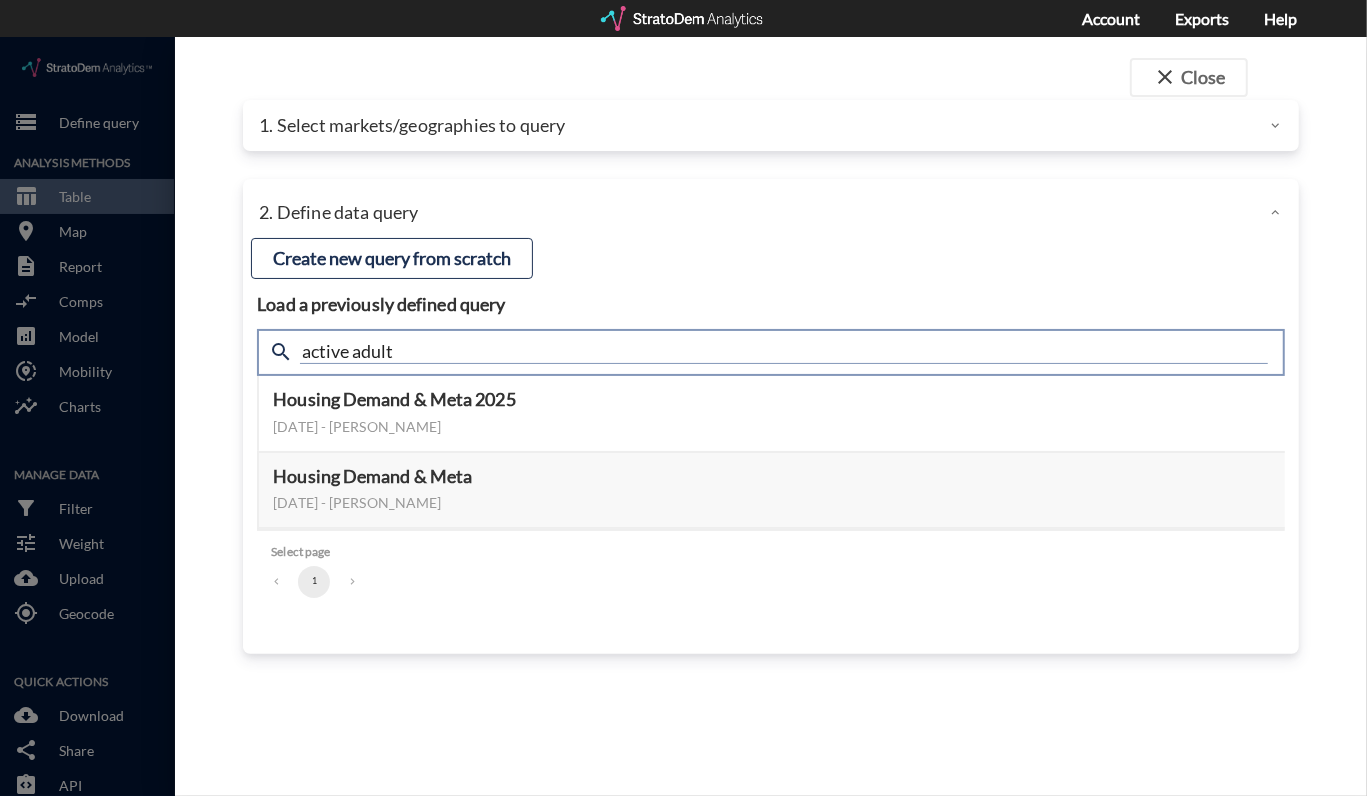 type on "active adult" 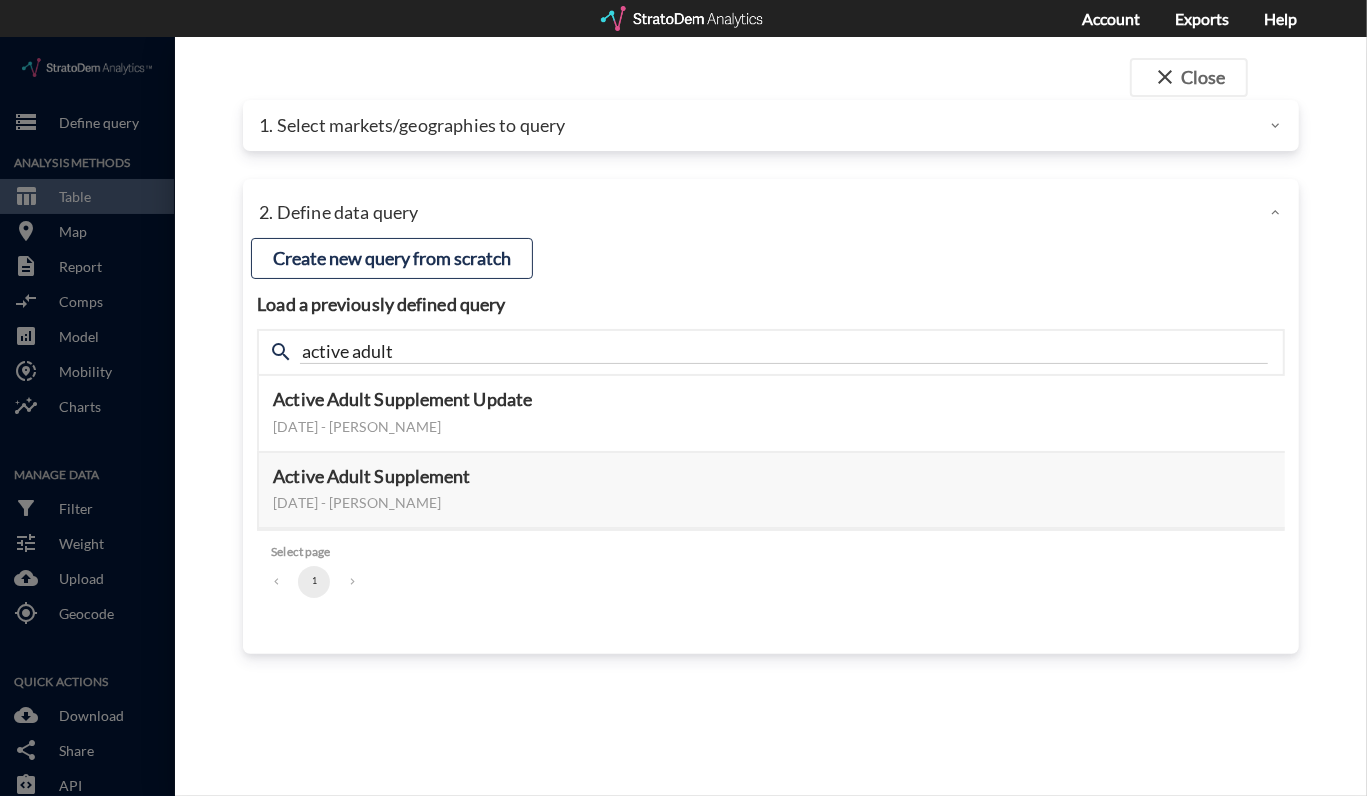 click on "close  Close 1. Select markets/geographies to query Select which rows will appear in the table (ex. zip codes) Site addresses Select a portfolio Select a market Search for a site address Enter an address Enter an address 1 selected site  Red Run Blvd, Owings Mills, MD X Select query method using selected site Aggregate census tracts into single market definition Select buffers × 3-mile radius   × 1-mile radius   × 5-mile radius   × 10-mile radius   Select... Restrict your results to these sites (leaving empty selects all sites) Select... Use all sites Address search functionality and drivetime/walktime shapes provided via HERE OPTIONAL Select a benchmark set No benchmark set Select a portfolio 2. Define data query Load a previously defined query Create new query from scratch search active adult Active Adult Supplement Update January 15, 2025 - Lucas Wratschko Preview data elements Edit this query Update query years Select this query 4 data elements Population, age 65+  (Time Series) 0qkkO9qb Vq3mjLY6" 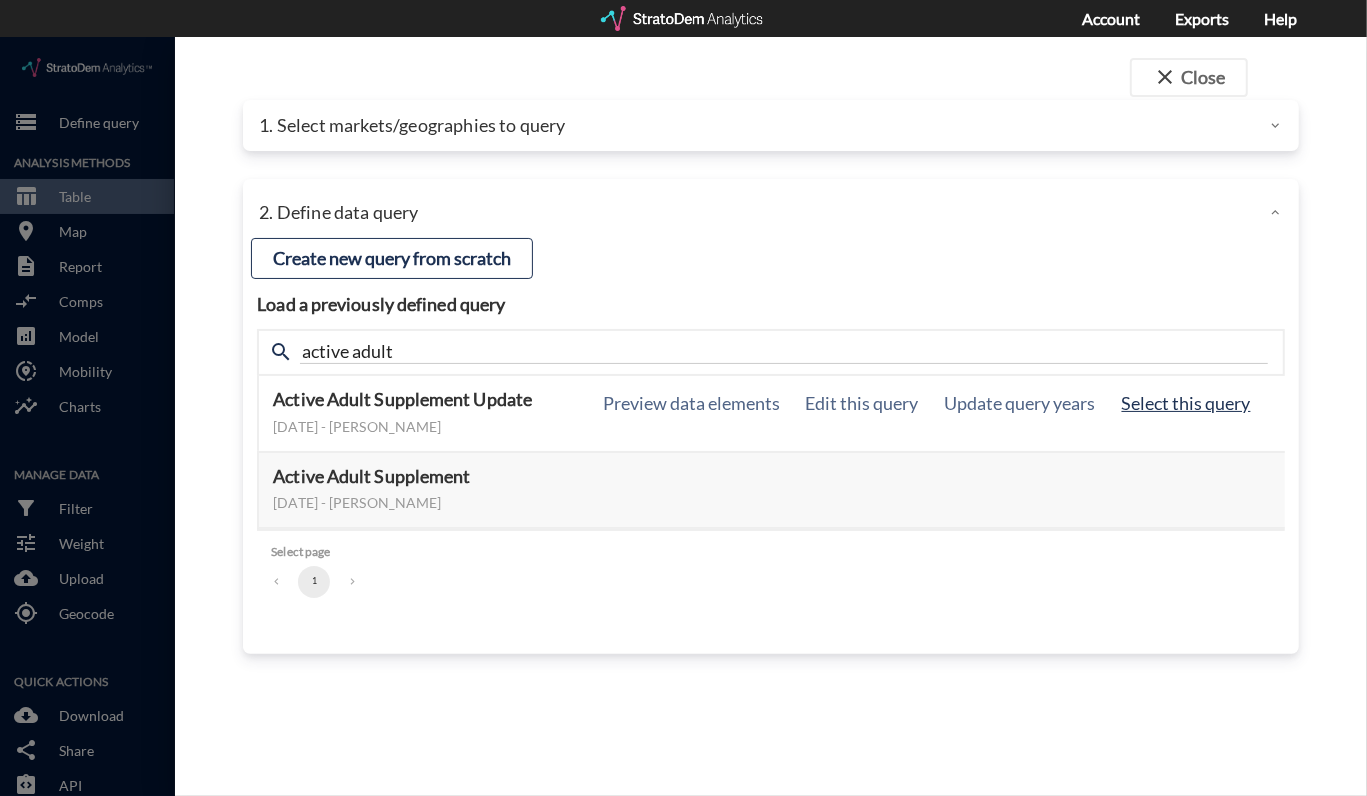 click on "Select this query" 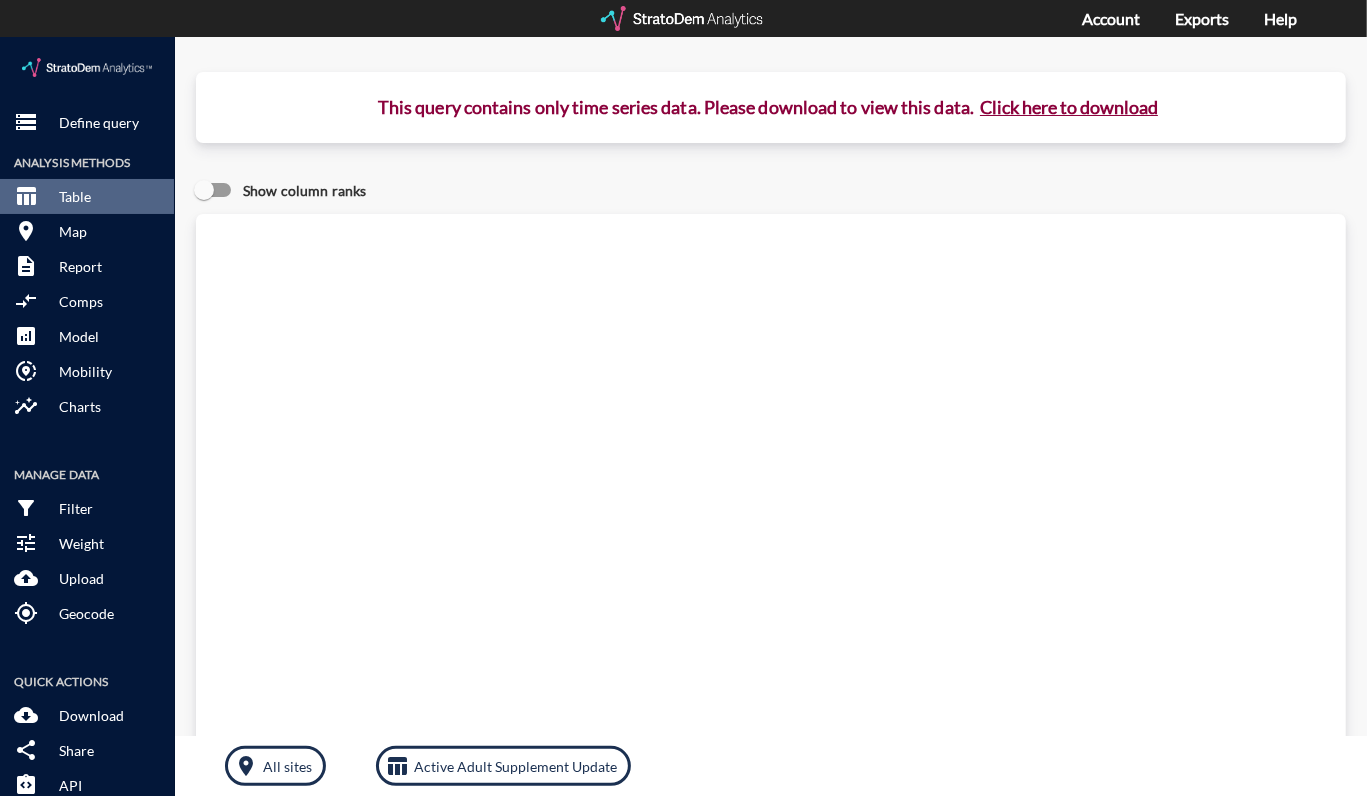 click on "Click here to download" 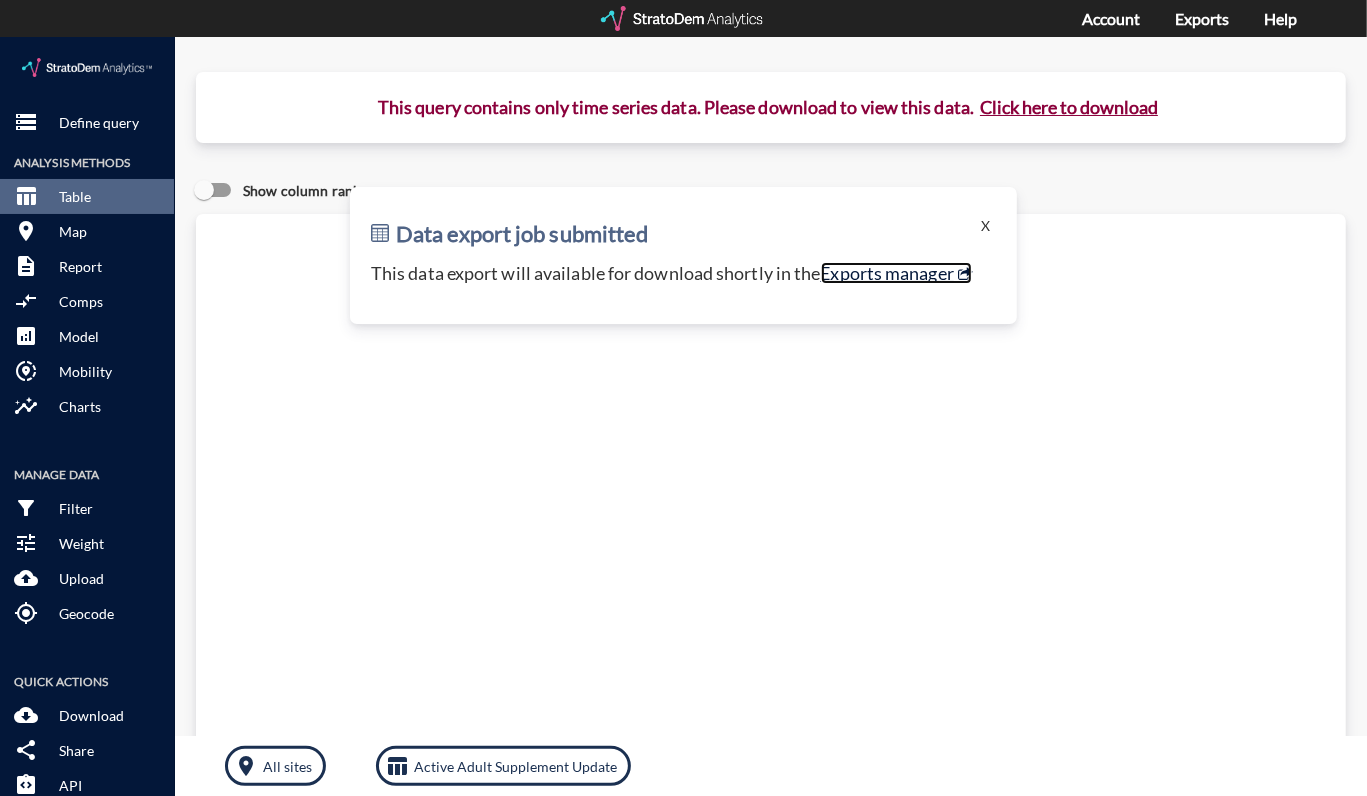 click on "Exports manager" 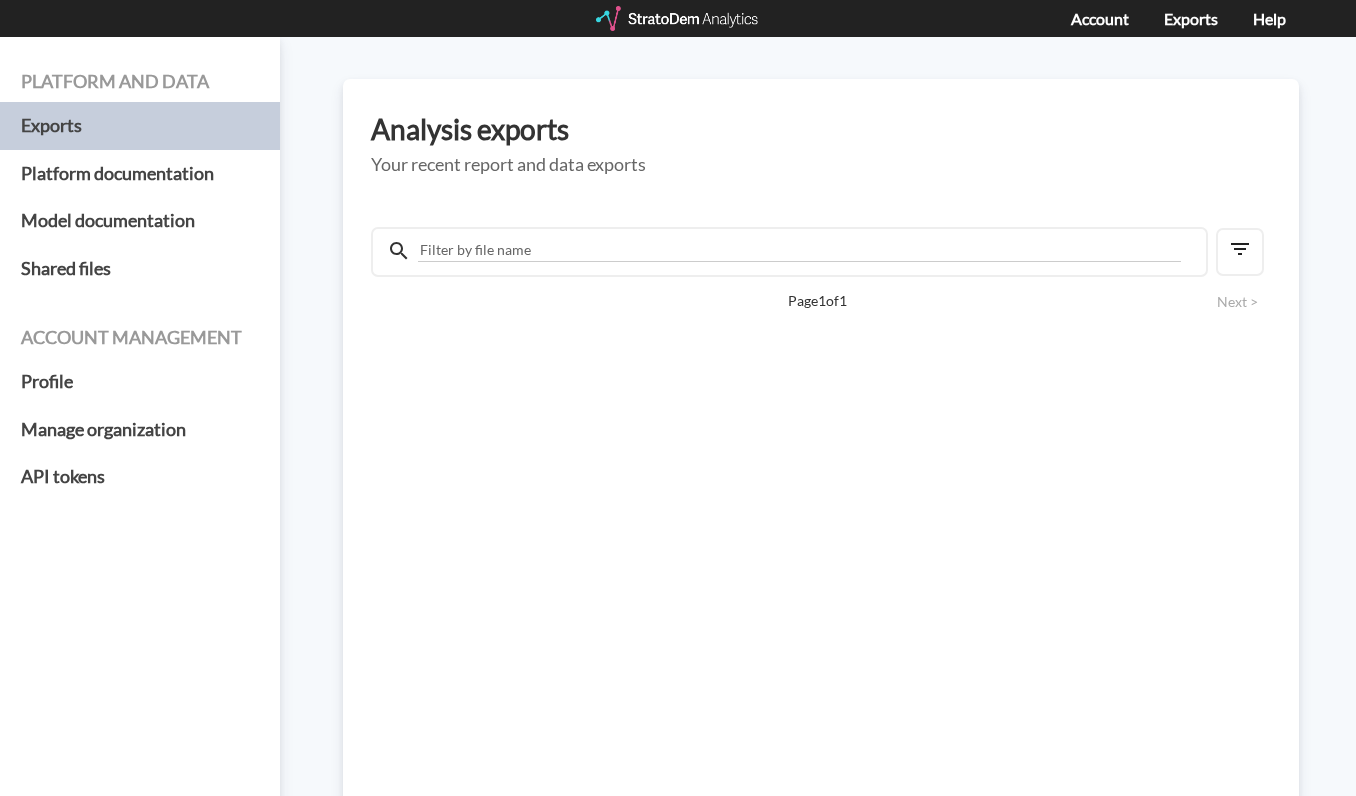 scroll, scrollTop: 0, scrollLeft: 0, axis: both 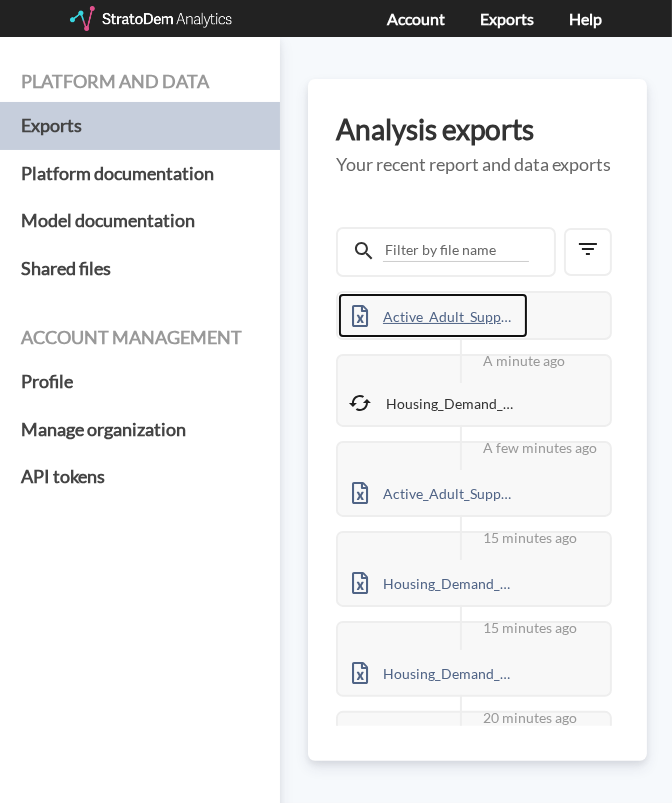 click on "Active_Adult_Supplement_Update_2025_07_11_custom-portfolio_0qkkO9qb.xlsx" at bounding box center [433, 315] 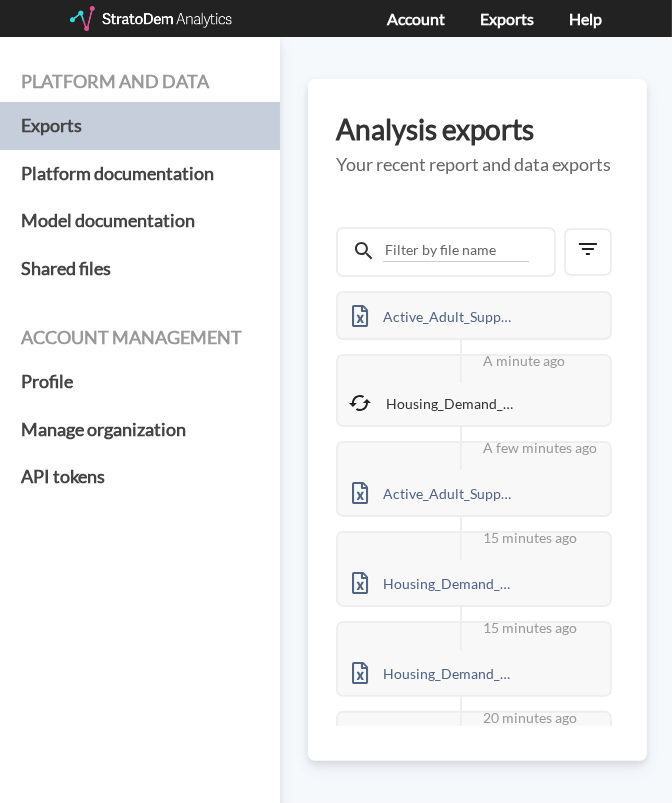 click on "Platform and data Exports Platform documentation Model documentation Shared files Account management Profile Manage organization API tokens Analysis exports Your recent report and data exports Active_Adult_Supplement_Update_2025_07_11_custom-portfolio_0qkkO9qb.xlsx This job failed The StratoDem Analytics team is already looking into it, but if you have any questions, don't hesitate to reach out at  team@stratodem.com A minute ago Housing_Demand_Meta_2025_2025_07_11_custom-portfolio_6qWXBK7g.xlsx This job failed The StratoDem Analytics team is already looking into it, but if you have any questions, don't hesitate to reach out at  team@stratodem.com A few minutes ago Active_Adult_Supplement_Update_2025_07_11_custom-portfolio_0qkkO9qb.xlsx This job failed The StratoDem Analytics team is already looking into it, but if you have any questions, don't hesitate to reach out at  team@stratodem.com 15 minutes ago Housing_Demand_Meta_2025_2025_07_11_custom-portfolio_6qWXBK7g.xlsx This job failed team@stratodem.com 1" at bounding box center (336, 420) 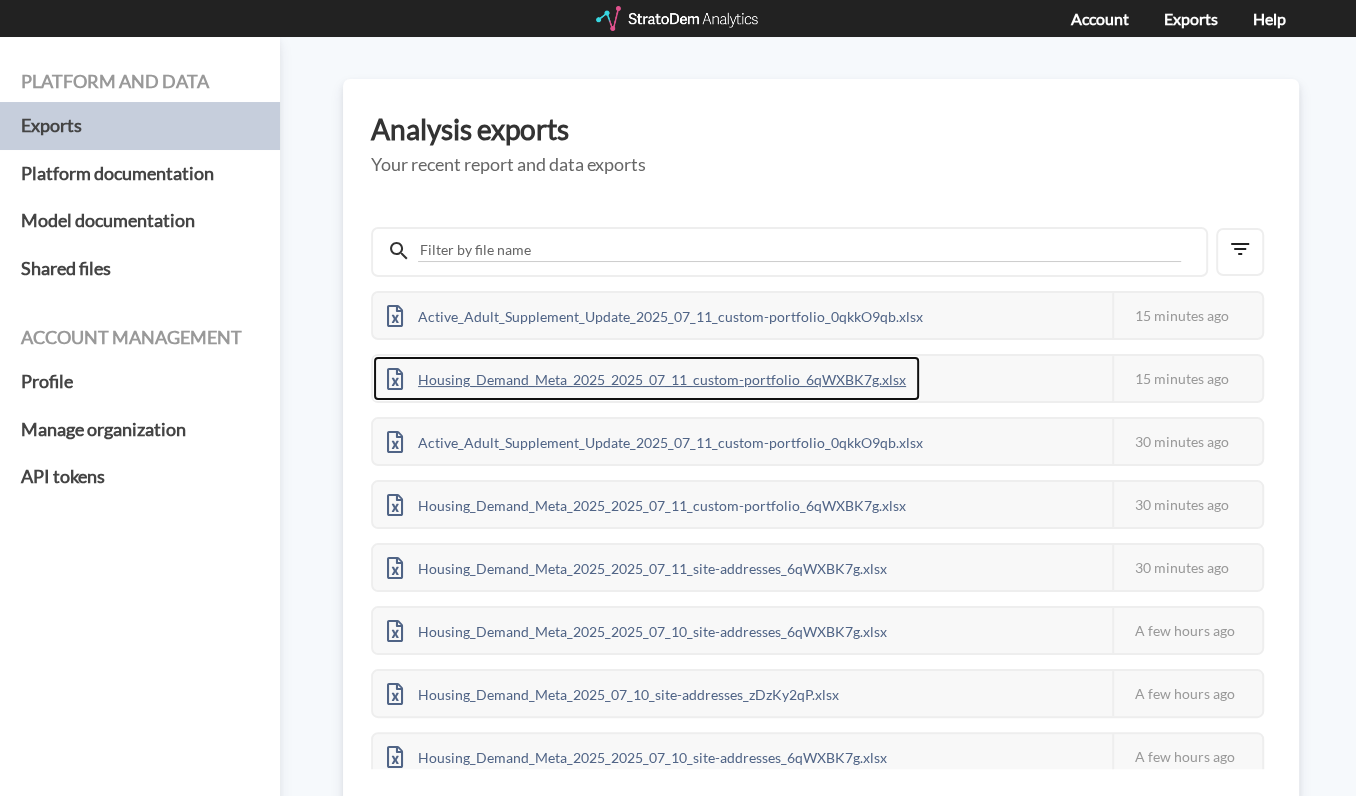 click on "Housing_Demand_Meta_2025_2025_07_11_custom-portfolio_6qWXBK7g.xlsx" at bounding box center [646, 378] 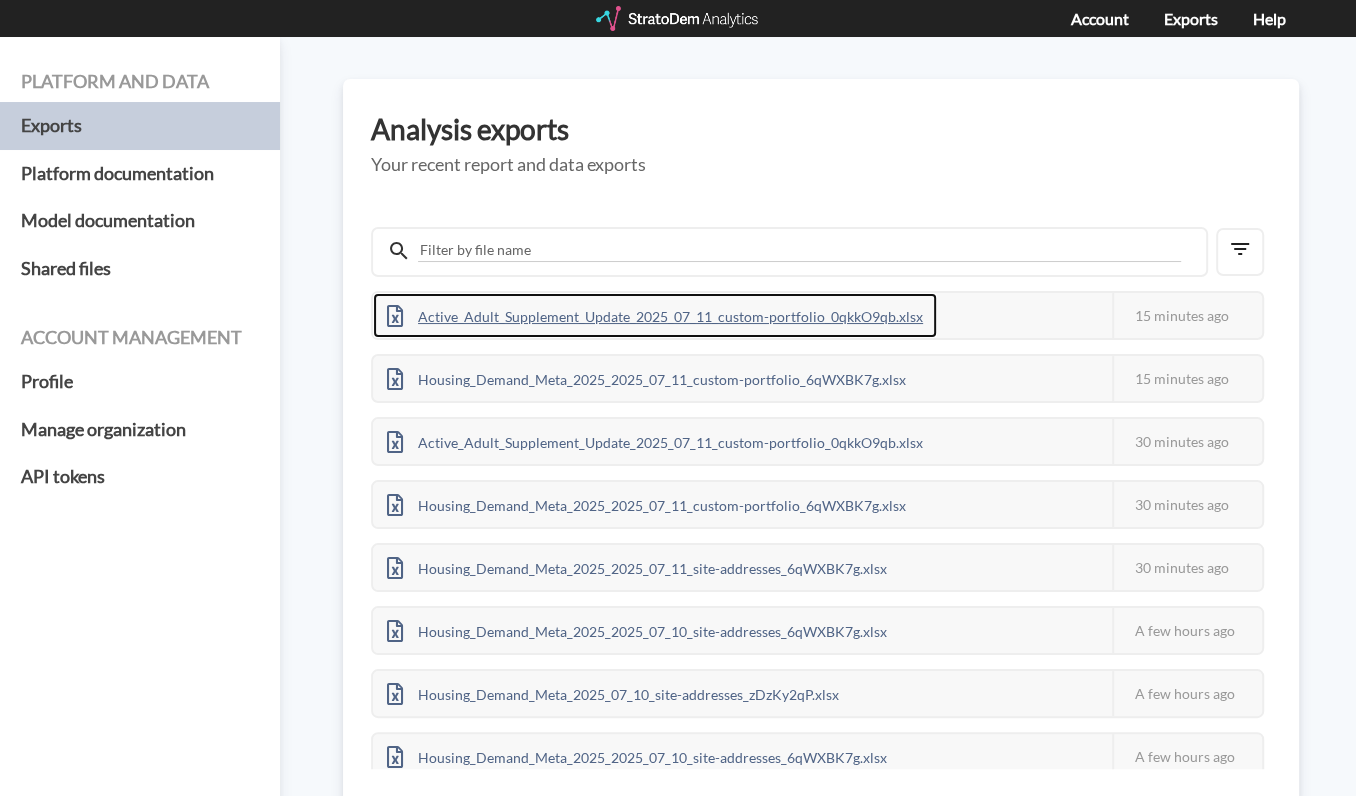 click on "Active_Adult_Supplement_Update_2025_07_11_custom-portfolio_0qkkO9qb.xlsx" at bounding box center (655, 315) 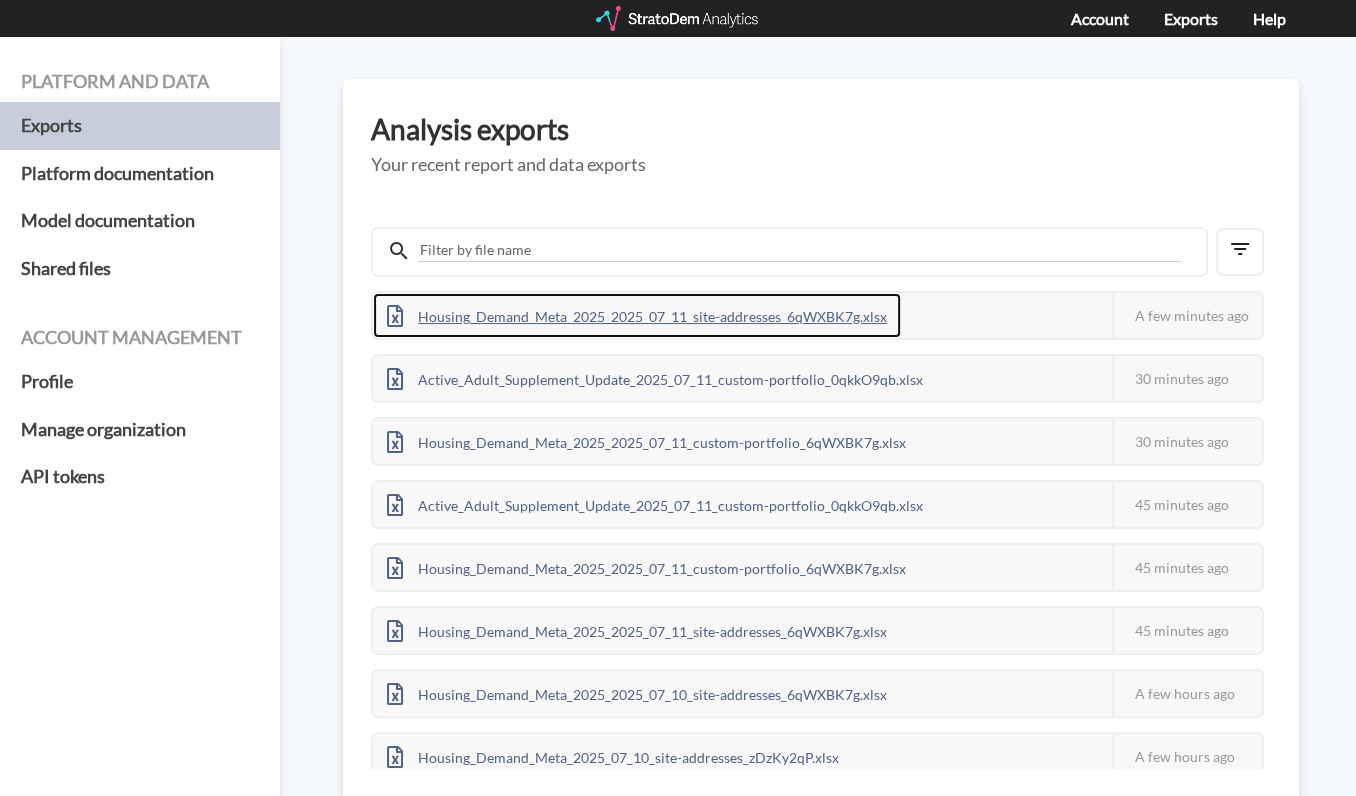 click on "Housing_Demand_Meta_2025_2025_07_11_site-addresses_6qWXBK7g.xlsx" at bounding box center [637, 315] 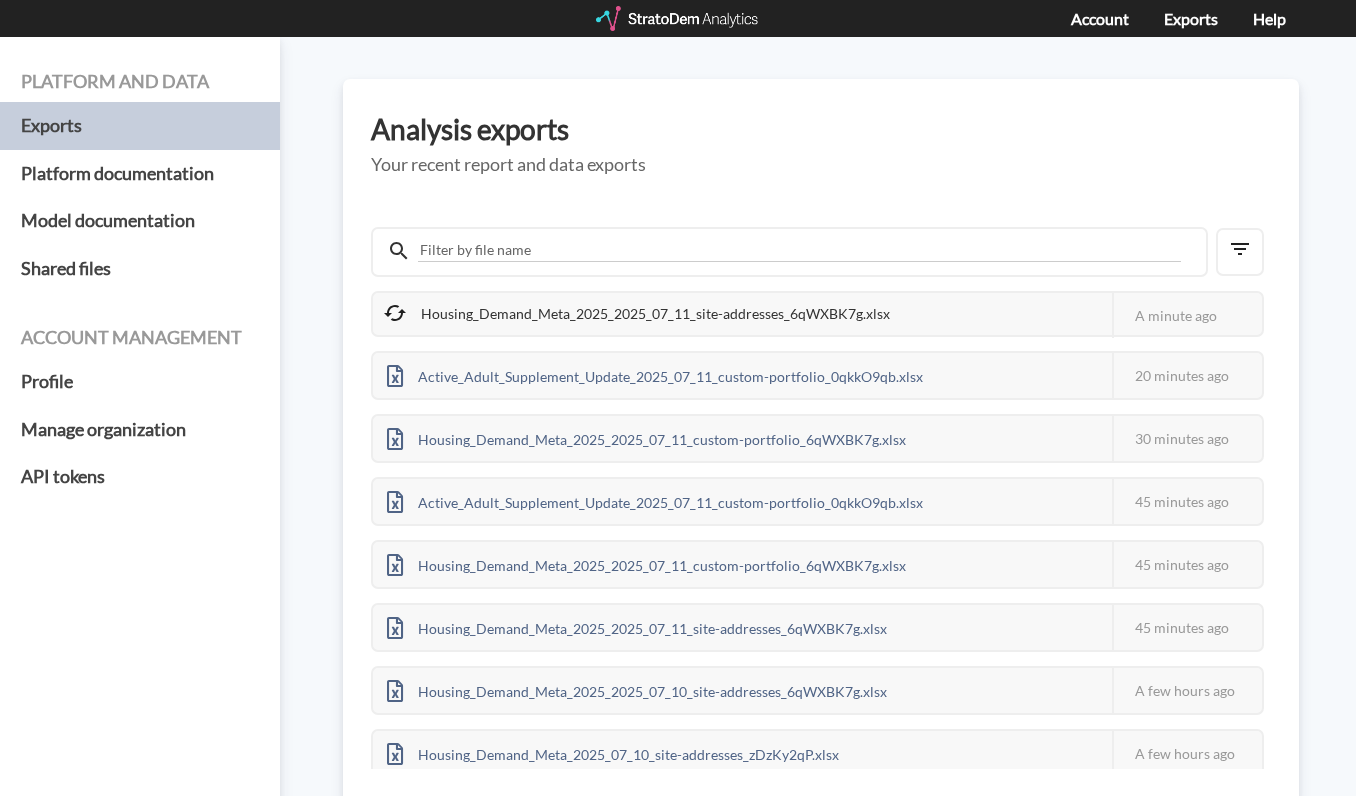scroll, scrollTop: 0, scrollLeft: 0, axis: both 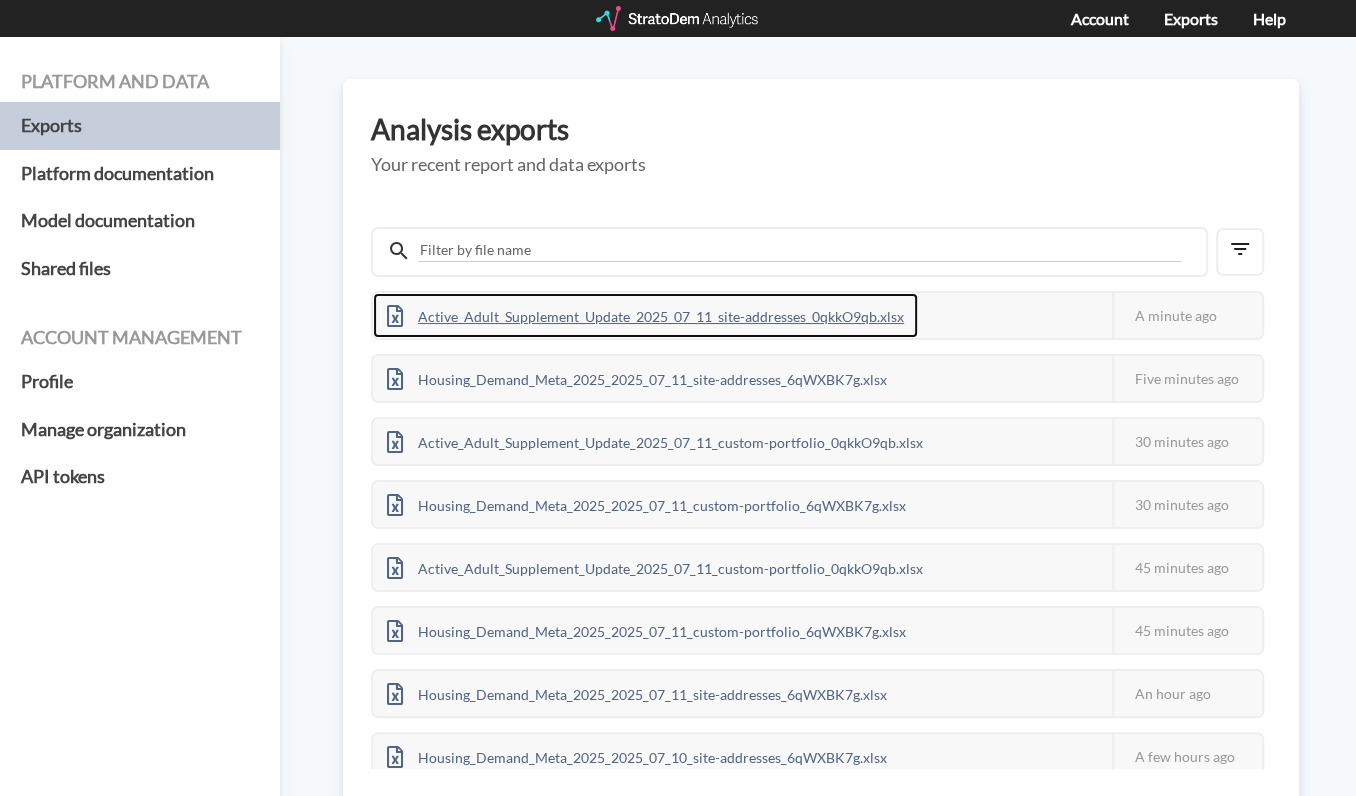 click on "Active_Adult_Supplement_Update_2025_07_11_site-addresses_0qkkO9qb.xlsx" at bounding box center [645, 315] 